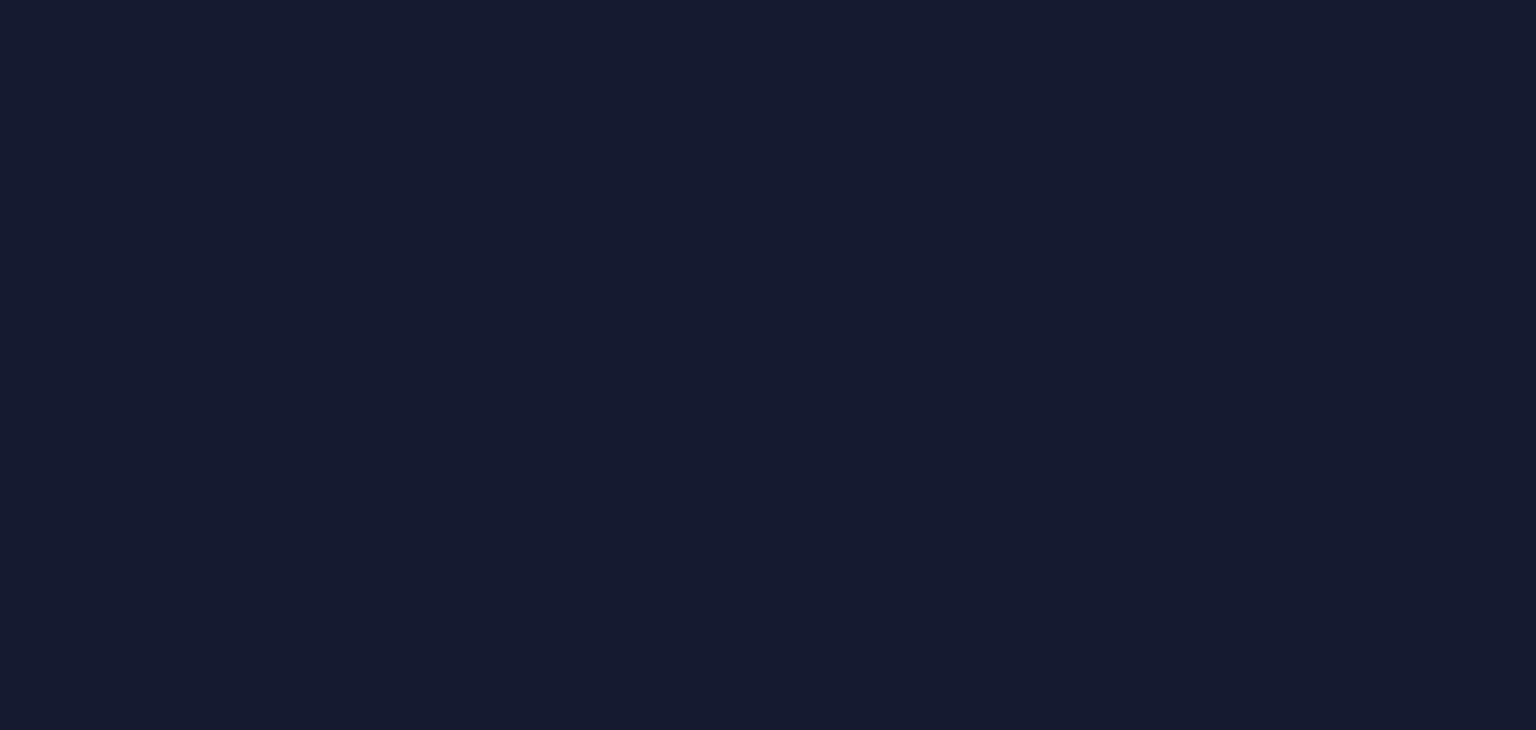 scroll, scrollTop: 0, scrollLeft: 0, axis: both 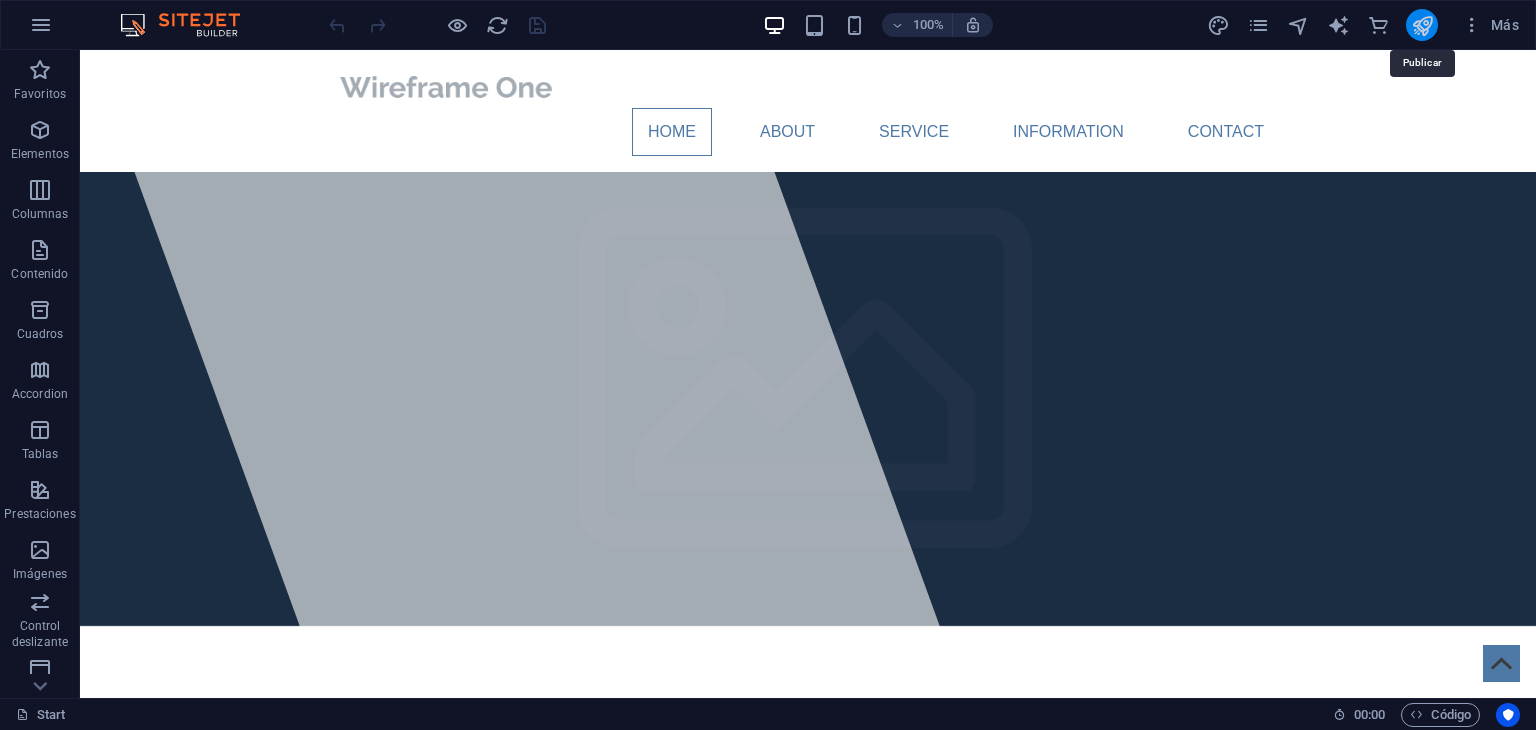click at bounding box center [1422, 25] 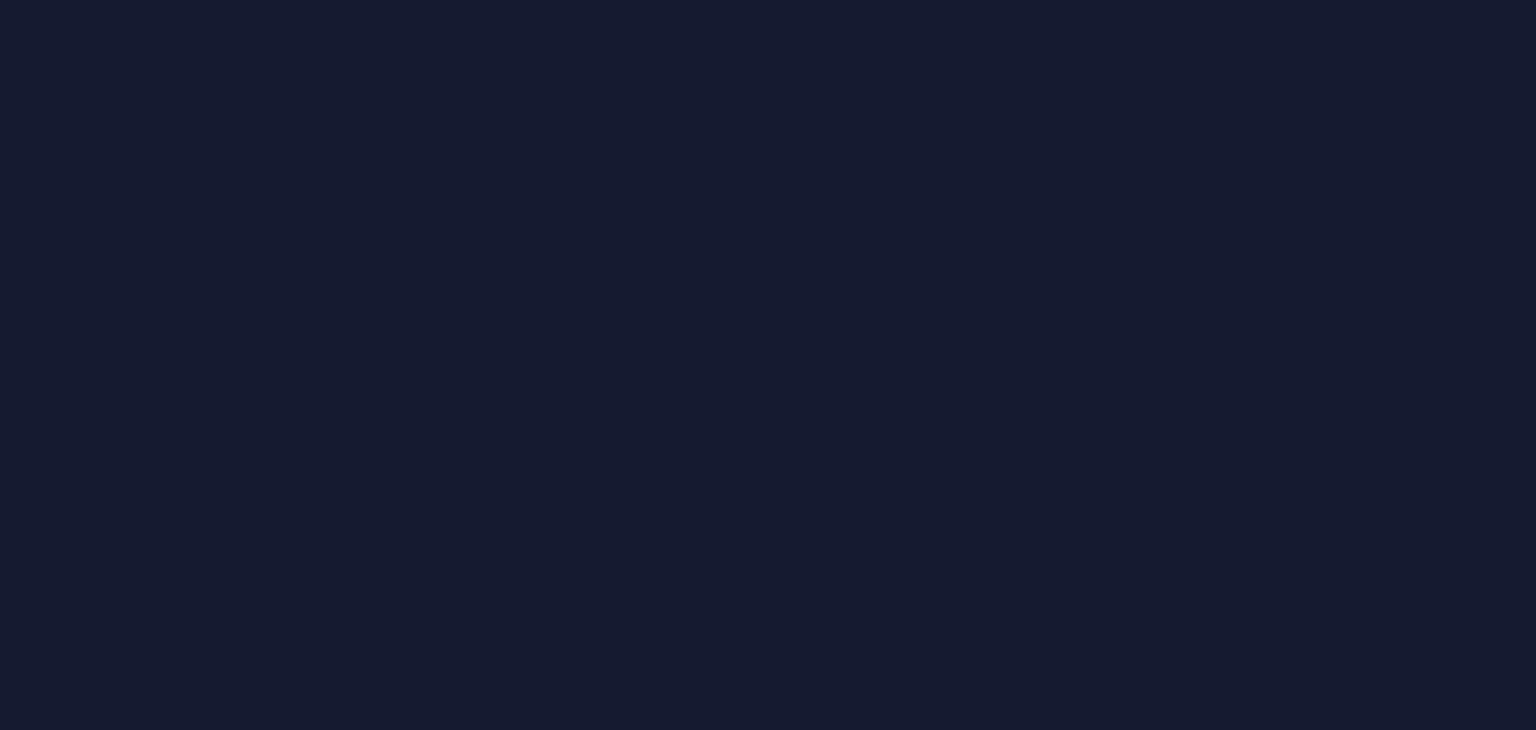 scroll, scrollTop: 0, scrollLeft: 0, axis: both 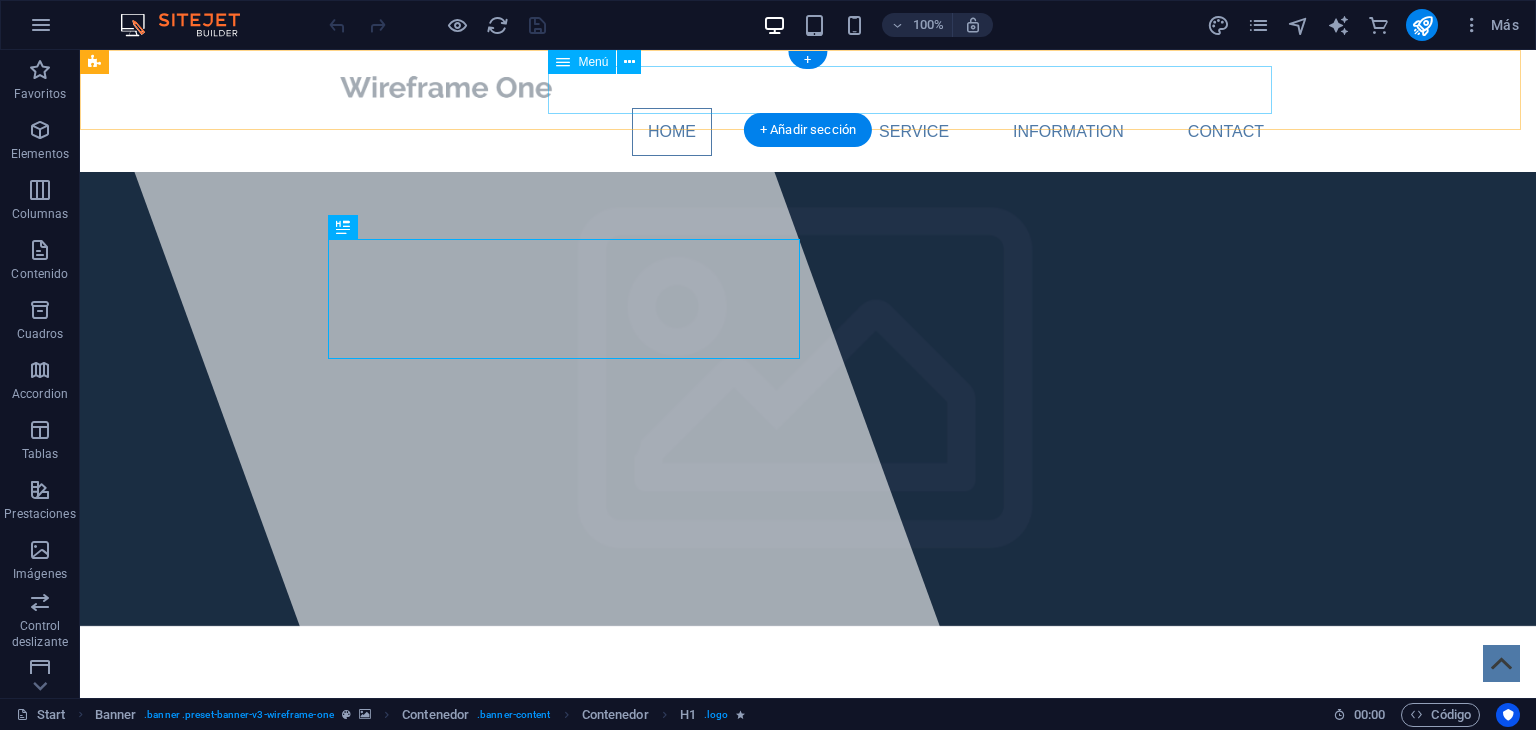 click on "Home About Service Information Contact" at bounding box center [808, 132] 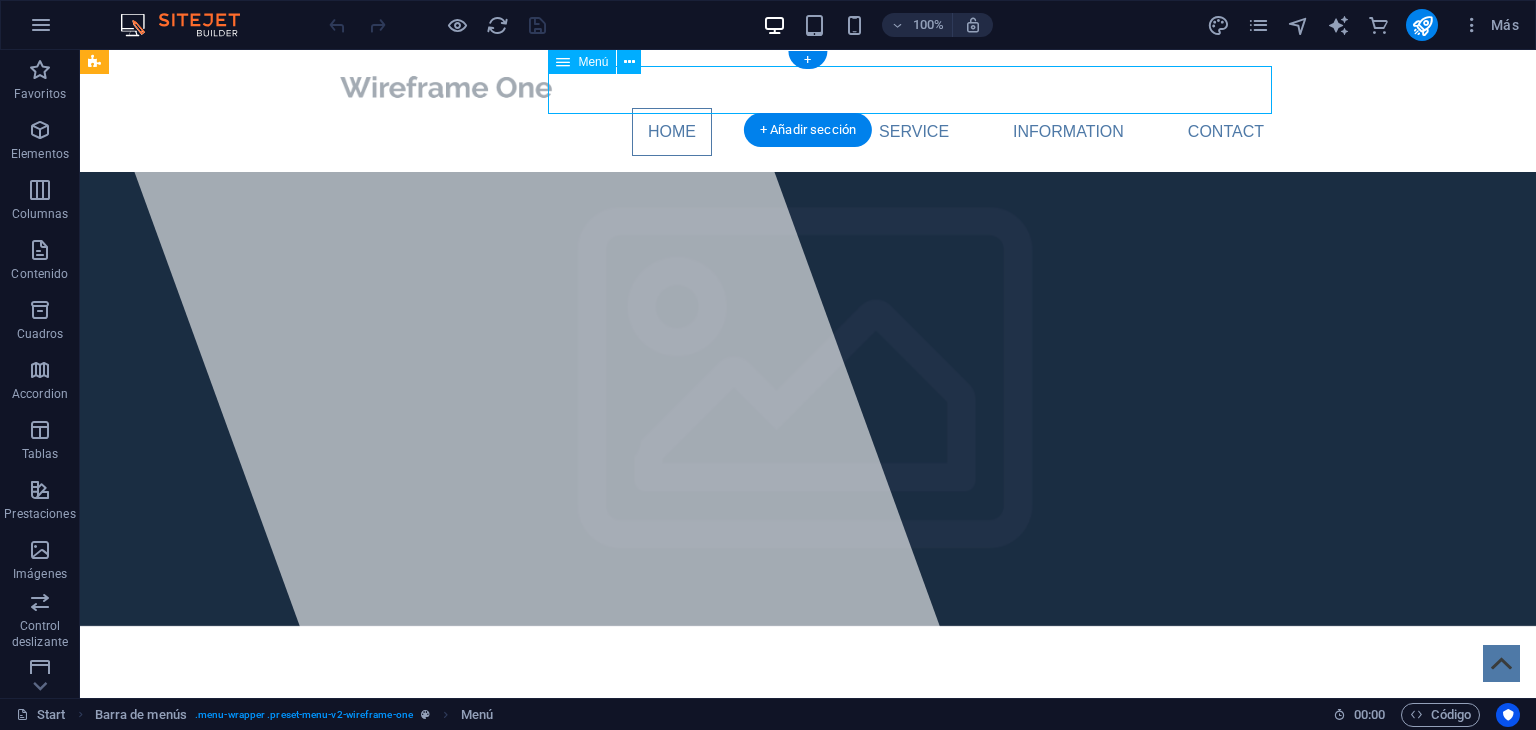 click on "Home About Service Information Contact" at bounding box center (808, 132) 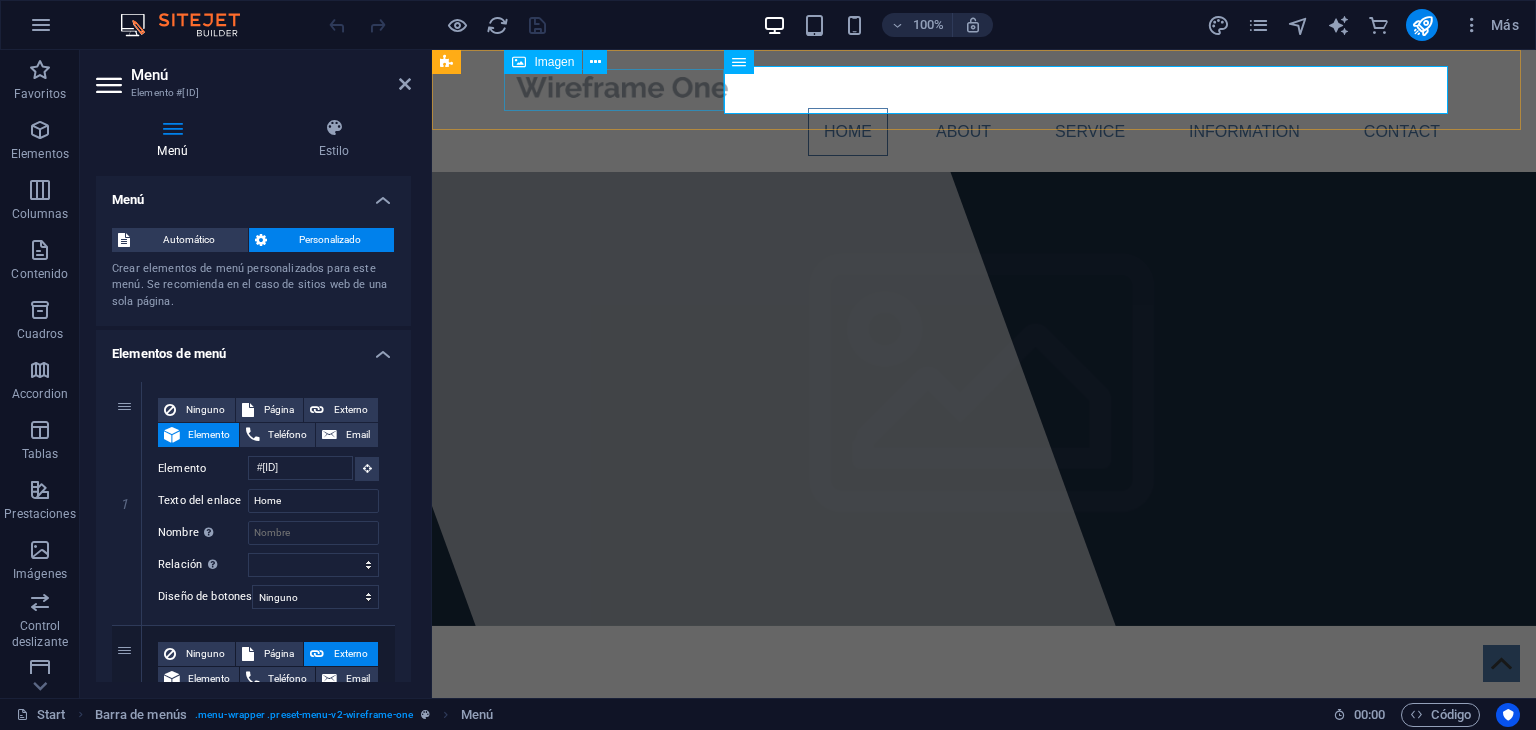 click at bounding box center (984, 87) 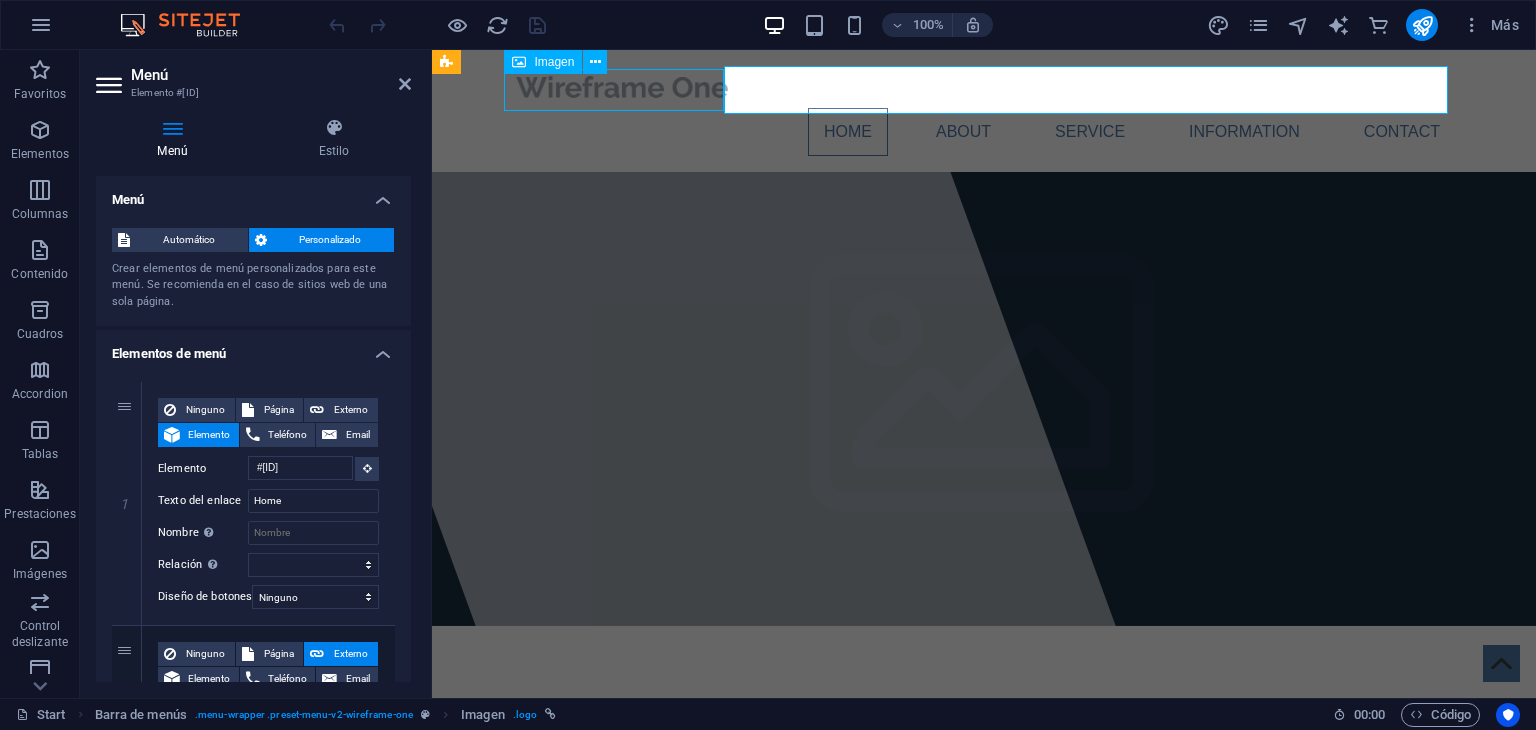 click at bounding box center (984, 87) 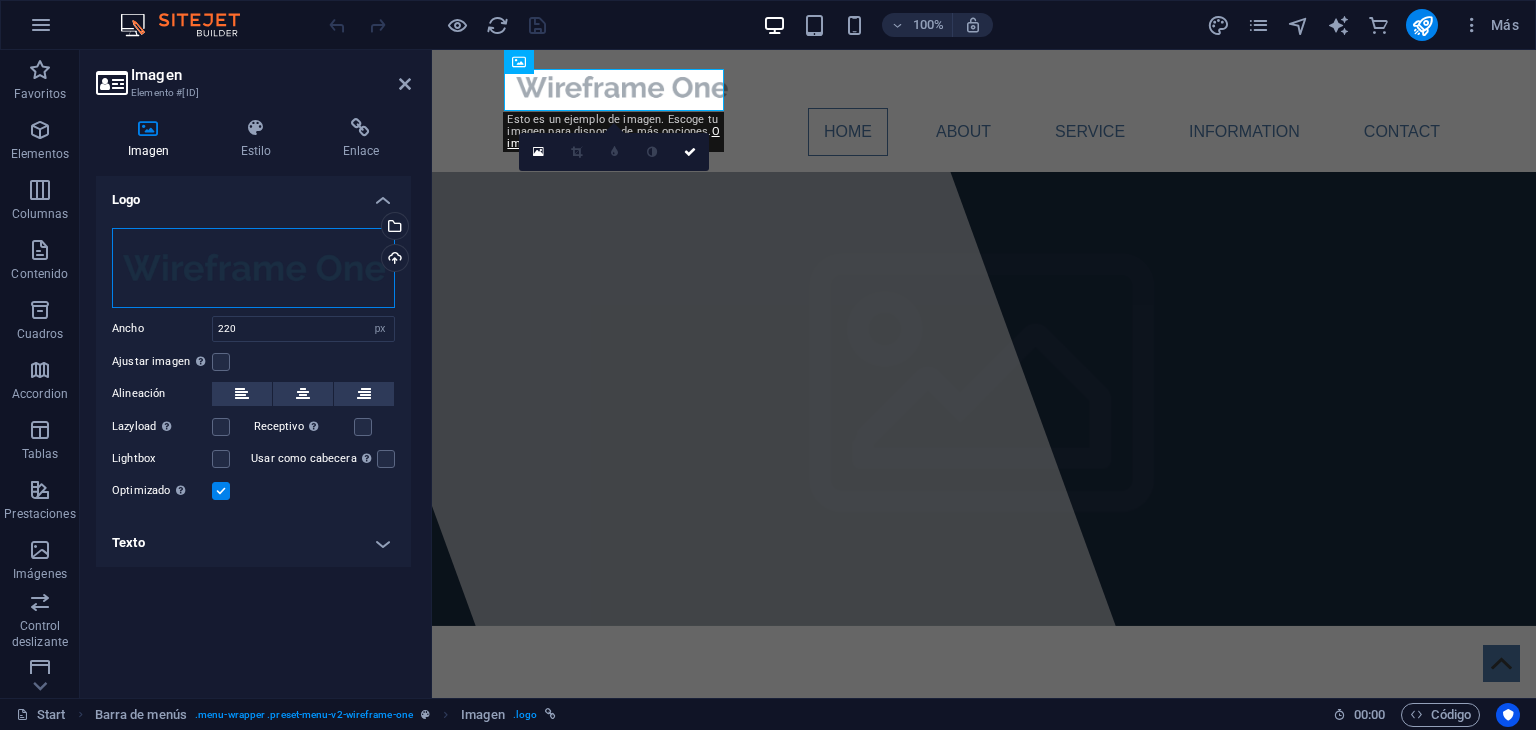 click on "Arrastra archivos aquí, haz clic para escoger archivos o  selecciona archivos de Archivos o de nuestra galería gratuita de fotos y vídeos" at bounding box center (253, 268) 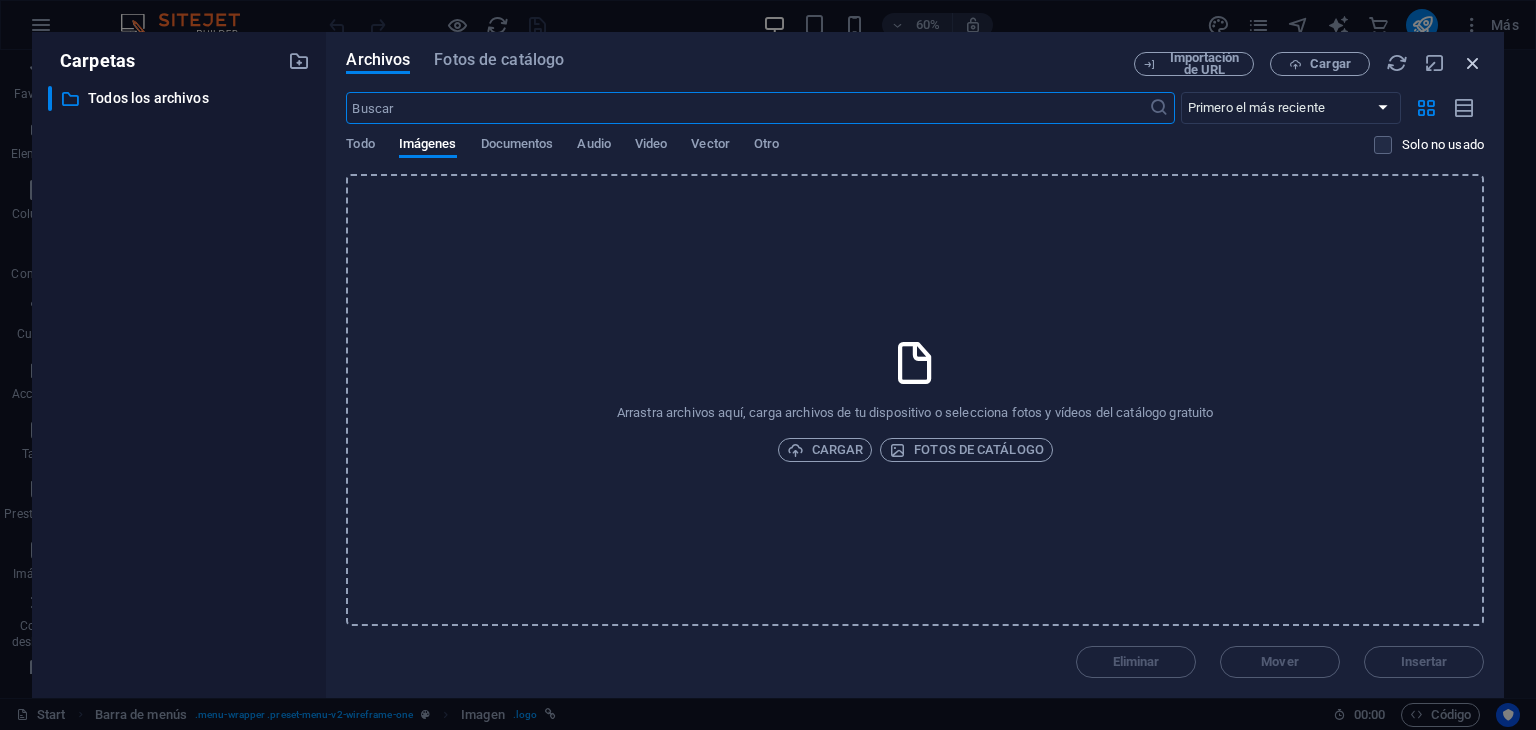 click at bounding box center (1473, 63) 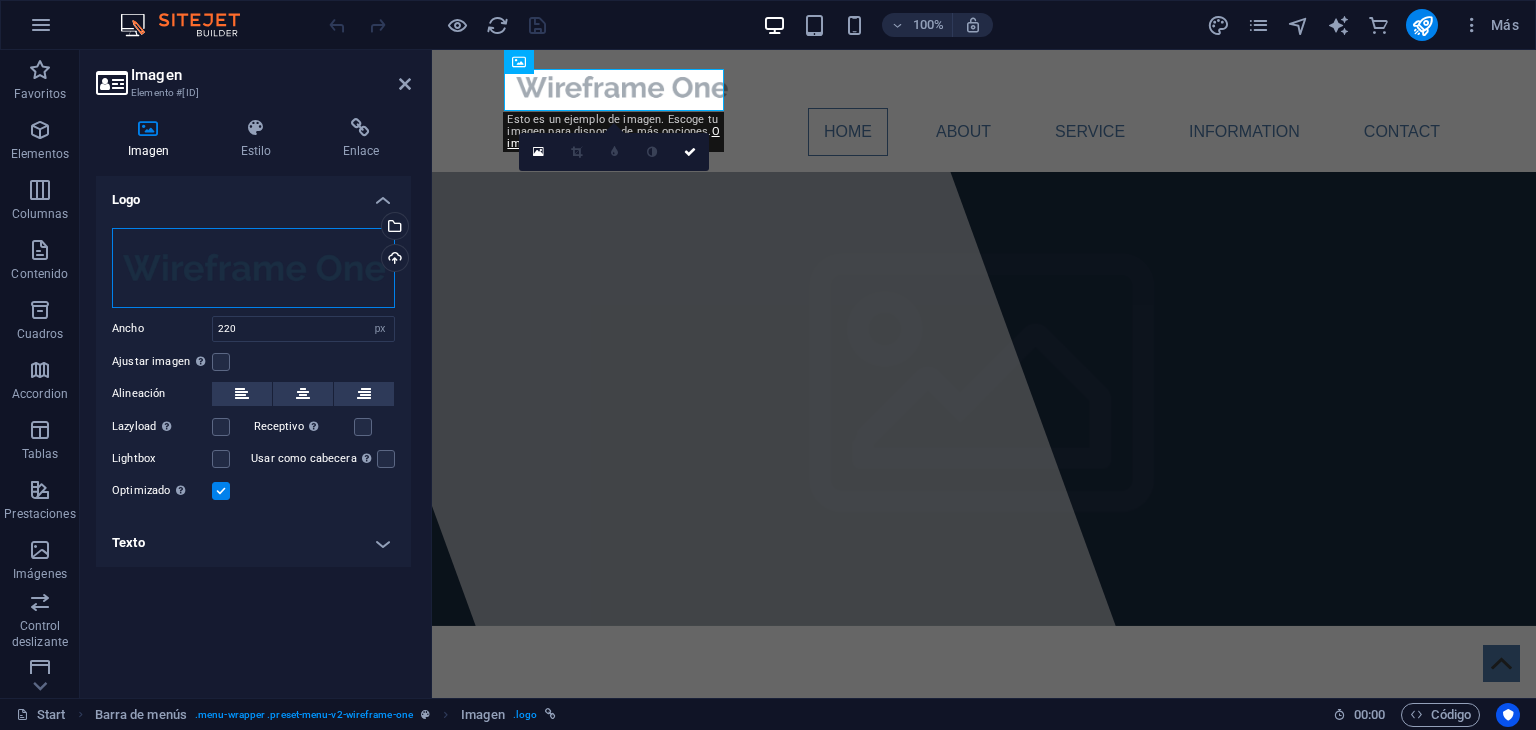 click on "Arrastra archivos aquí, haz clic para escoger archivos o  selecciona archivos de Archivos o de nuestra galería gratuita de fotos y vídeos" at bounding box center (253, 268) 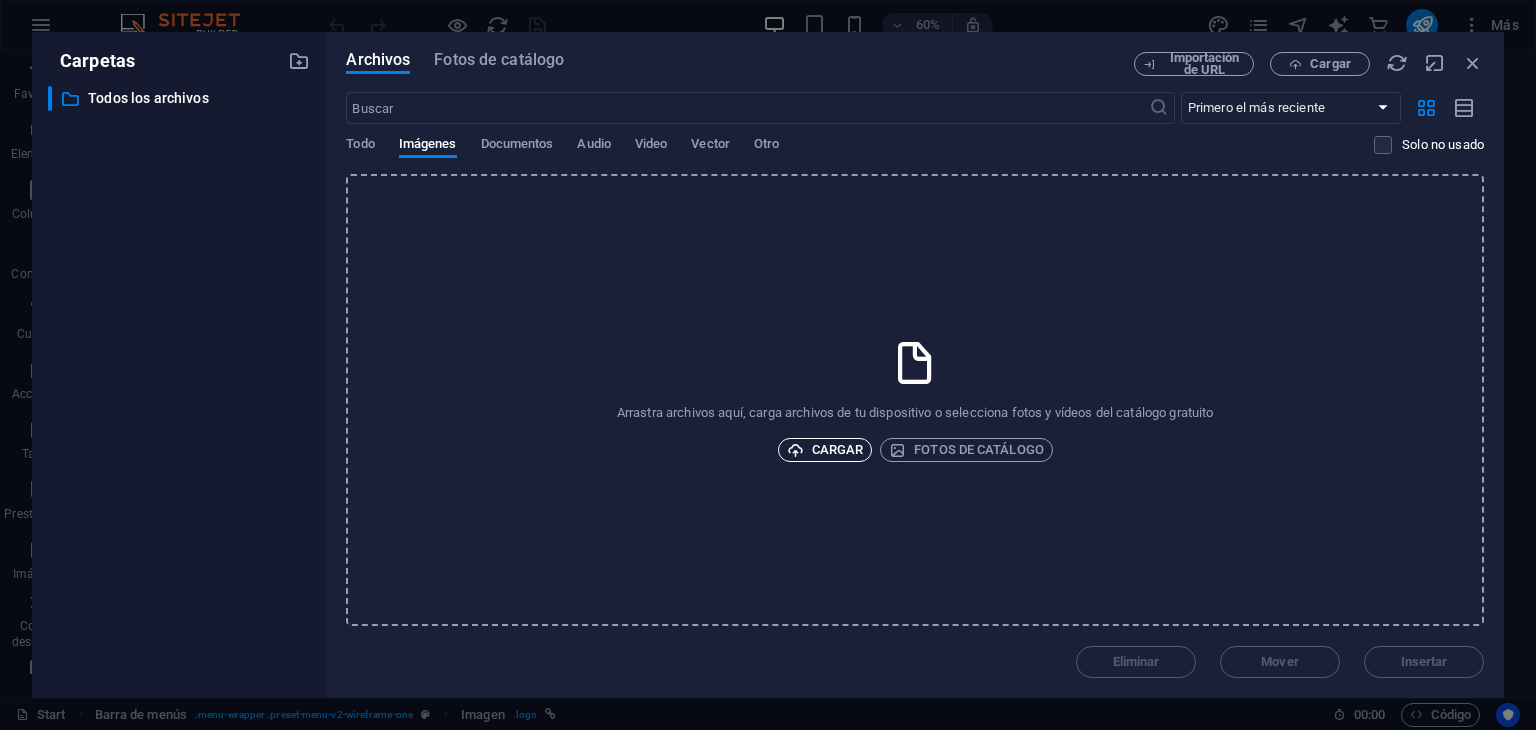 click on "Cargar" at bounding box center [825, 450] 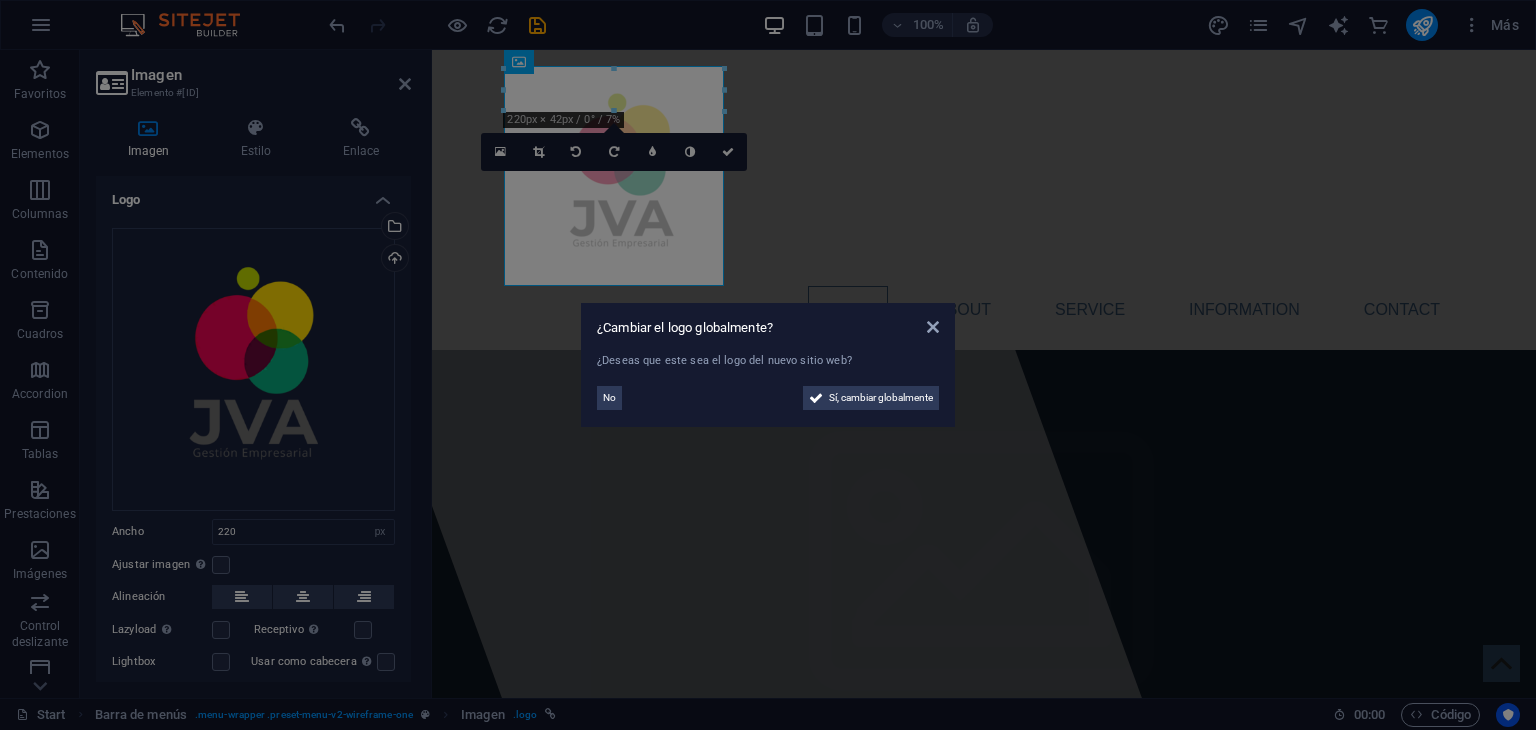click on "¿Cambiar el logo globalmente? ¿Deseas que este sea el logo del nuevo sitio web? No Sí, cambiar globalmente" at bounding box center [768, 365] 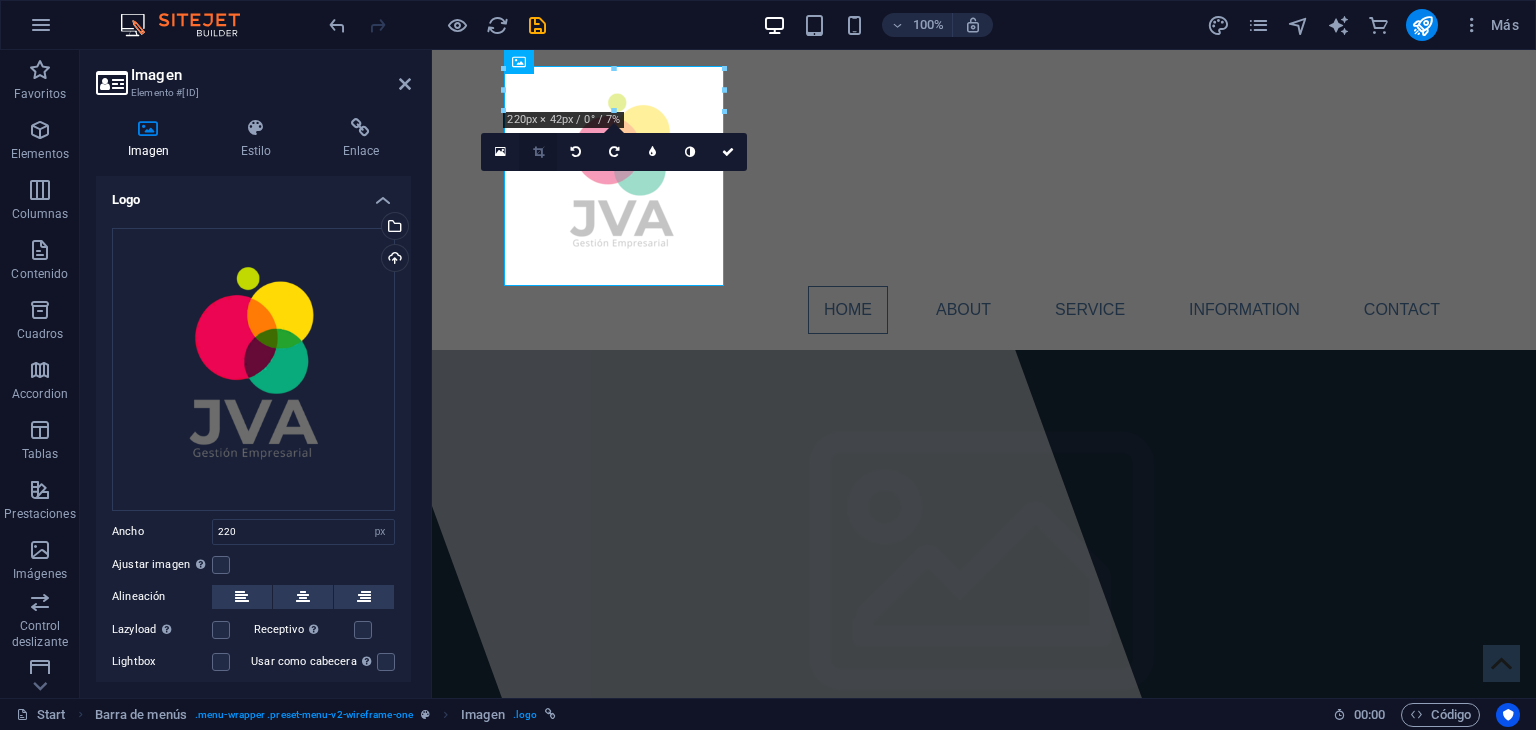 click at bounding box center [538, 152] 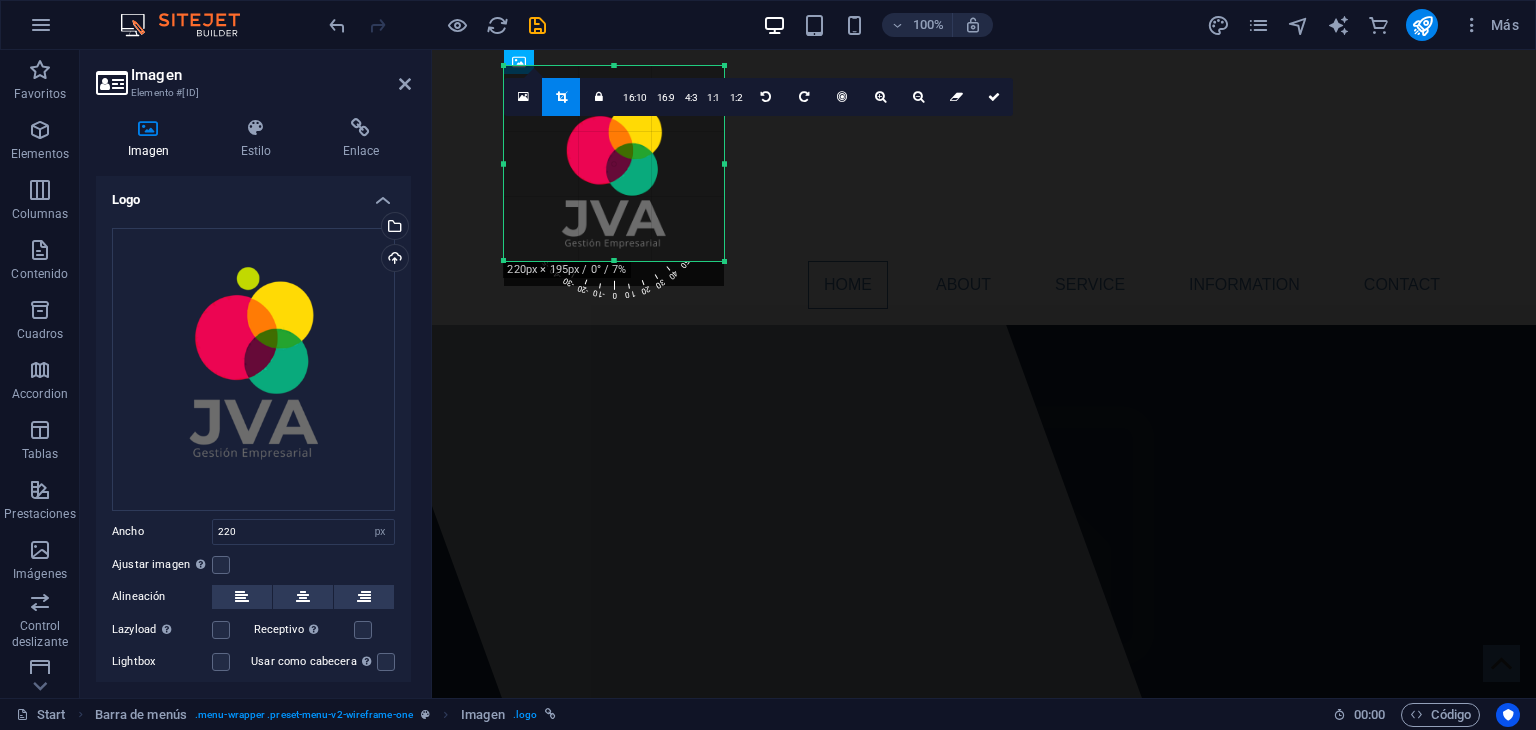 drag, startPoint x: 612, startPoint y: 286, endPoint x: 612, endPoint y: 261, distance: 25 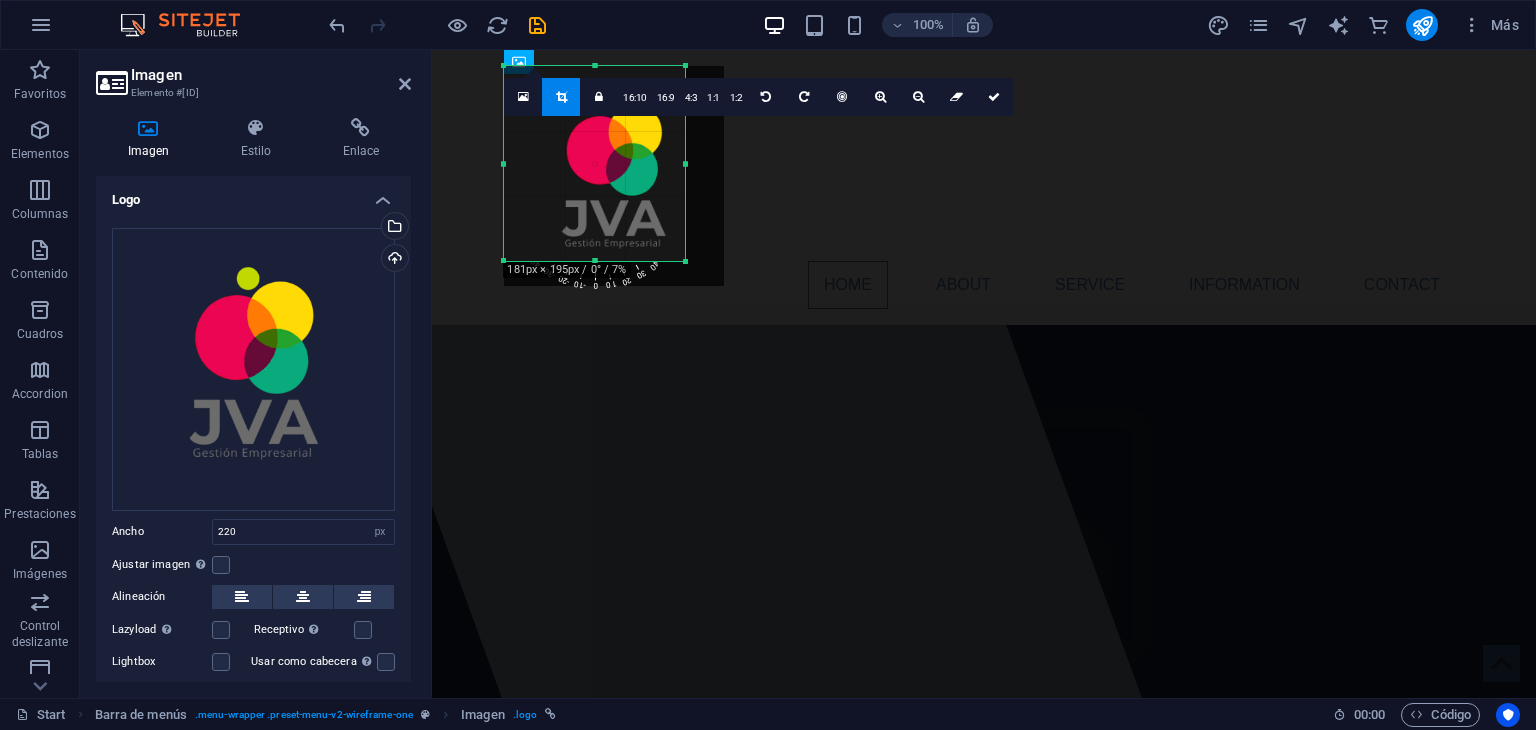 drag, startPoint x: 725, startPoint y: 167, endPoint x: 686, endPoint y: 166, distance: 39.012817 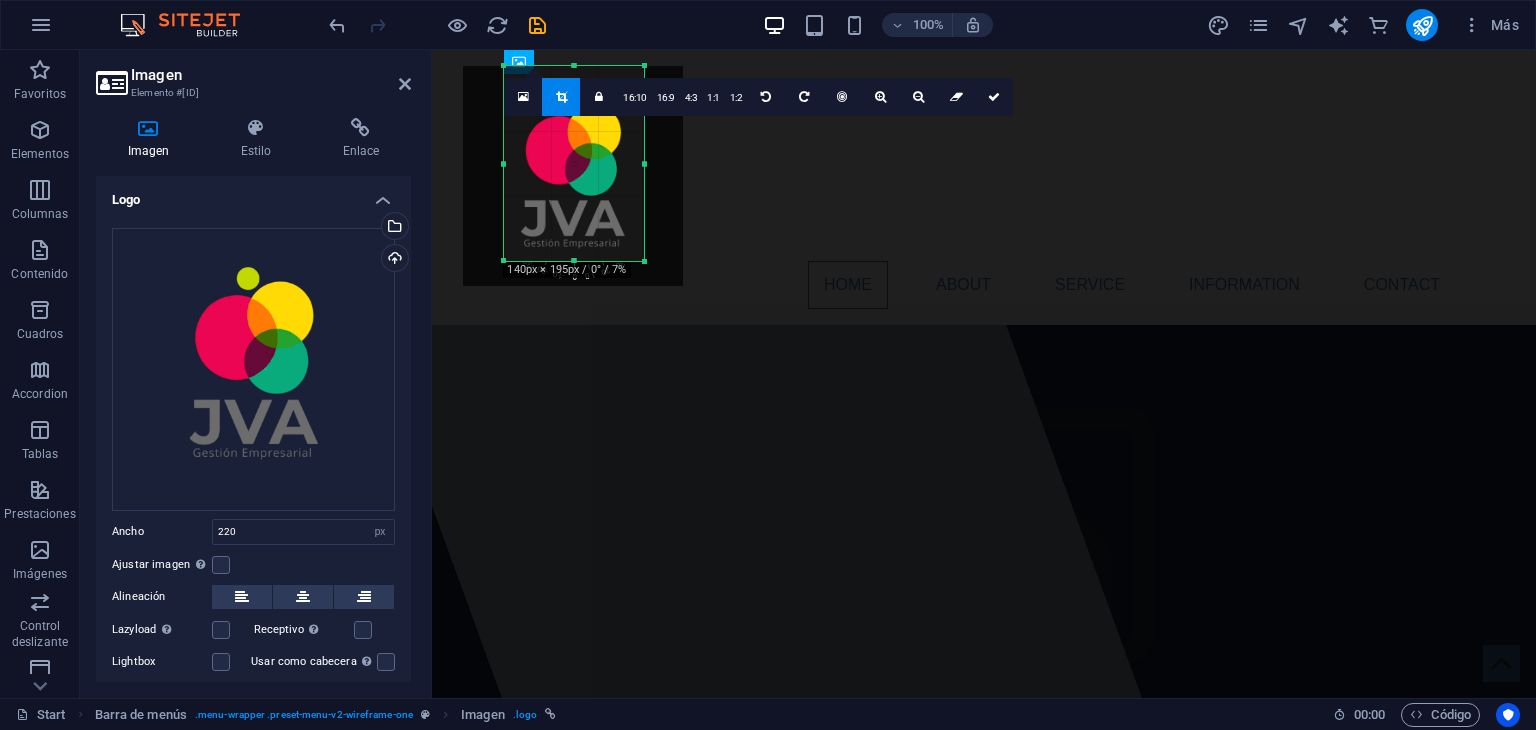drag, startPoint x: 507, startPoint y: 166, endPoint x: 548, endPoint y: 164, distance: 41.04875 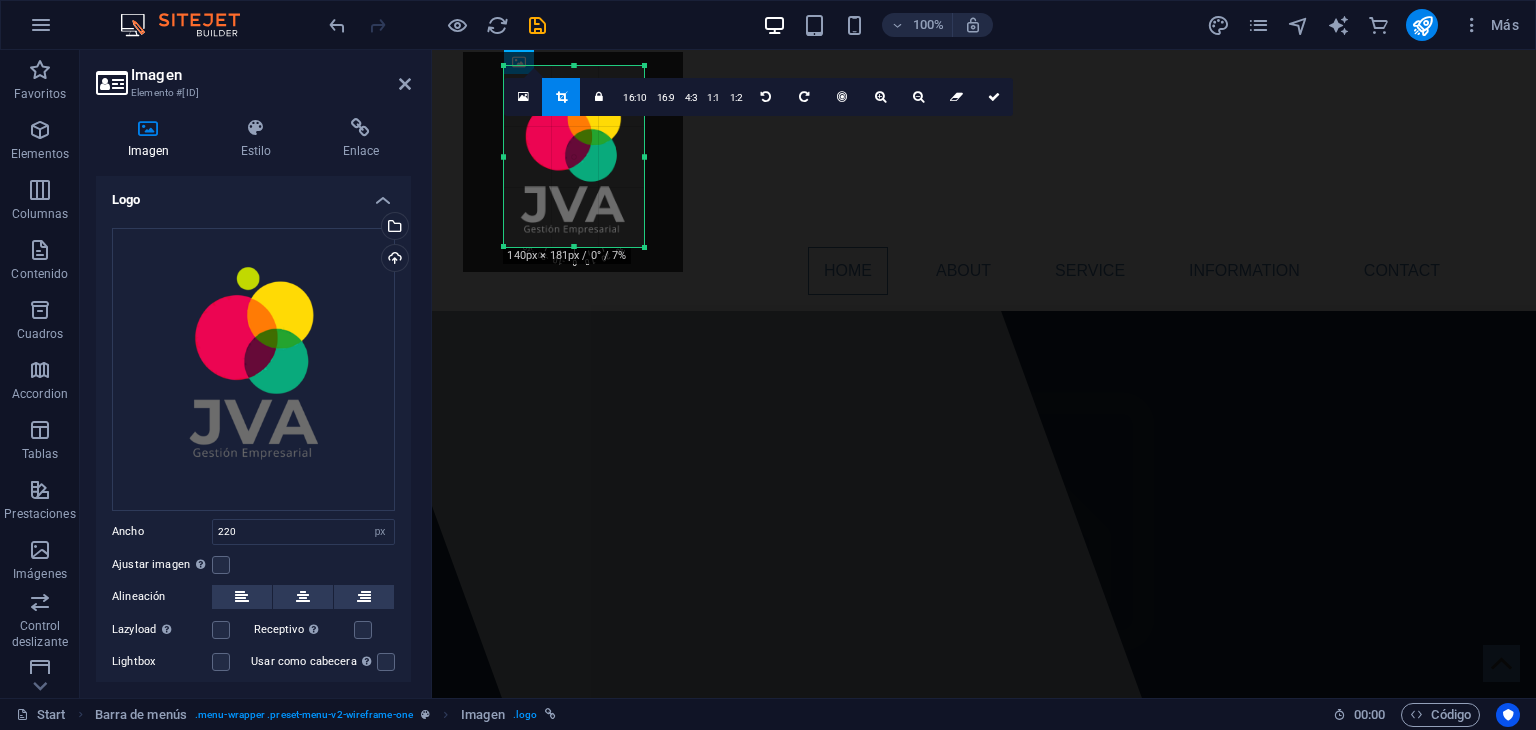 drag, startPoint x: 572, startPoint y: 66, endPoint x: 573, endPoint y: 80, distance: 14.035668 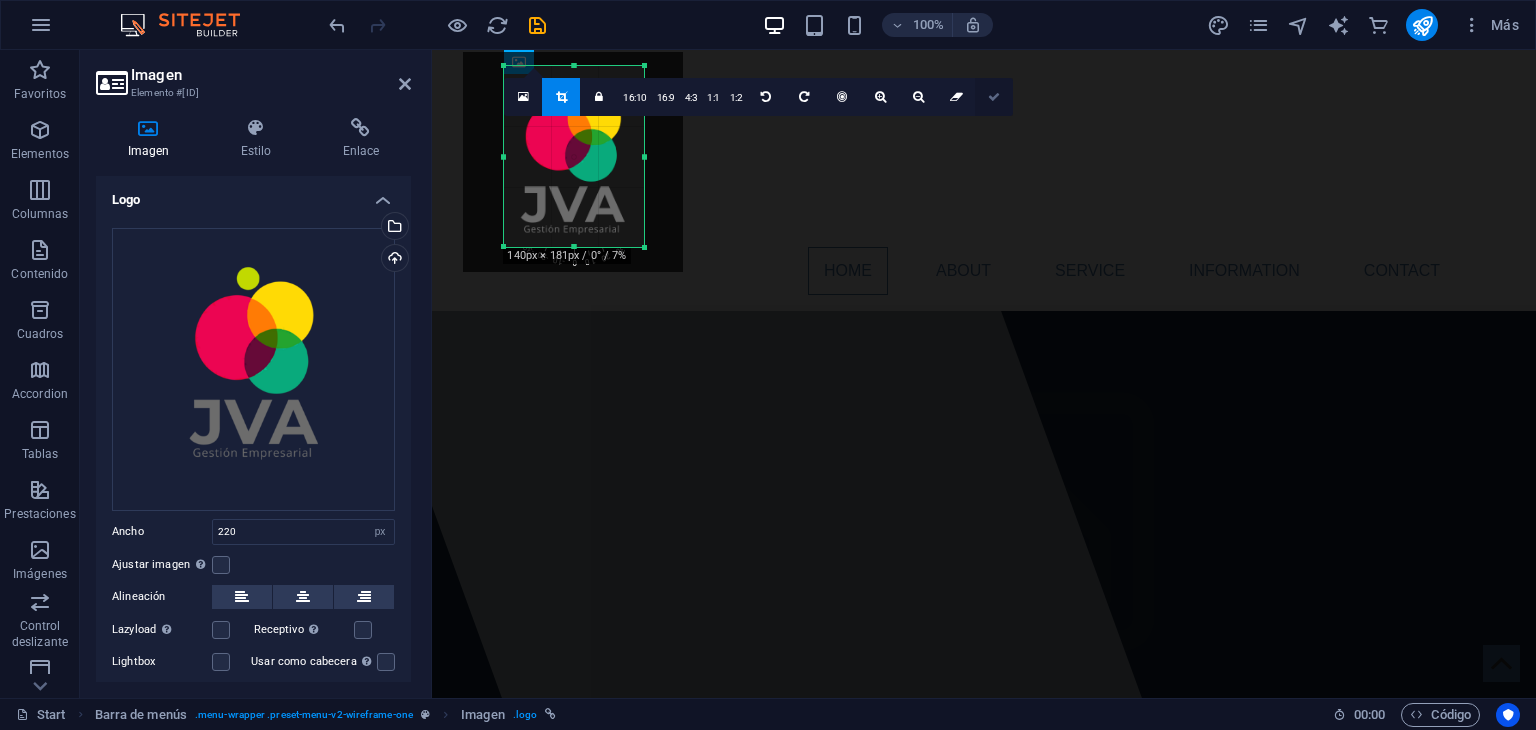 click at bounding box center (994, 97) 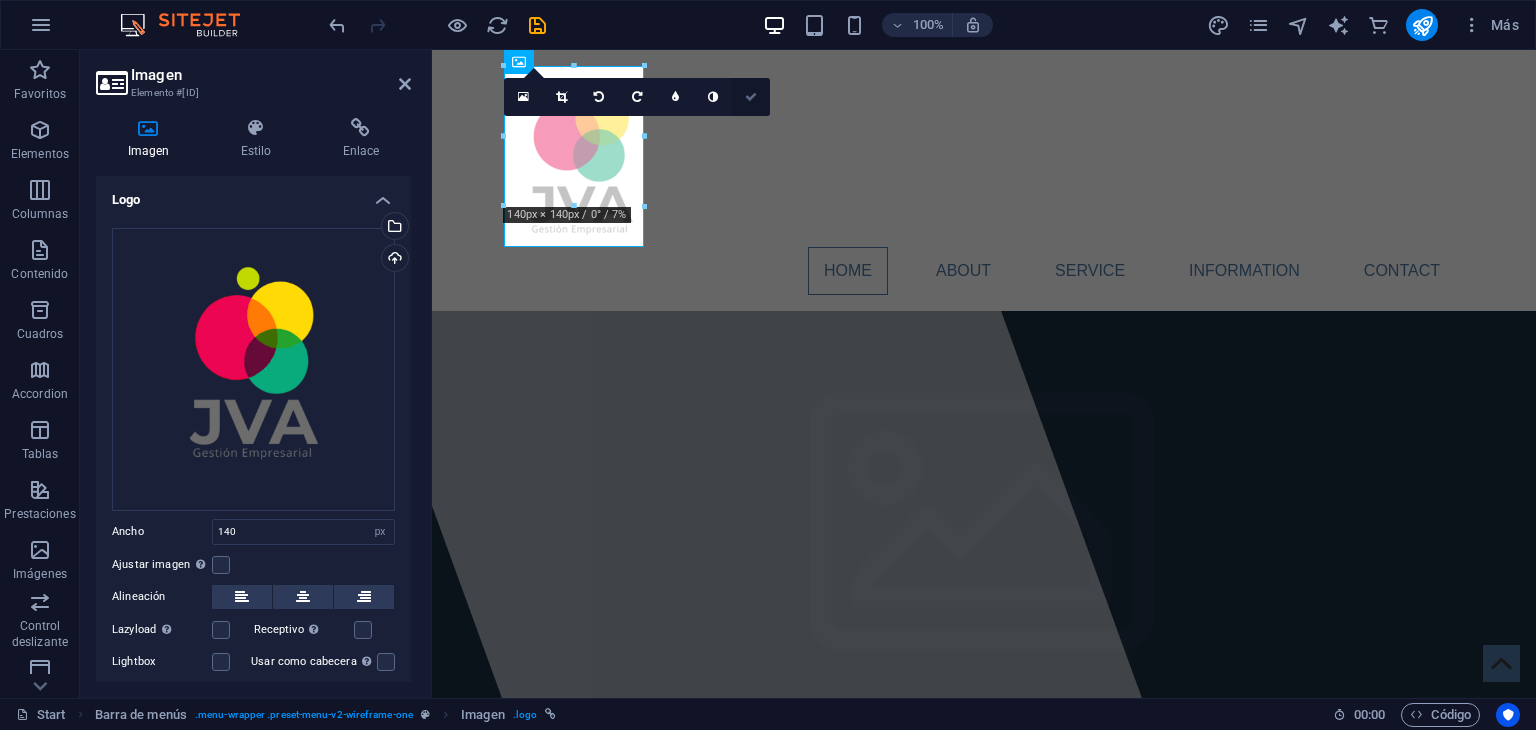 click at bounding box center [751, 97] 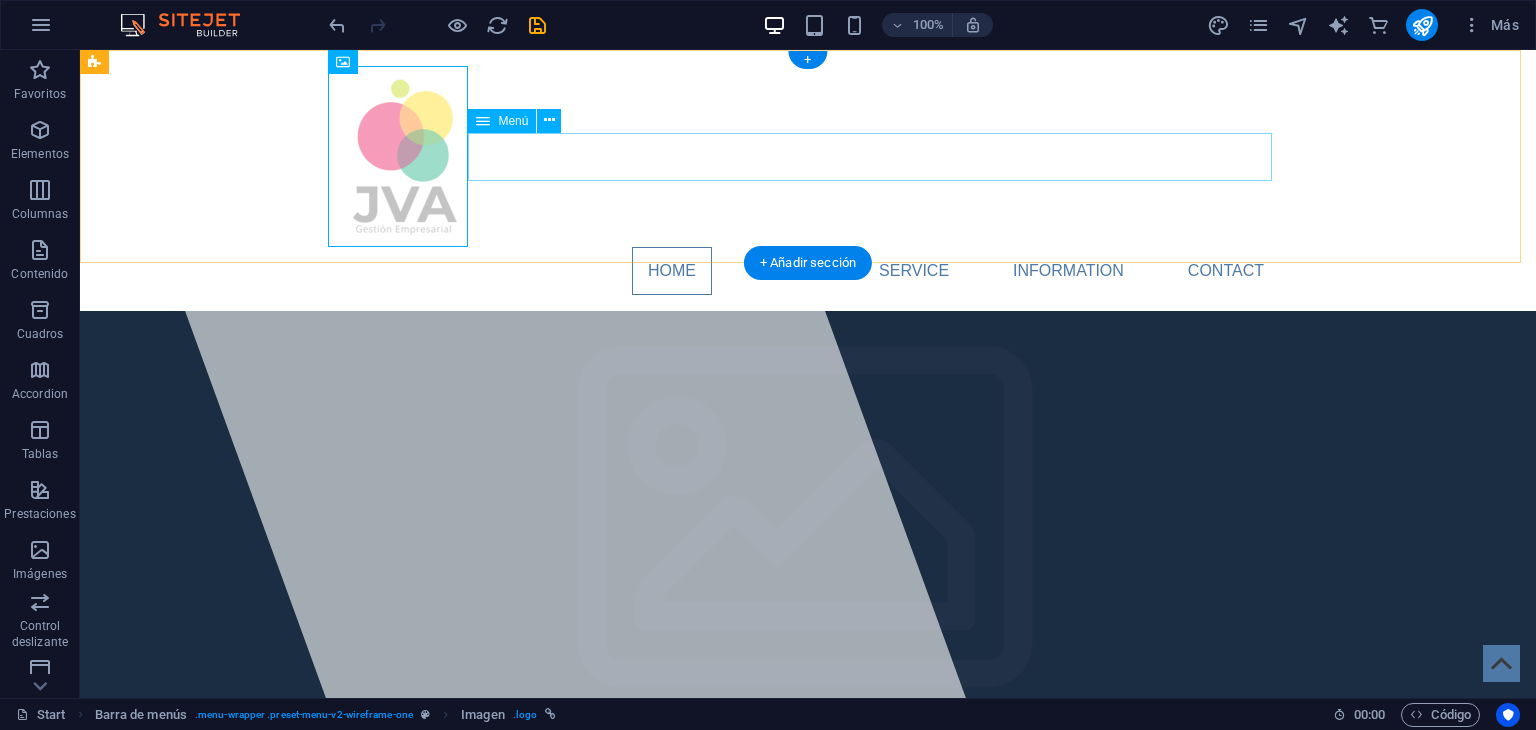 click on "Home About Service Information Contact" at bounding box center [808, 271] 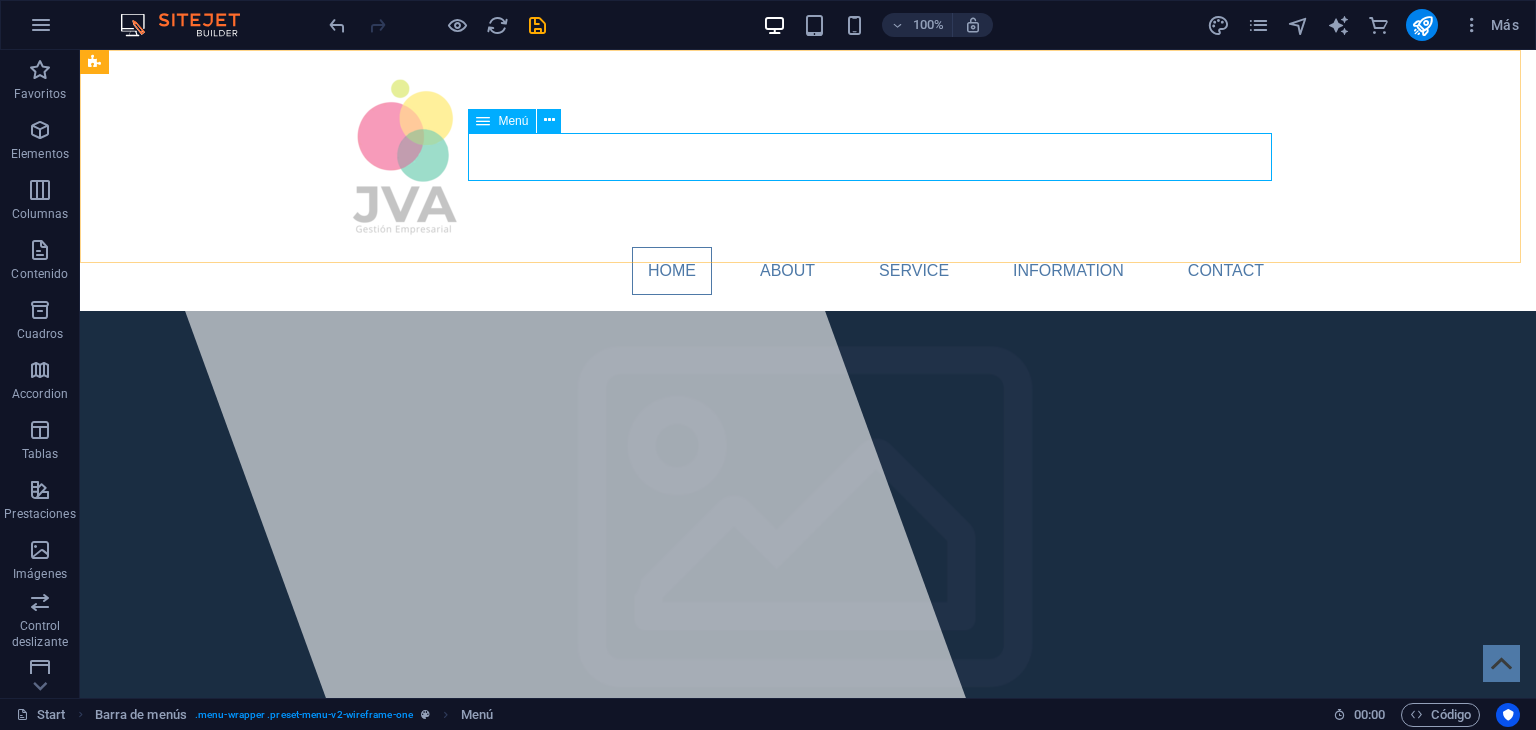 click on "Menú" at bounding box center (513, 121) 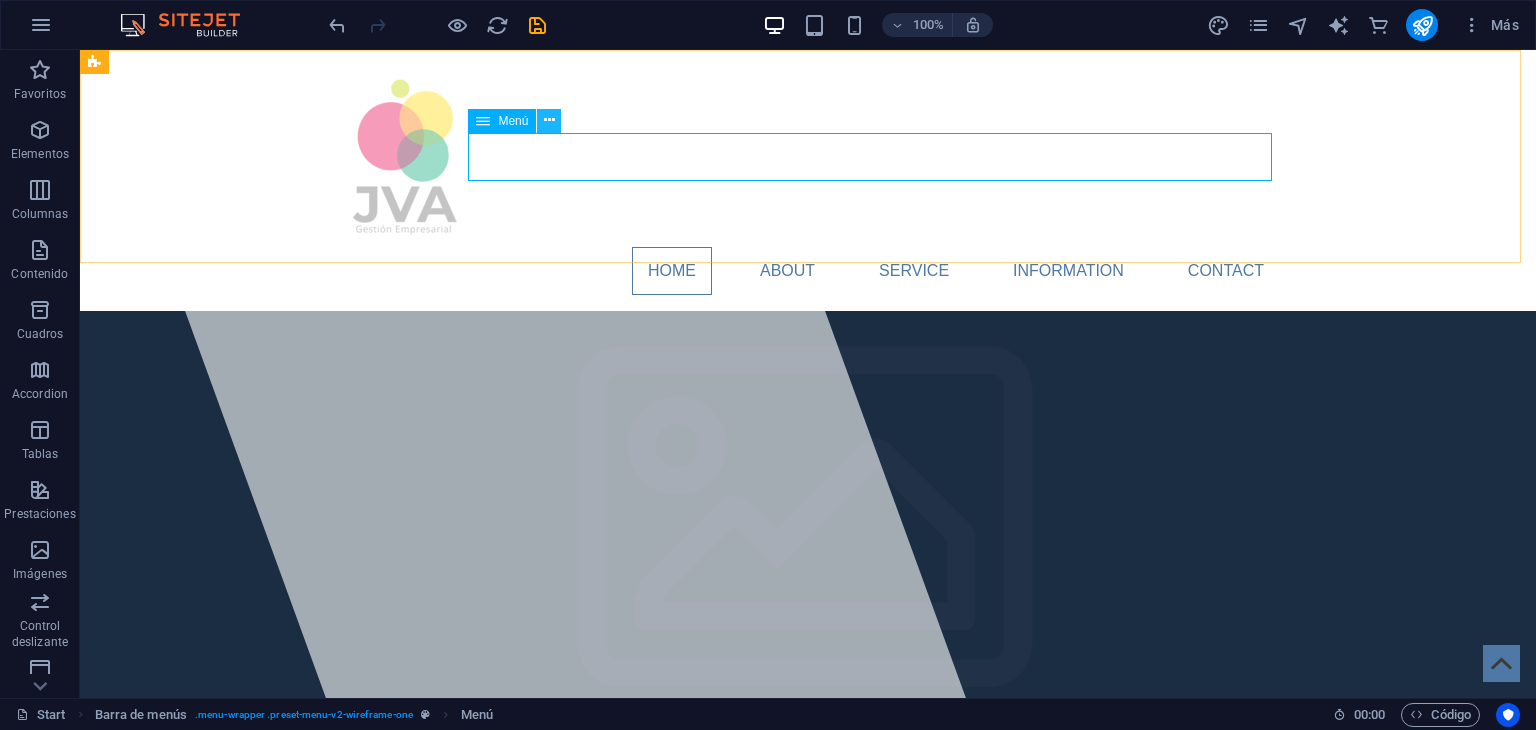 click at bounding box center [549, 121] 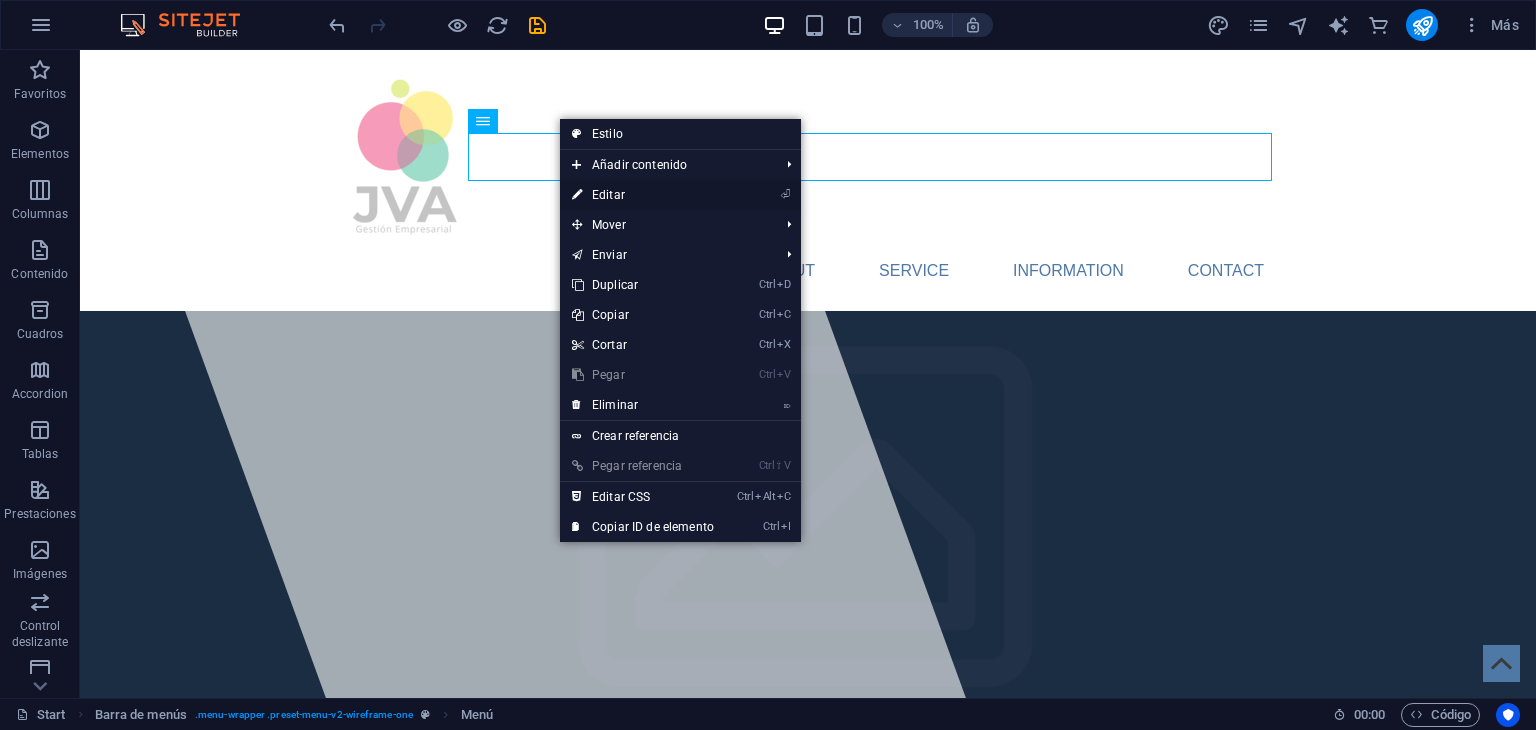 click on "⏎  Editar" at bounding box center (643, 195) 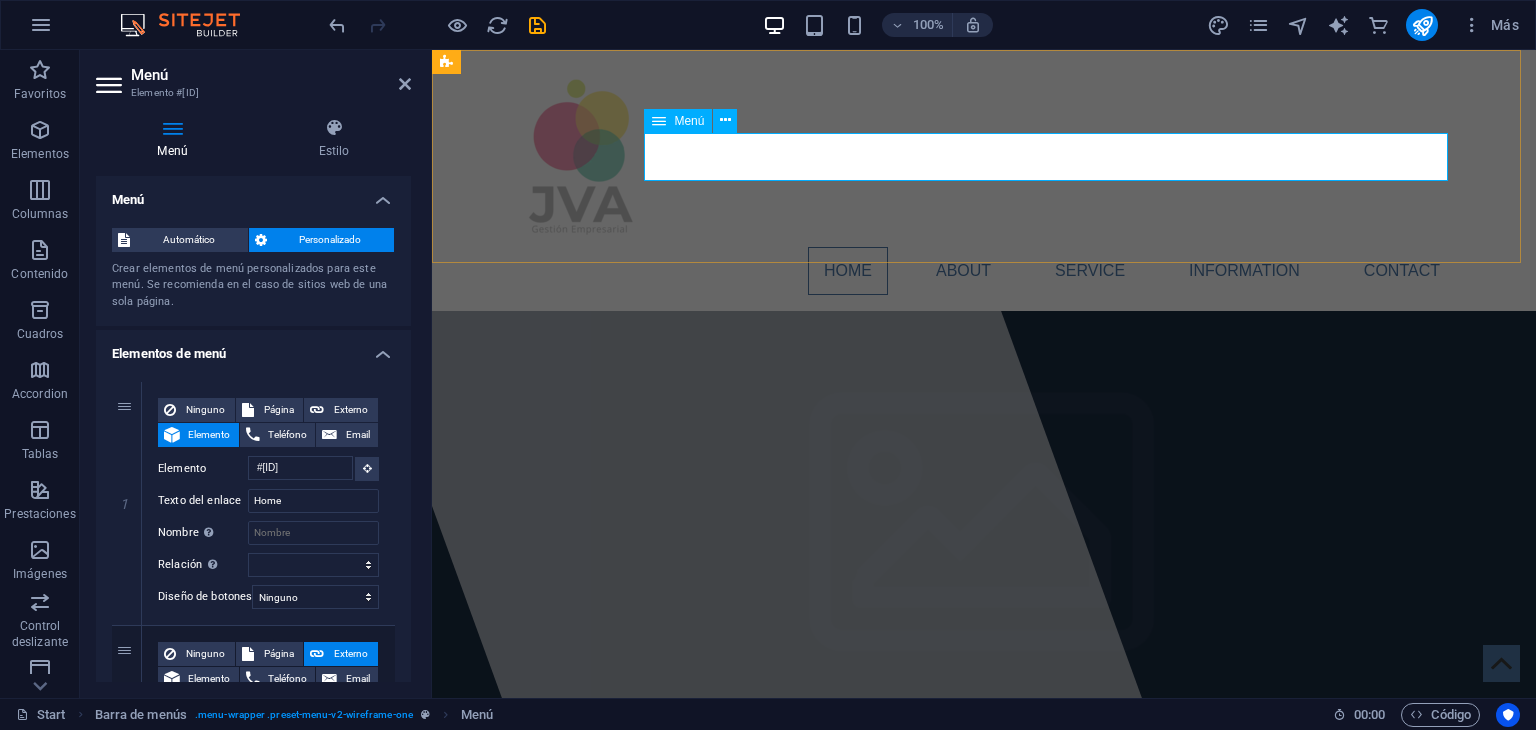click on "Home About Service Information Contact" at bounding box center (984, 271) 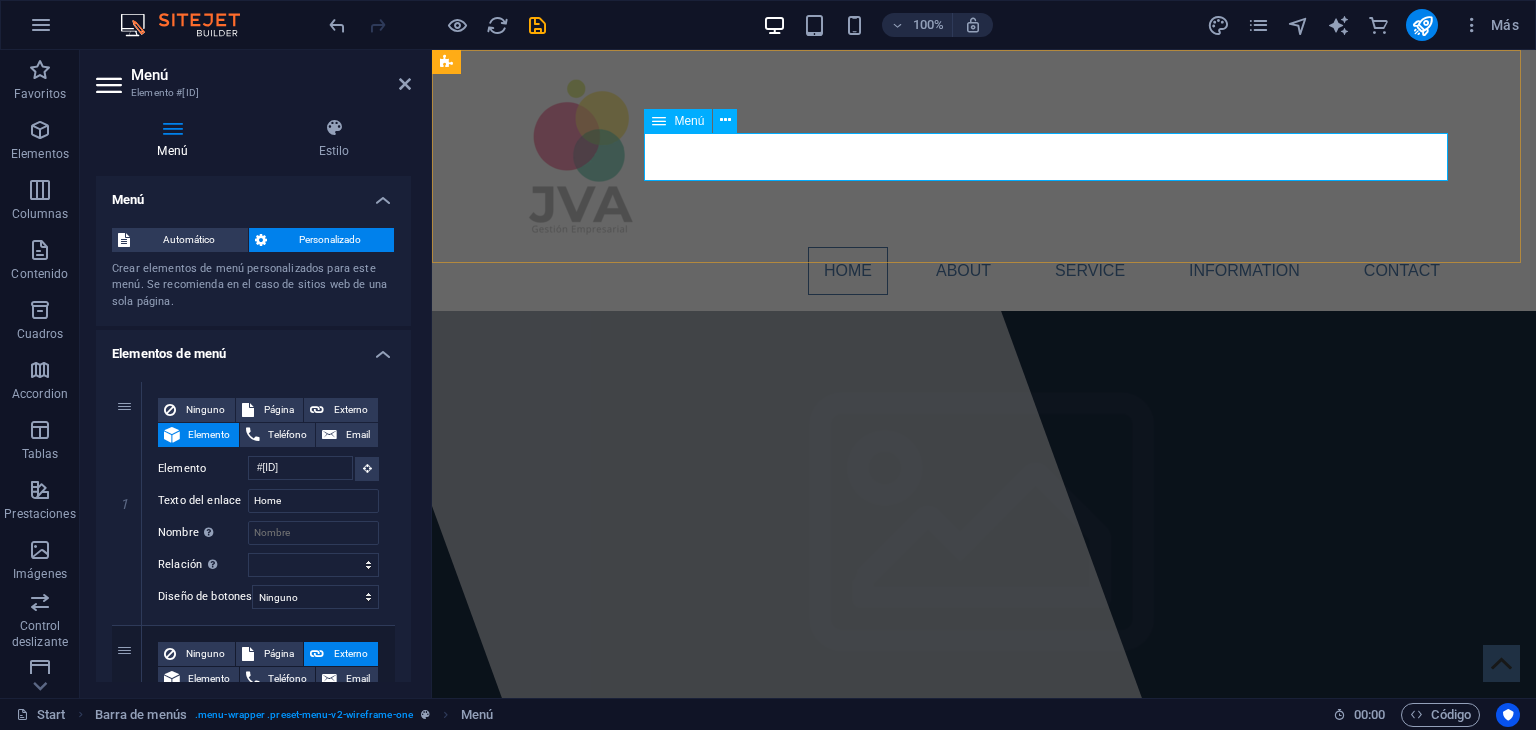 click on "Home About Service Information Contact" at bounding box center (984, 271) 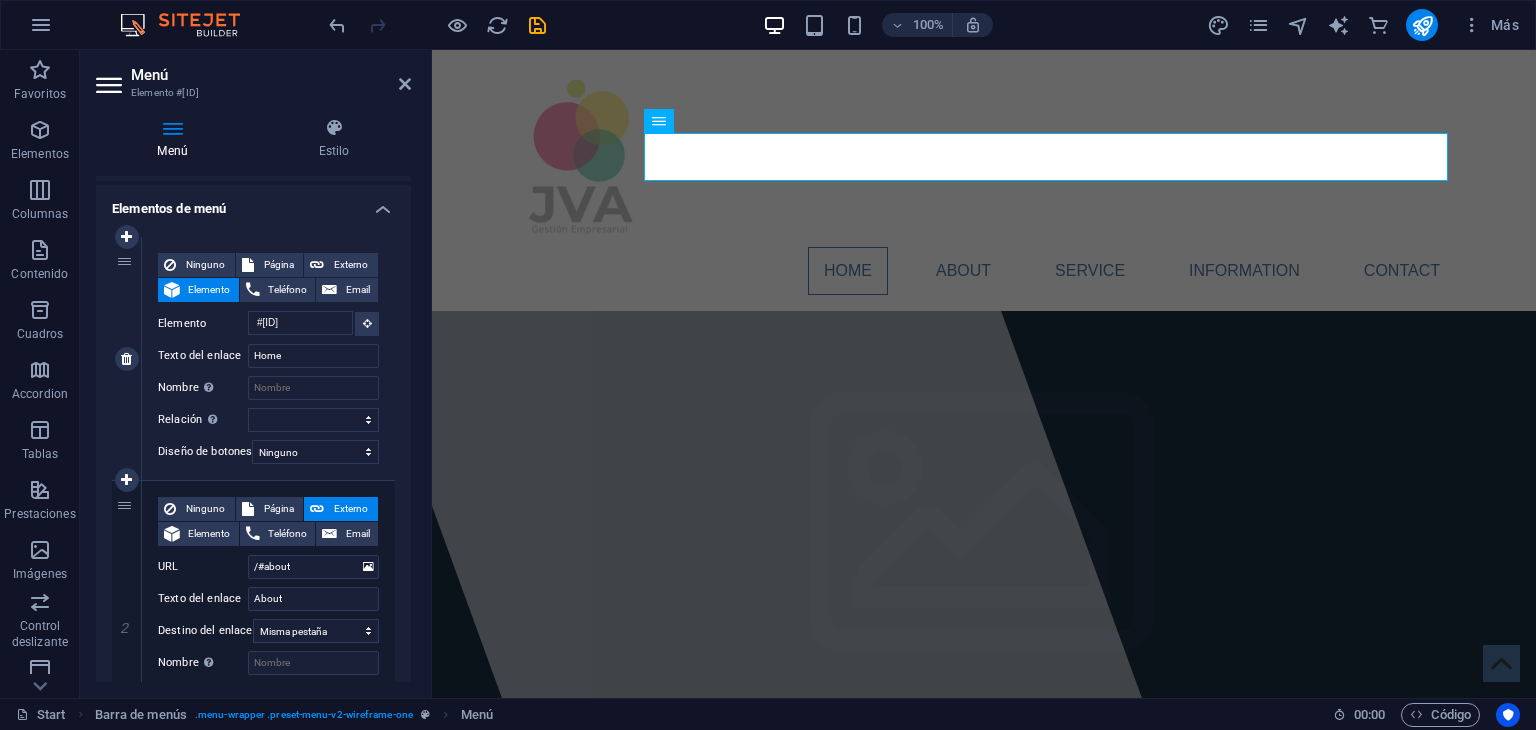 scroll, scrollTop: 166, scrollLeft: 0, axis: vertical 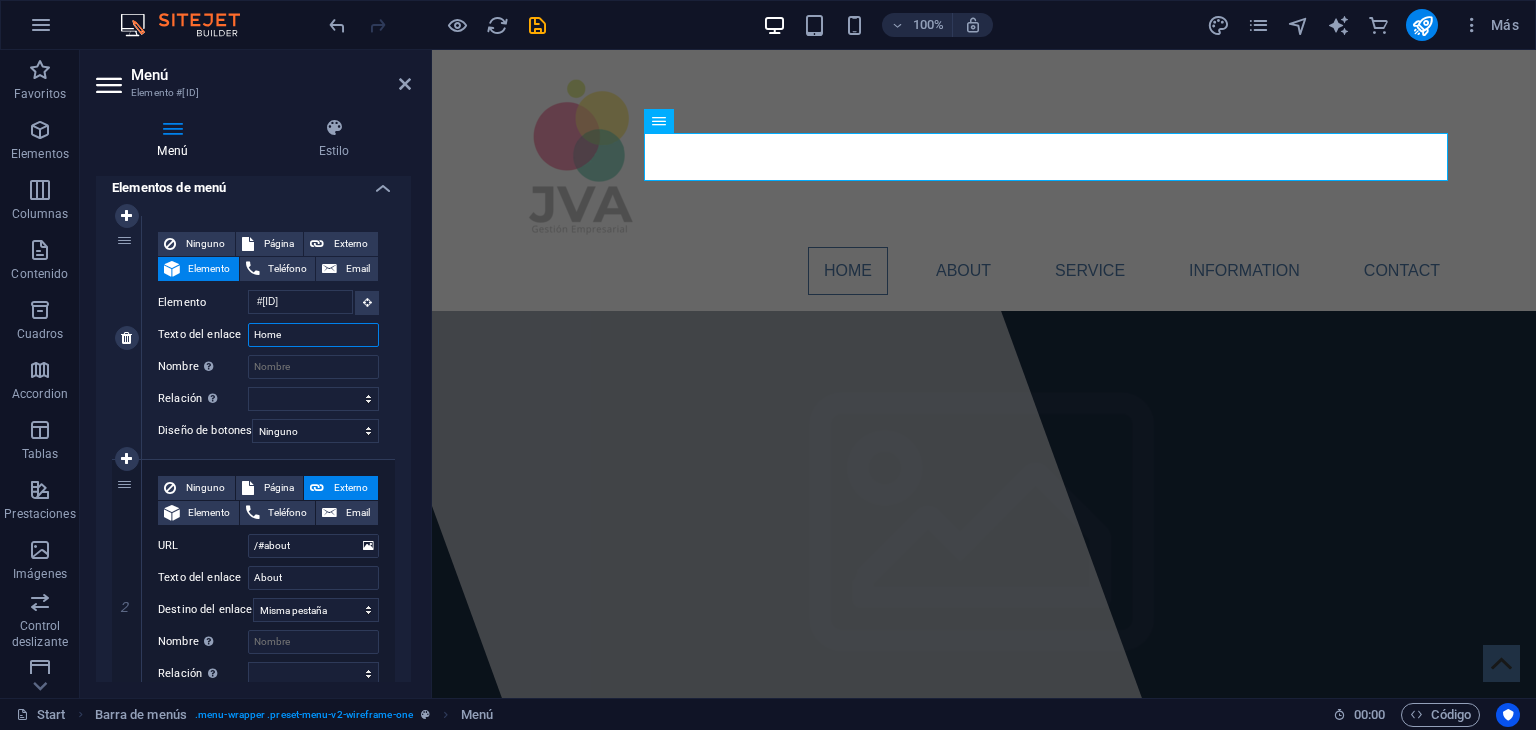 drag, startPoint x: 333, startPoint y: 331, endPoint x: 186, endPoint y: 330, distance: 147.0034 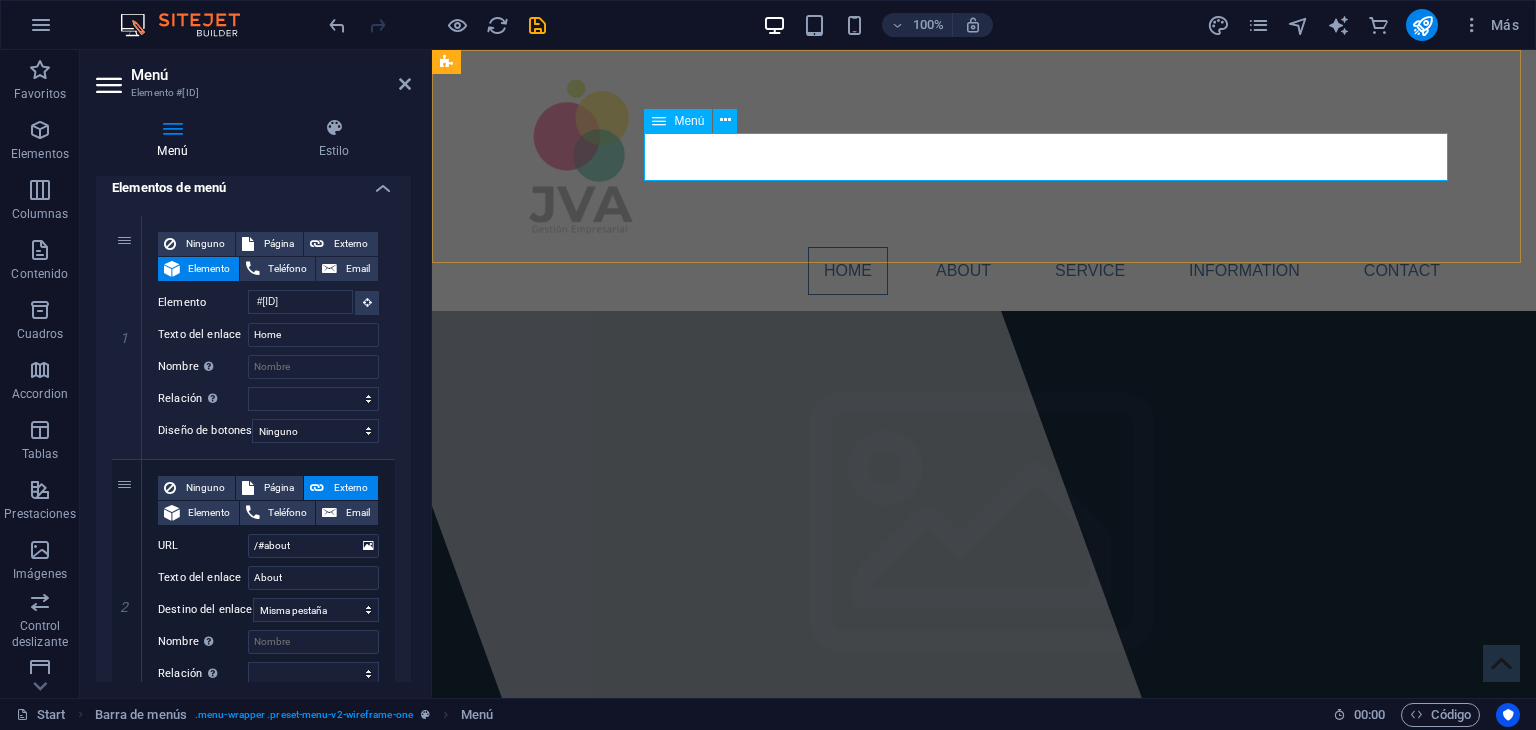 click on "Home About Service Information Contact" at bounding box center [984, 271] 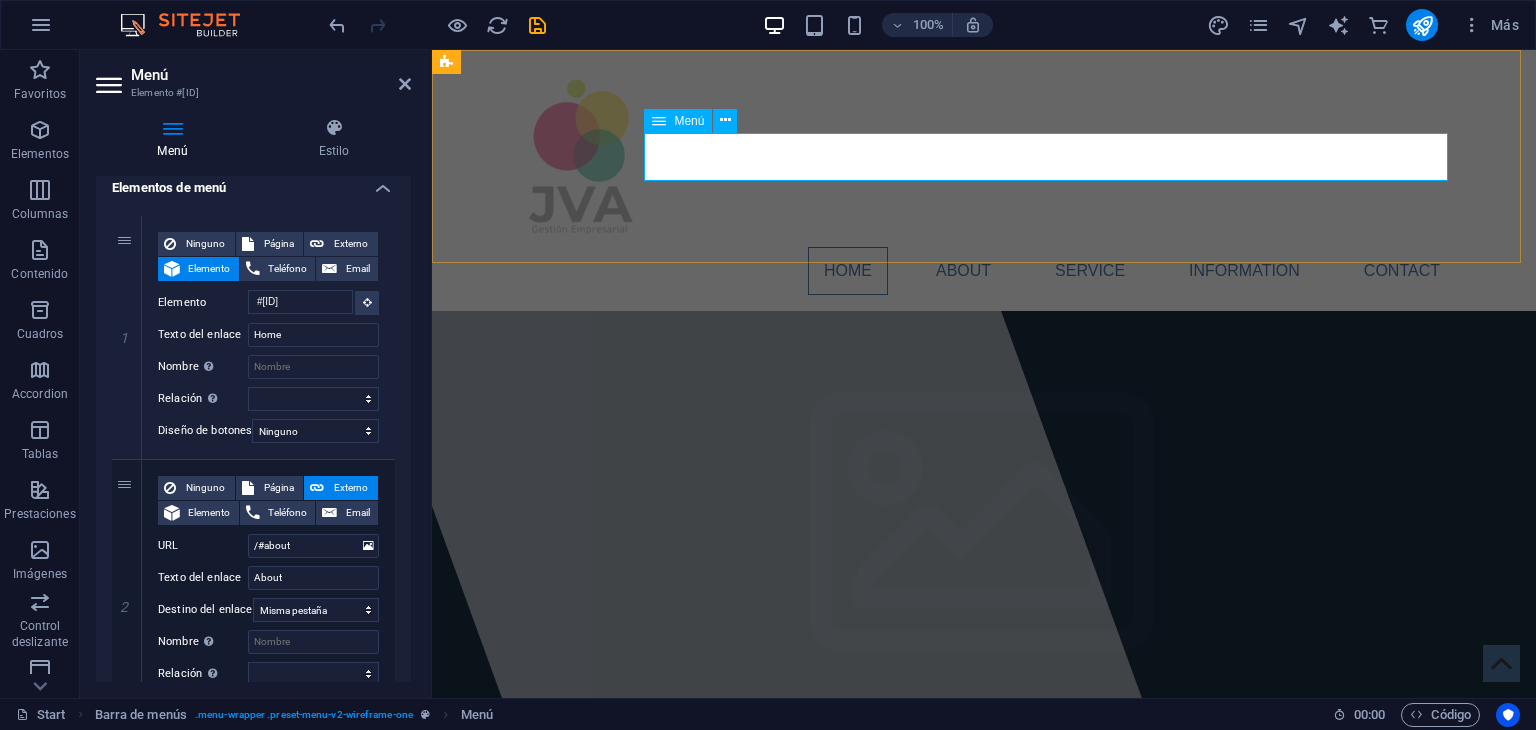 click on "Home About Service Information Contact" at bounding box center (984, 271) 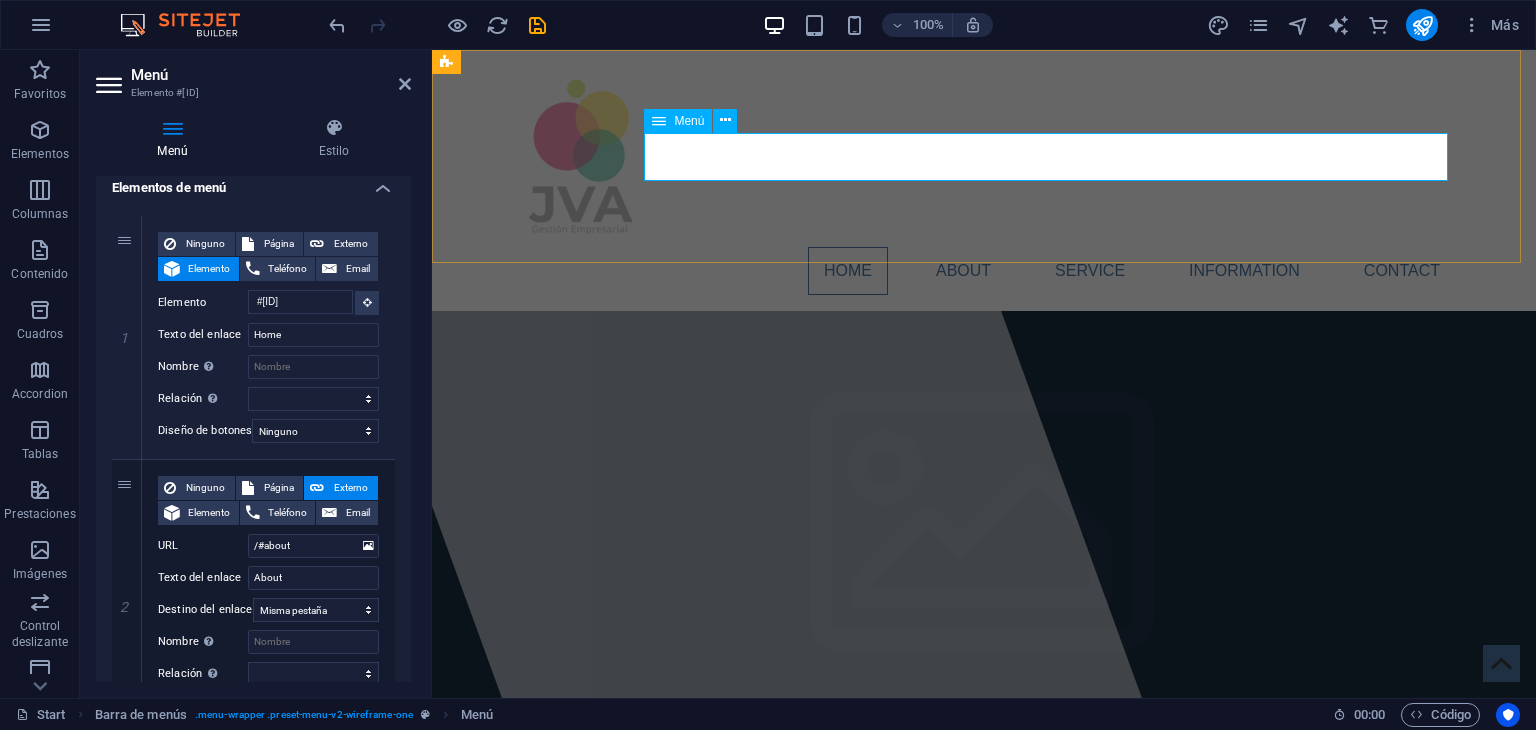 click on "Home About Service Information Contact" at bounding box center (984, 271) 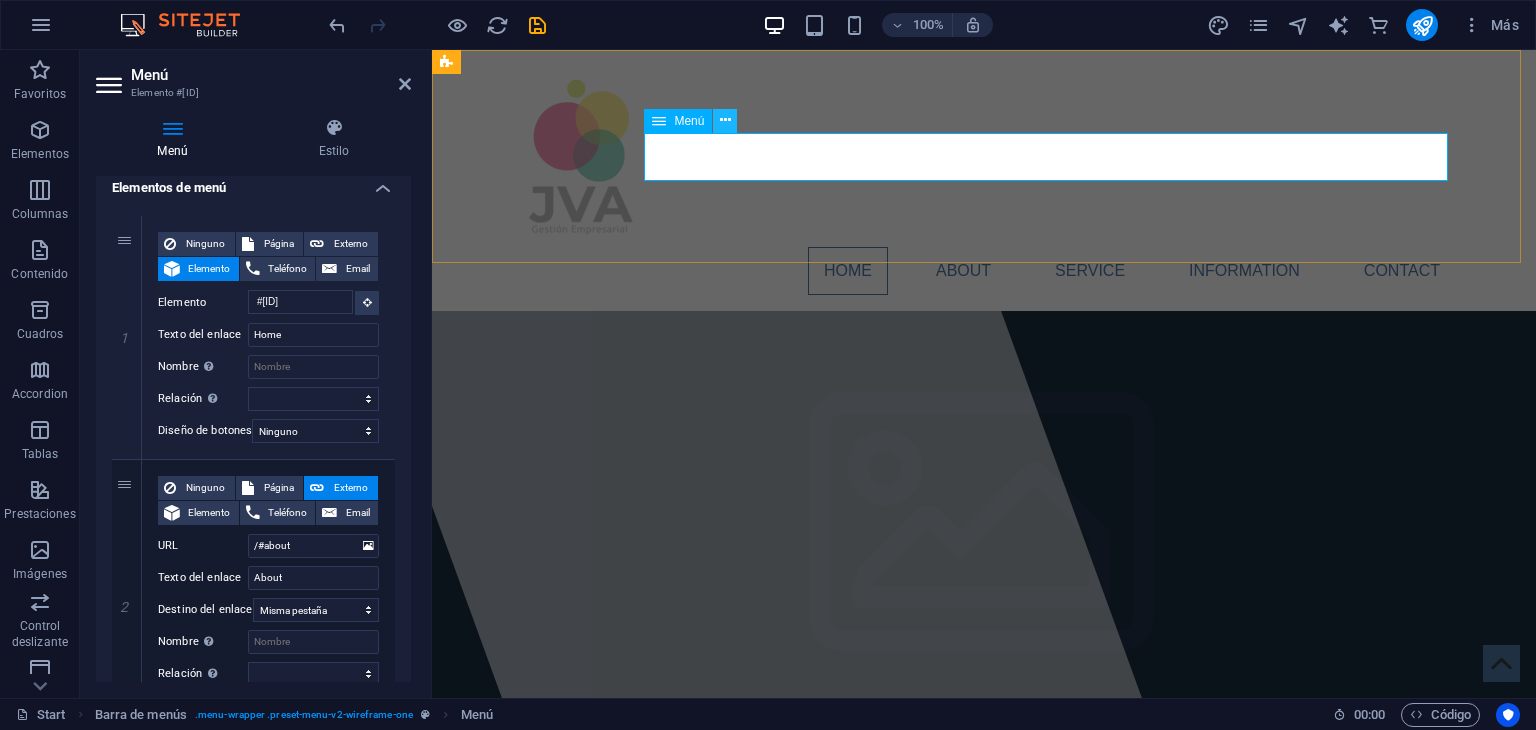 click at bounding box center (725, 120) 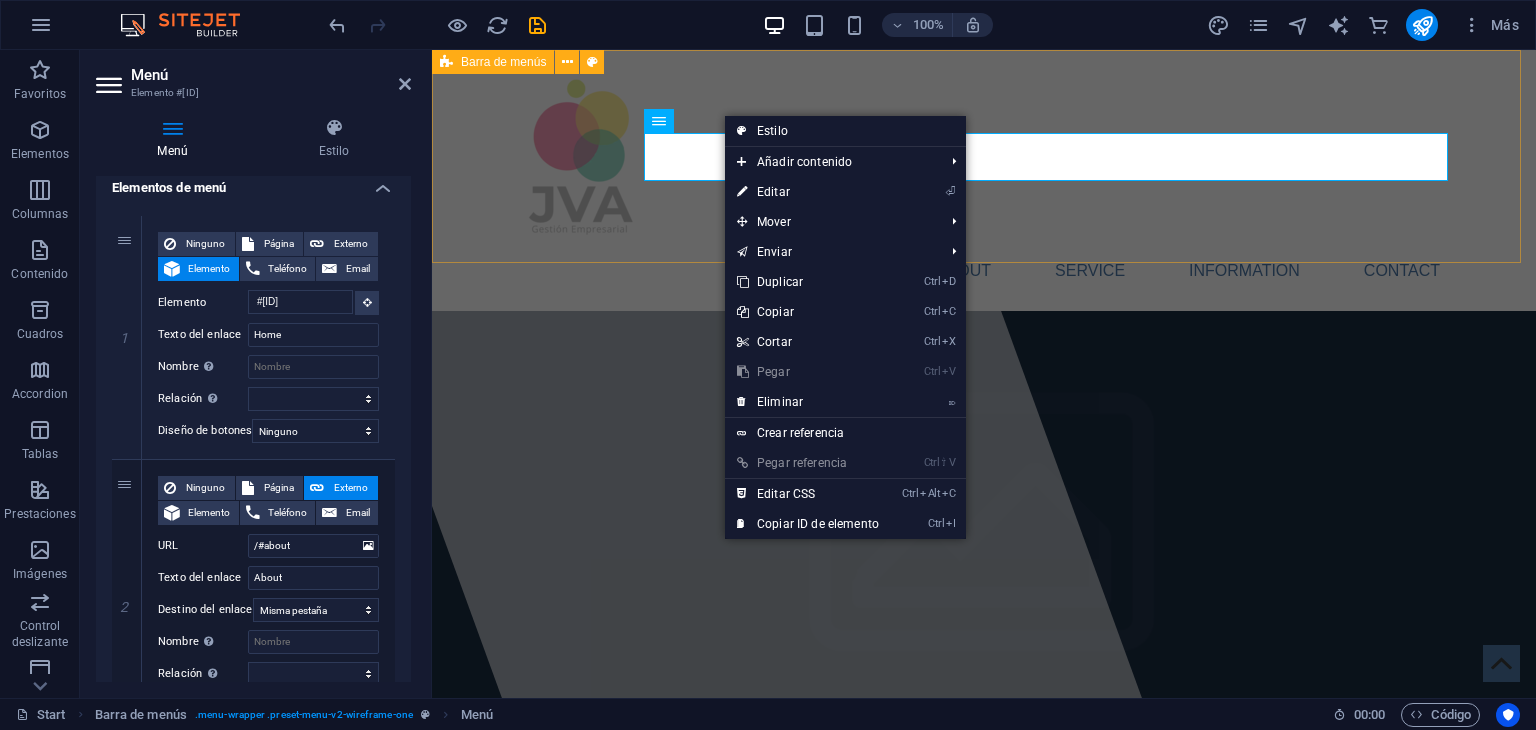 click on "Home About Service Information Contact" at bounding box center [984, 180] 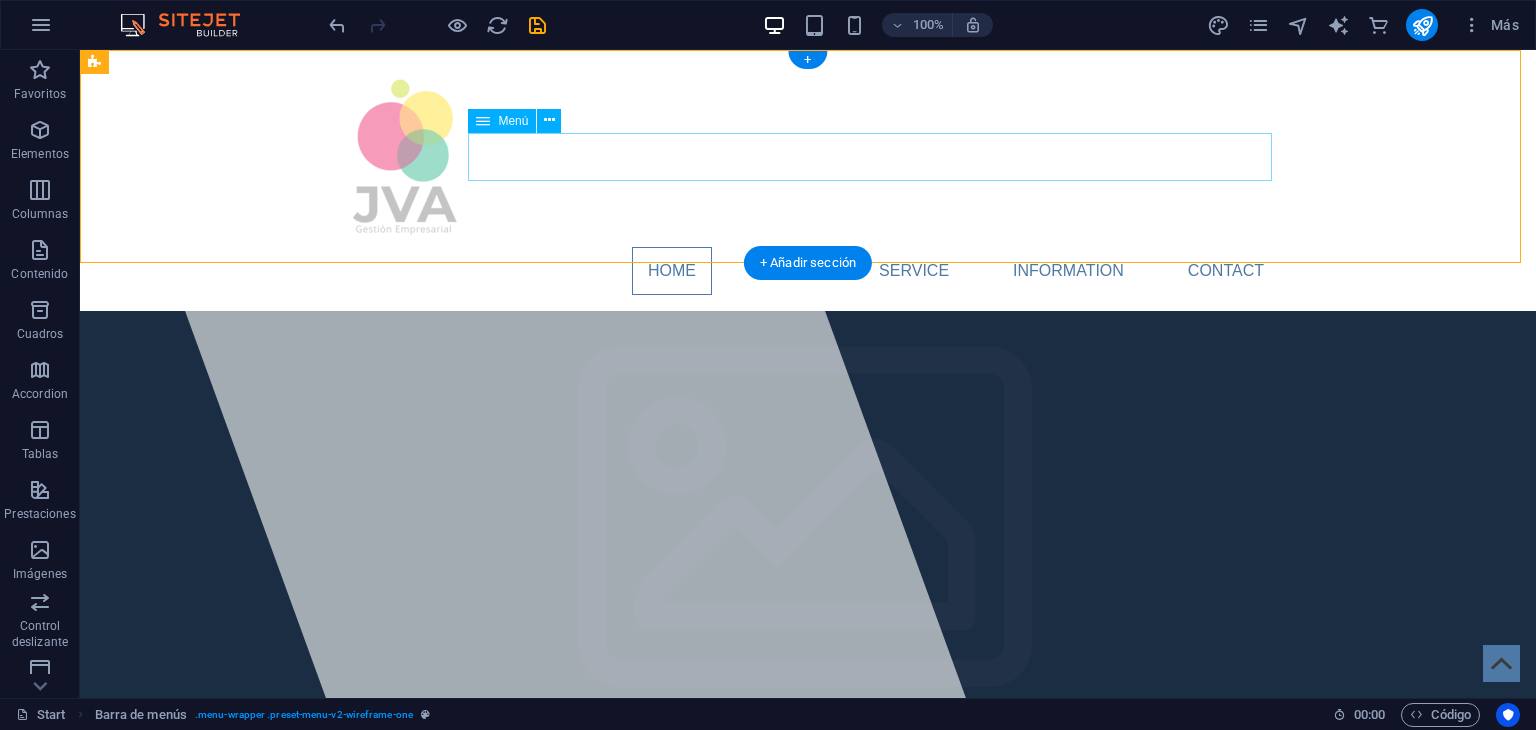 click on "Home About Service Information Contact" at bounding box center (808, 271) 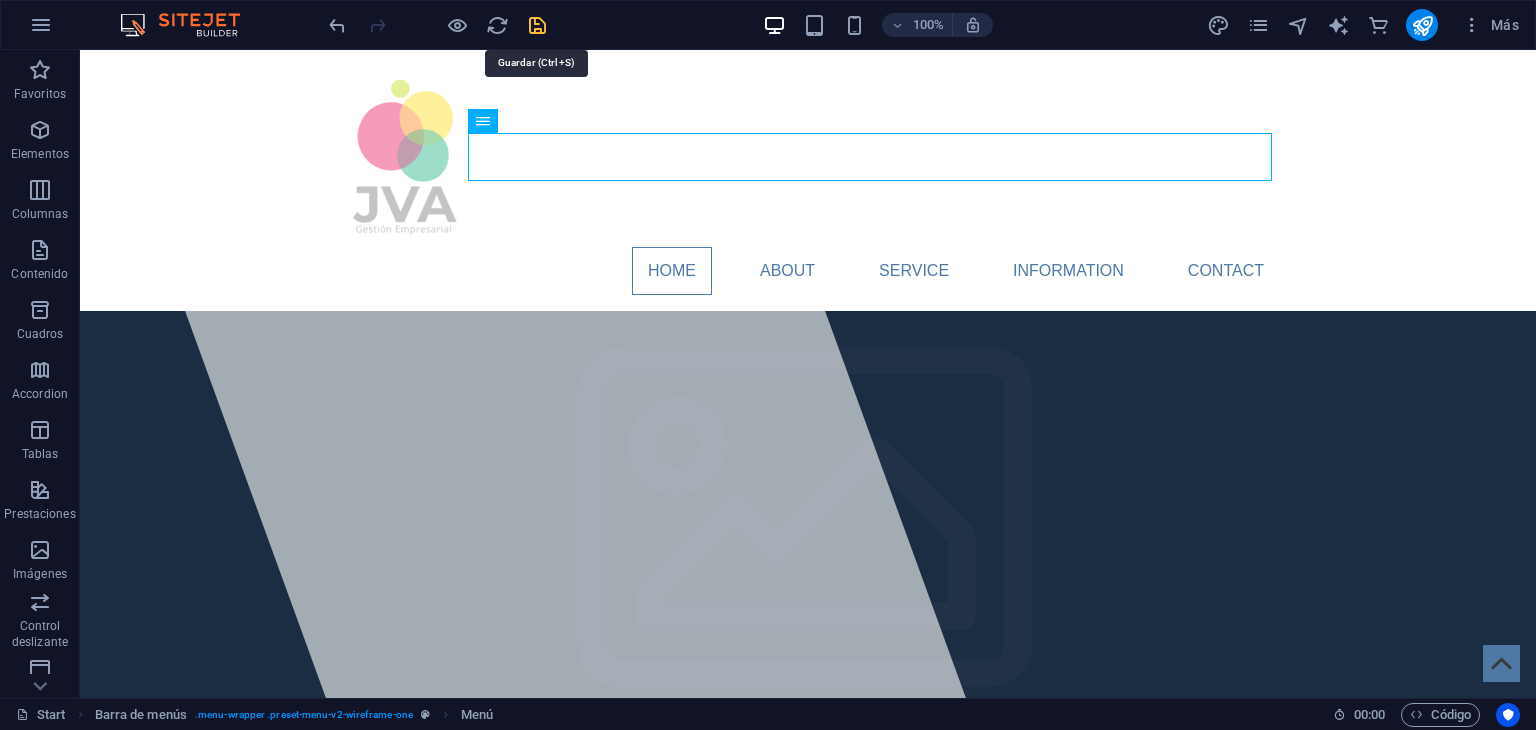 click at bounding box center [537, 25] 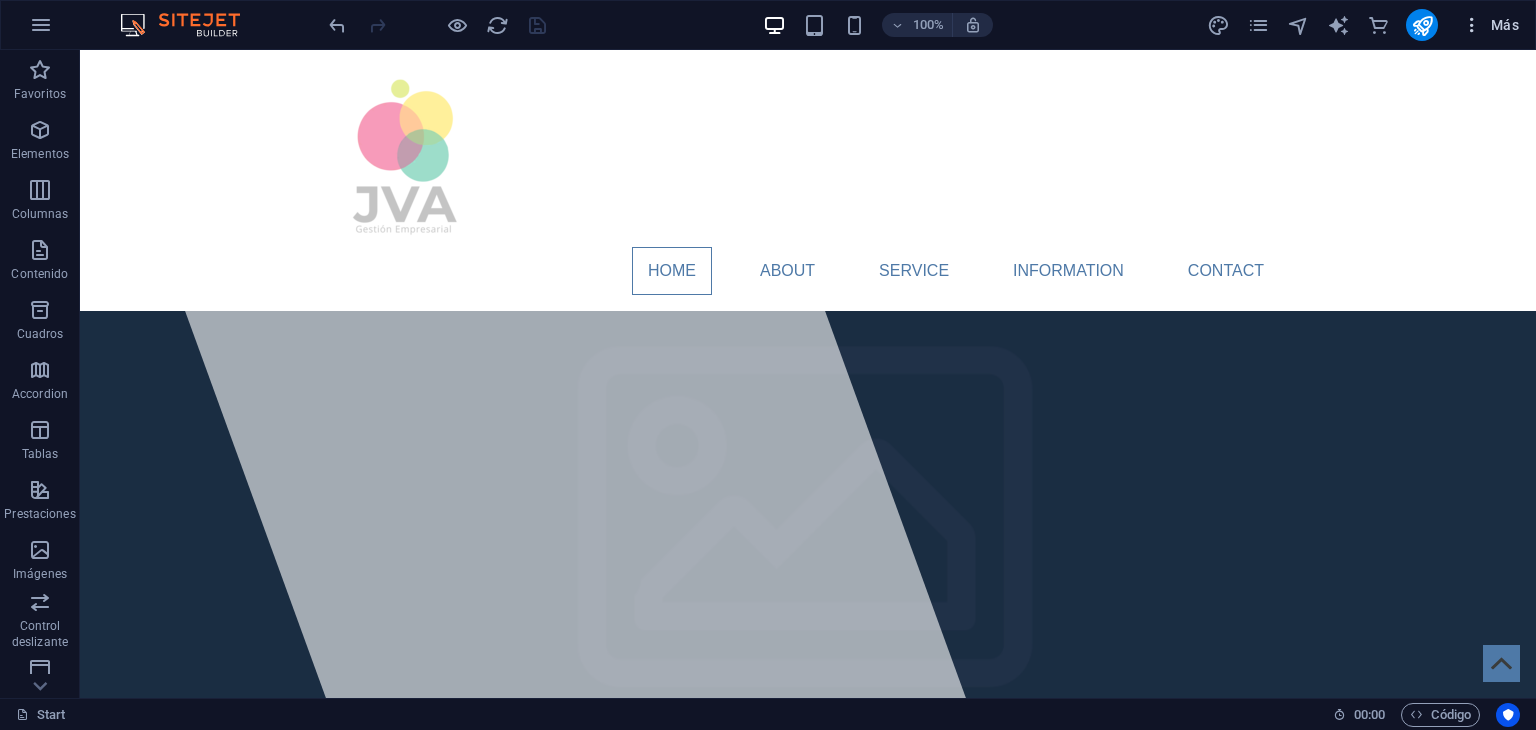 click on "Más" at bounding box center (1490, 25) 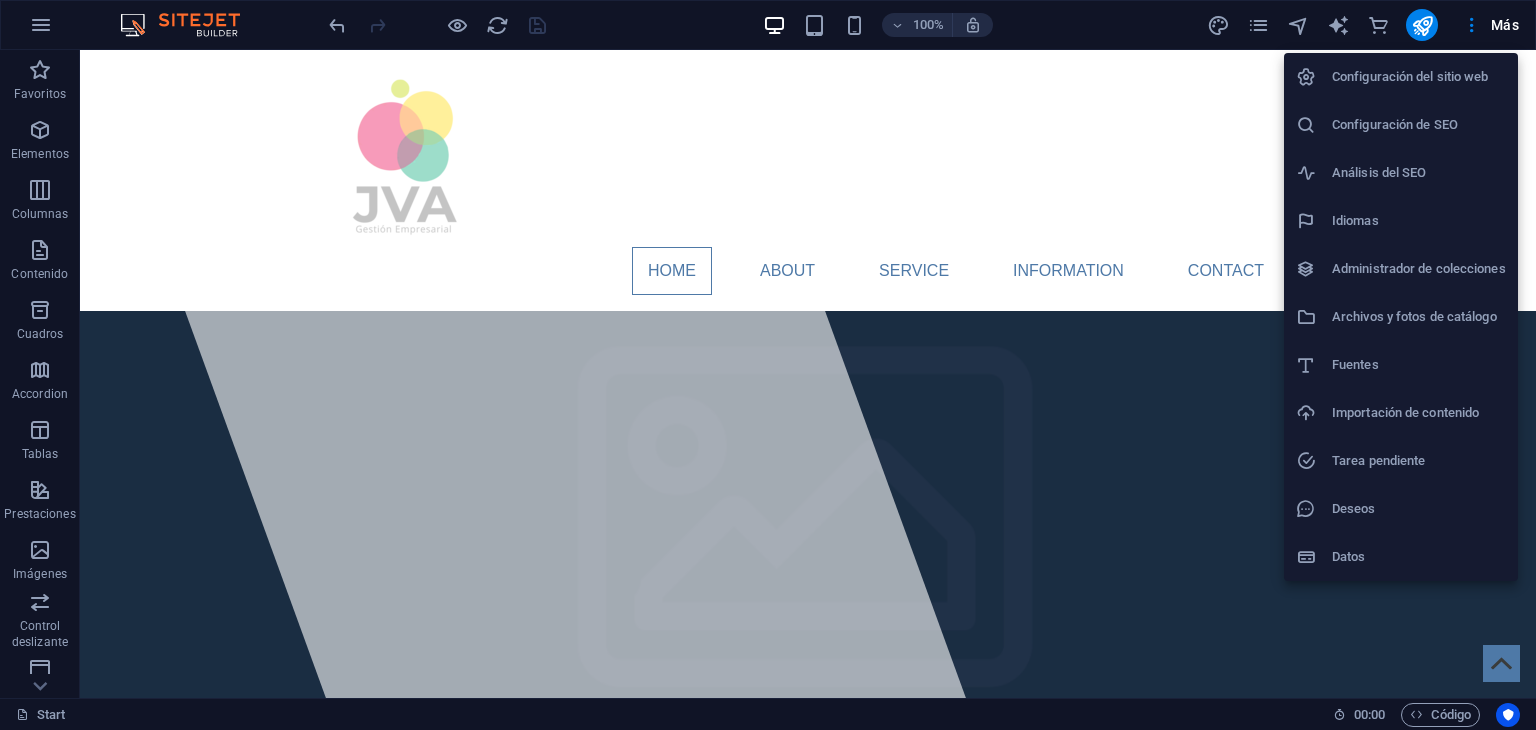 click at bounding box center (768, 365) 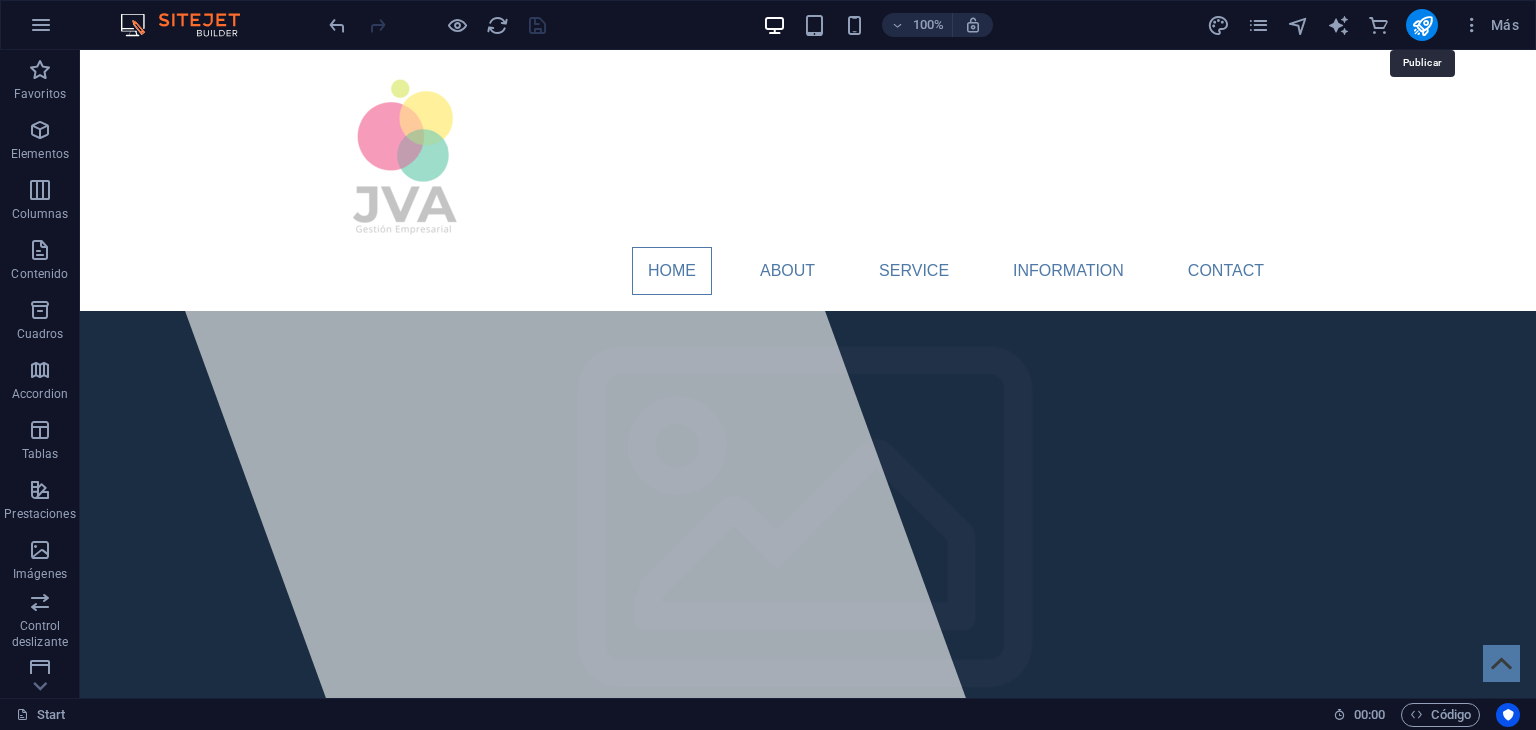 click at bounding box center (1422, 25) 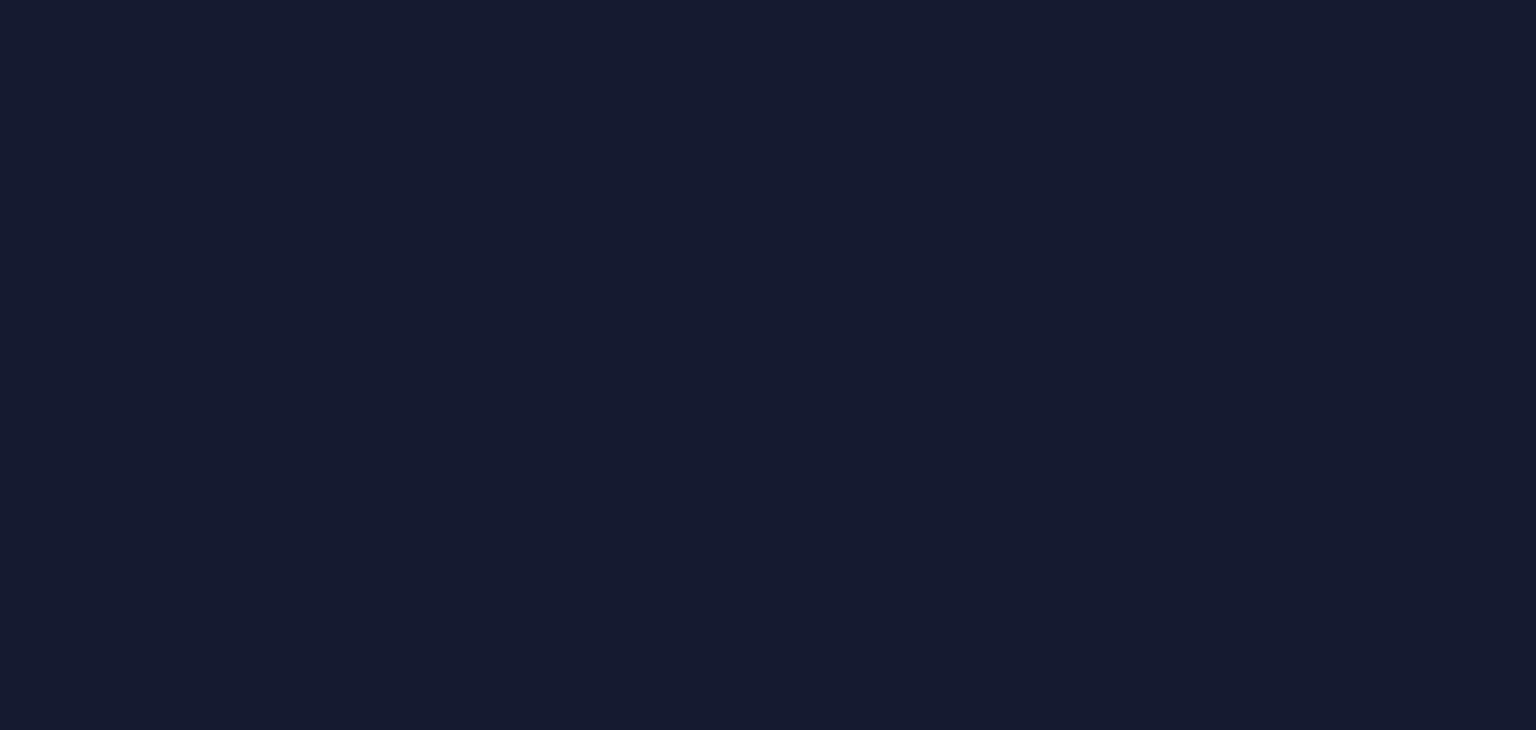 scroll, scrollTop: 0, scrollLeft: 0, axis: both 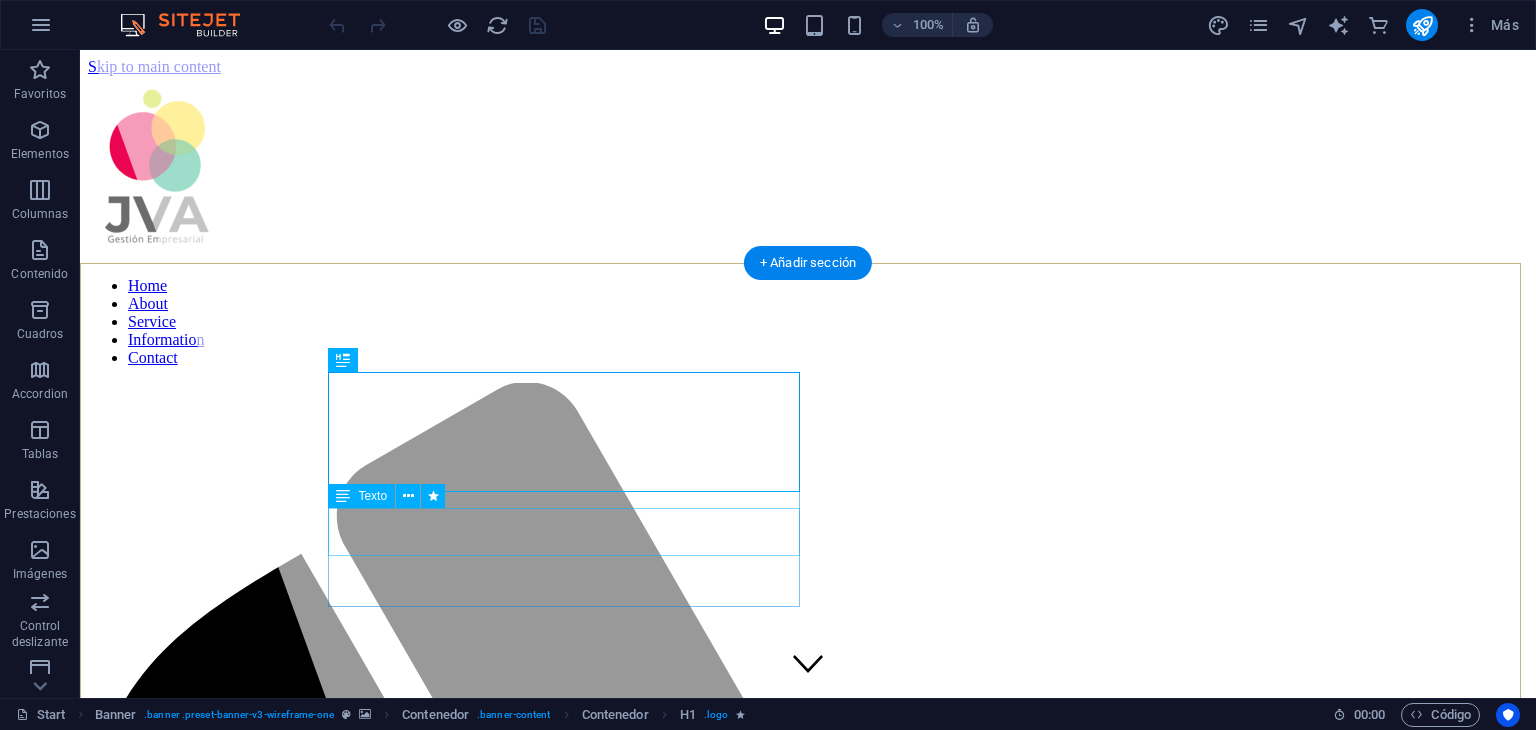 click on "Lorem ipsum dolor sit amet, consectetuer adipiscing elit. Aenean commodo ligula eget dolor. Aenean massa." at bounding box center (808, 2888) 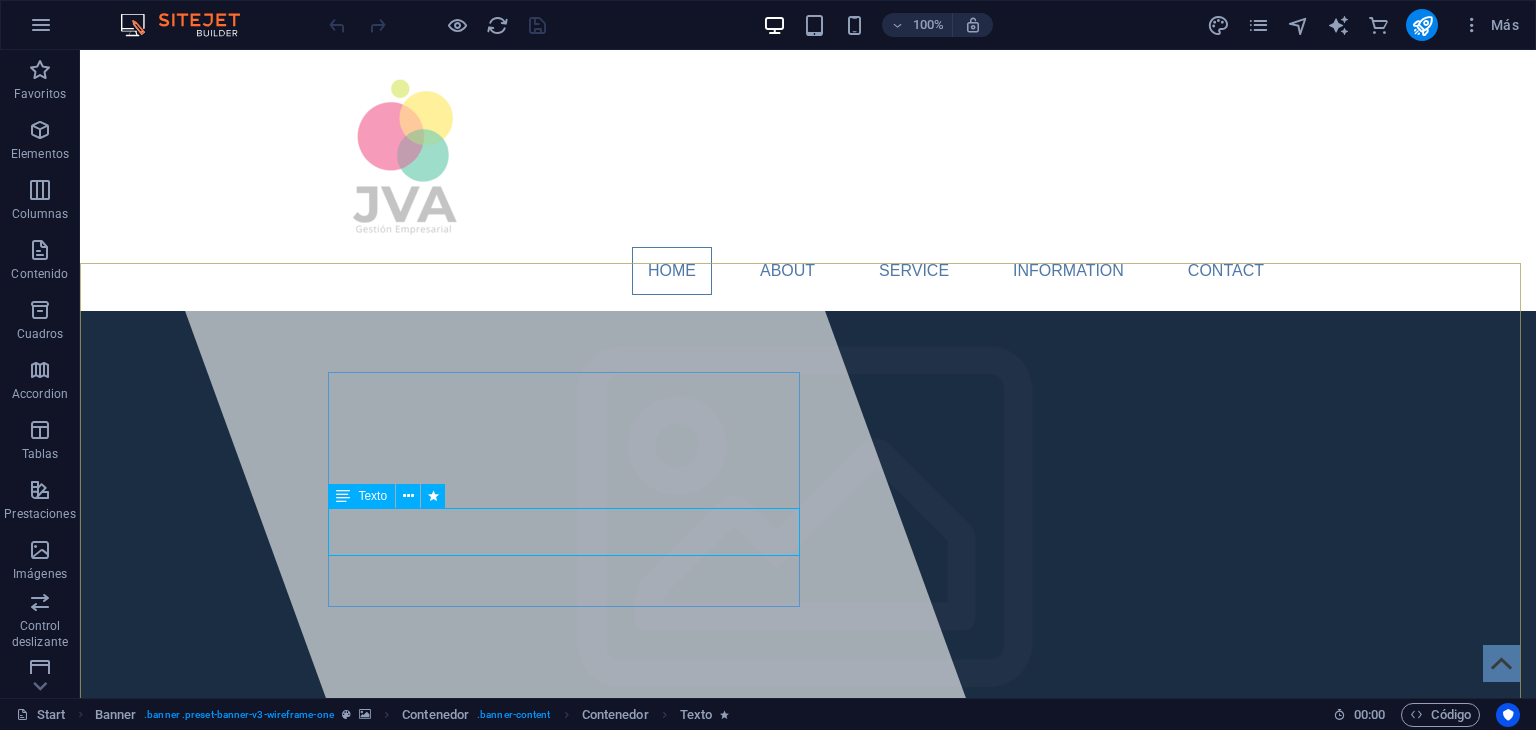 click on "Texto" at bounding box center (372, 496) 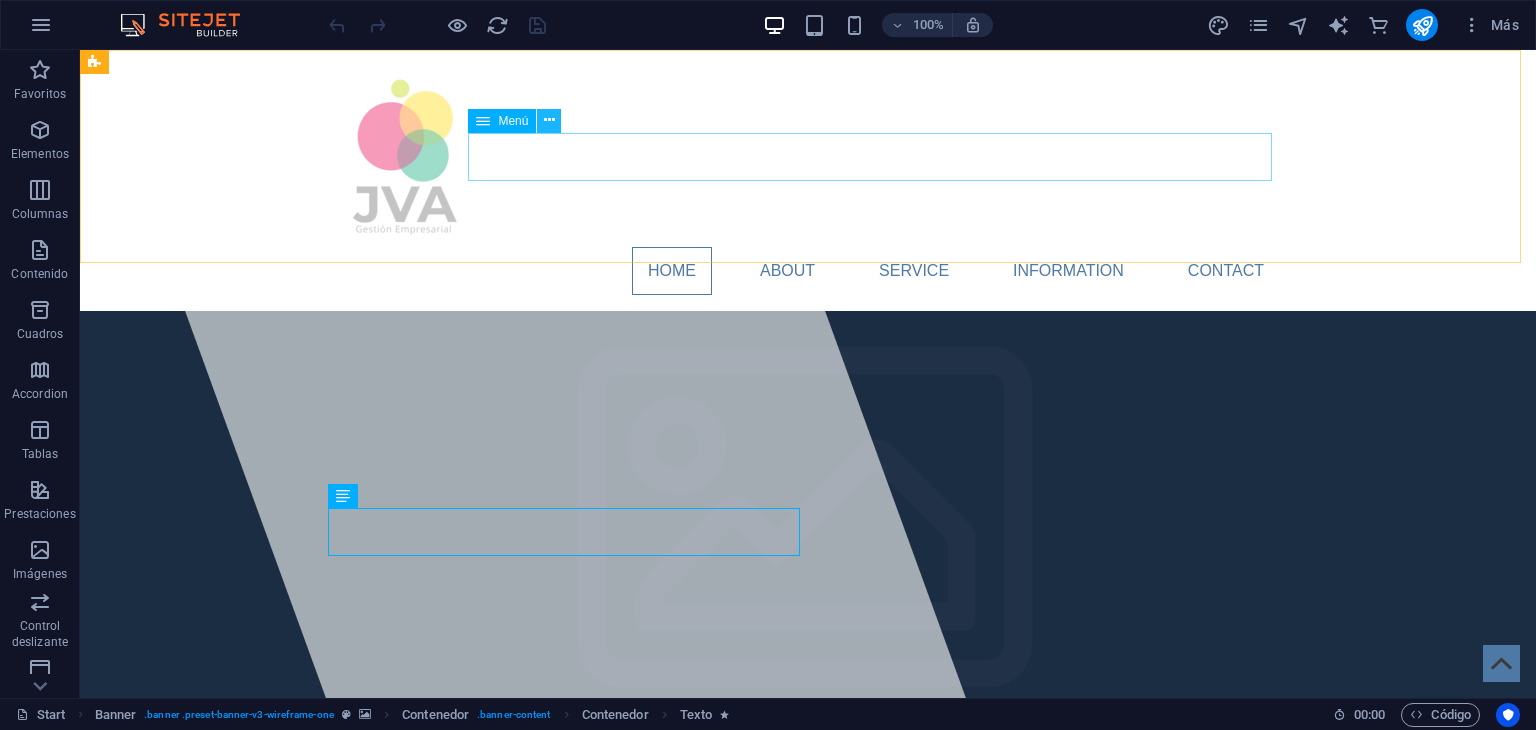 click at bounding box center [549, 120] 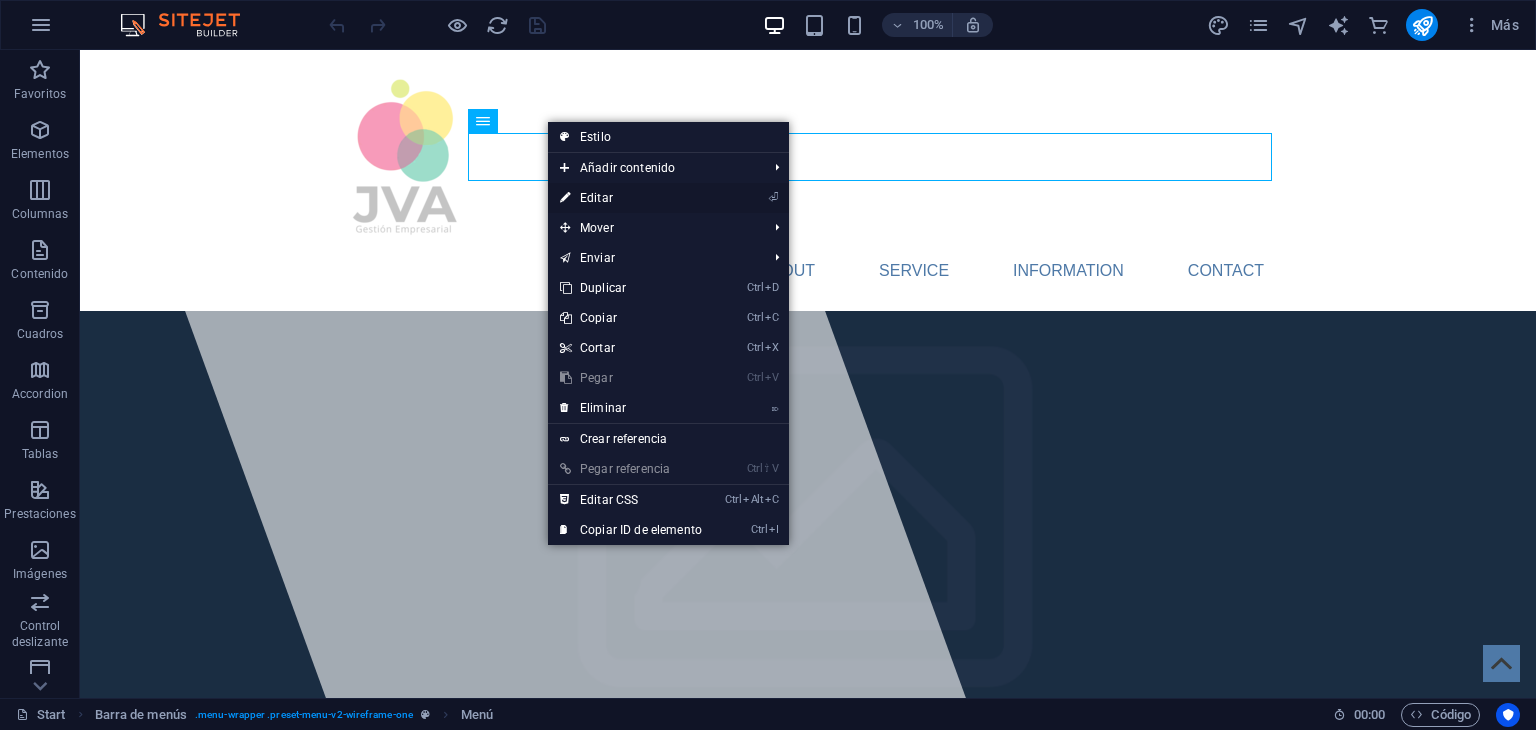 click on "⏎  Editar" at bounding box center (631, 198) 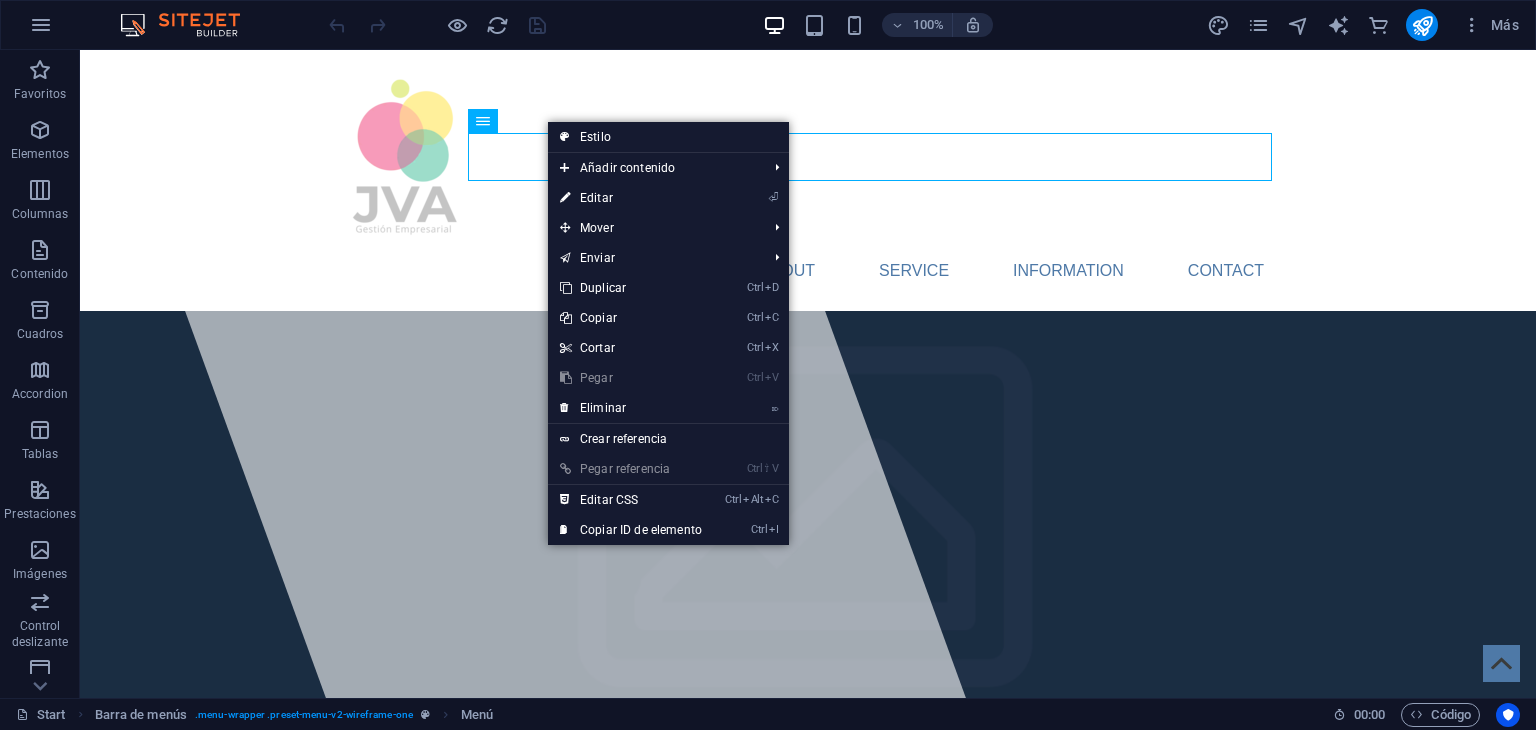 select 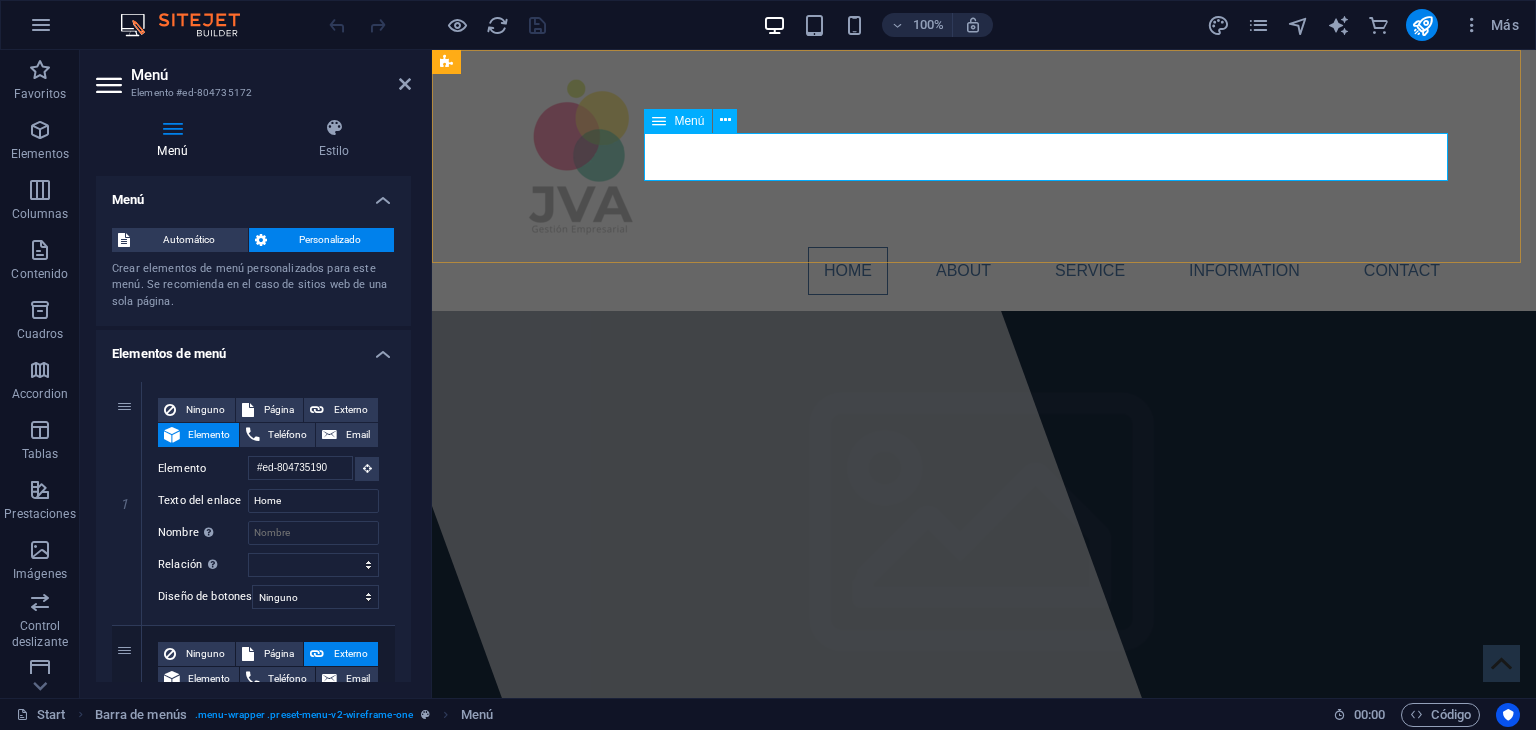click on "Home About Service Information Contact" at bounding box center (984, 271) 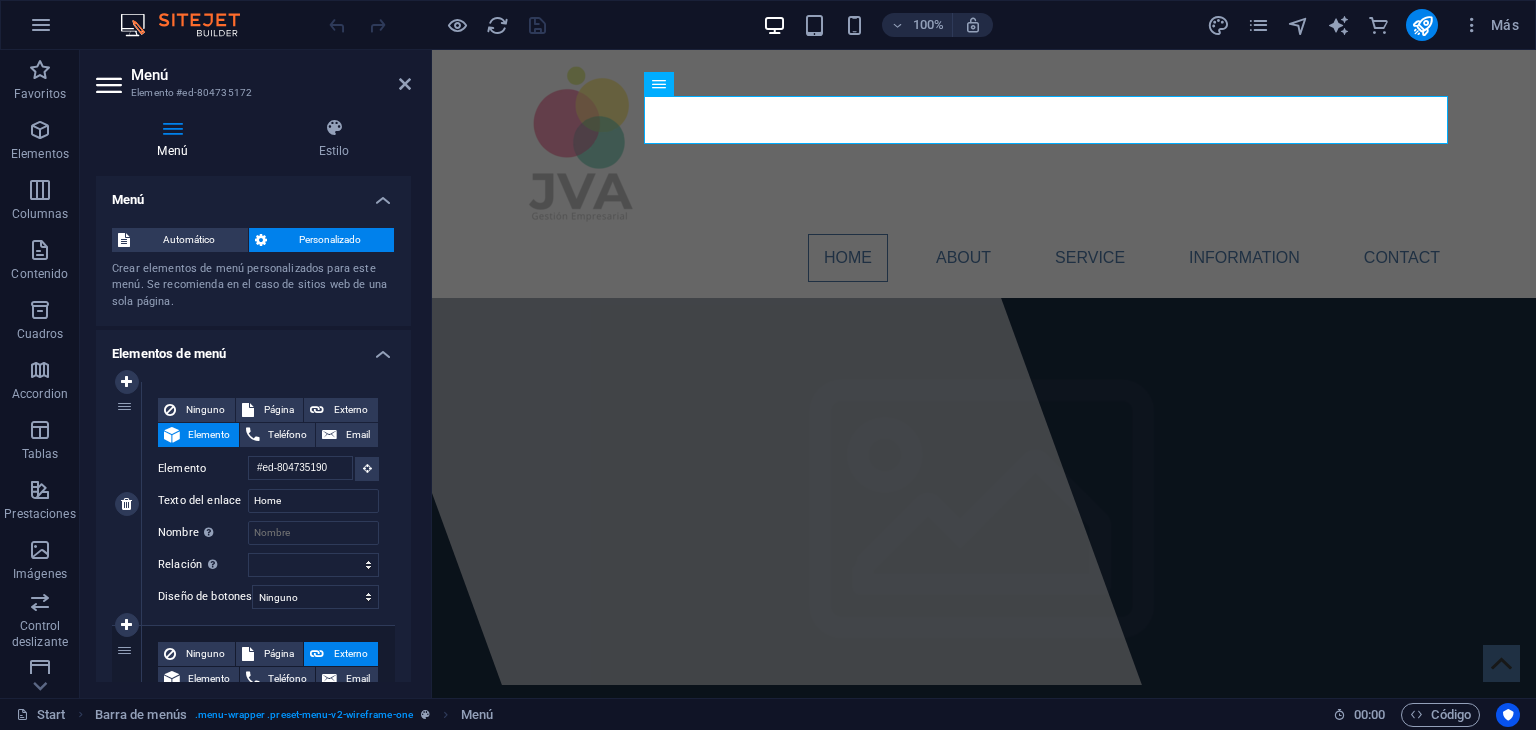 scroll, scrollTop: 0, scrollLeft: 0, axis: both 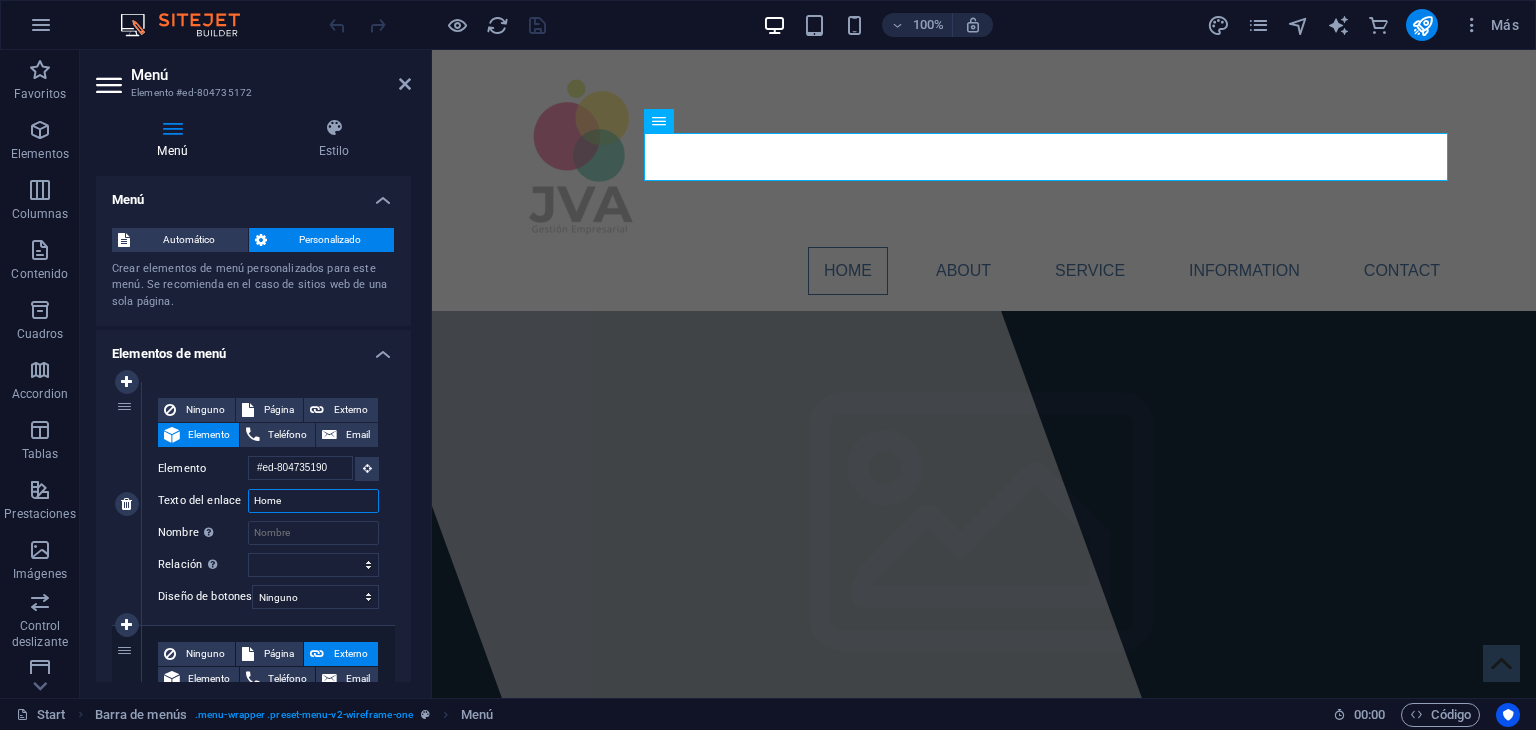 drag, startPoint x: 312, startPoint y: 493, endPoint x: 234, endPoint y: 496, distance: 78.05767 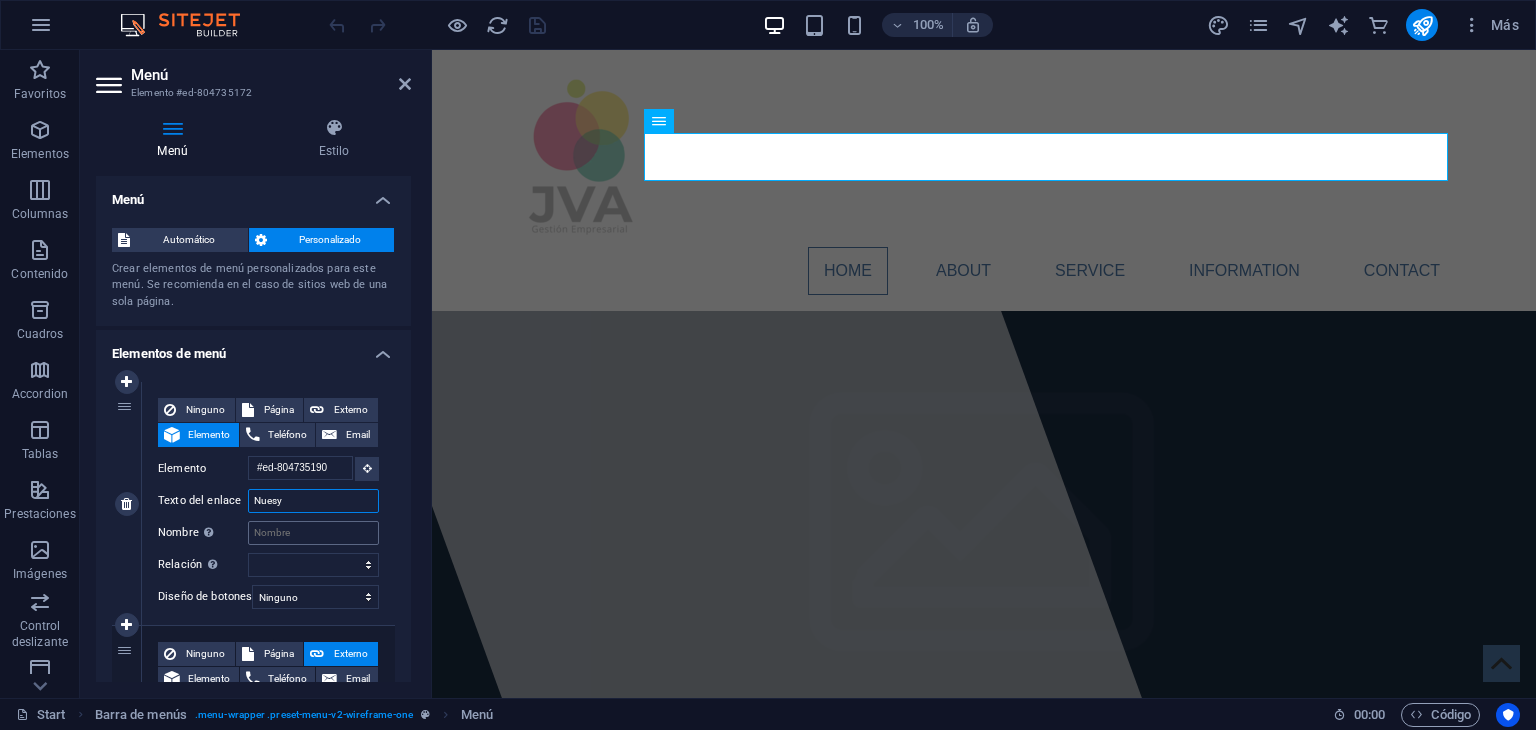 type on "Nuesyt" 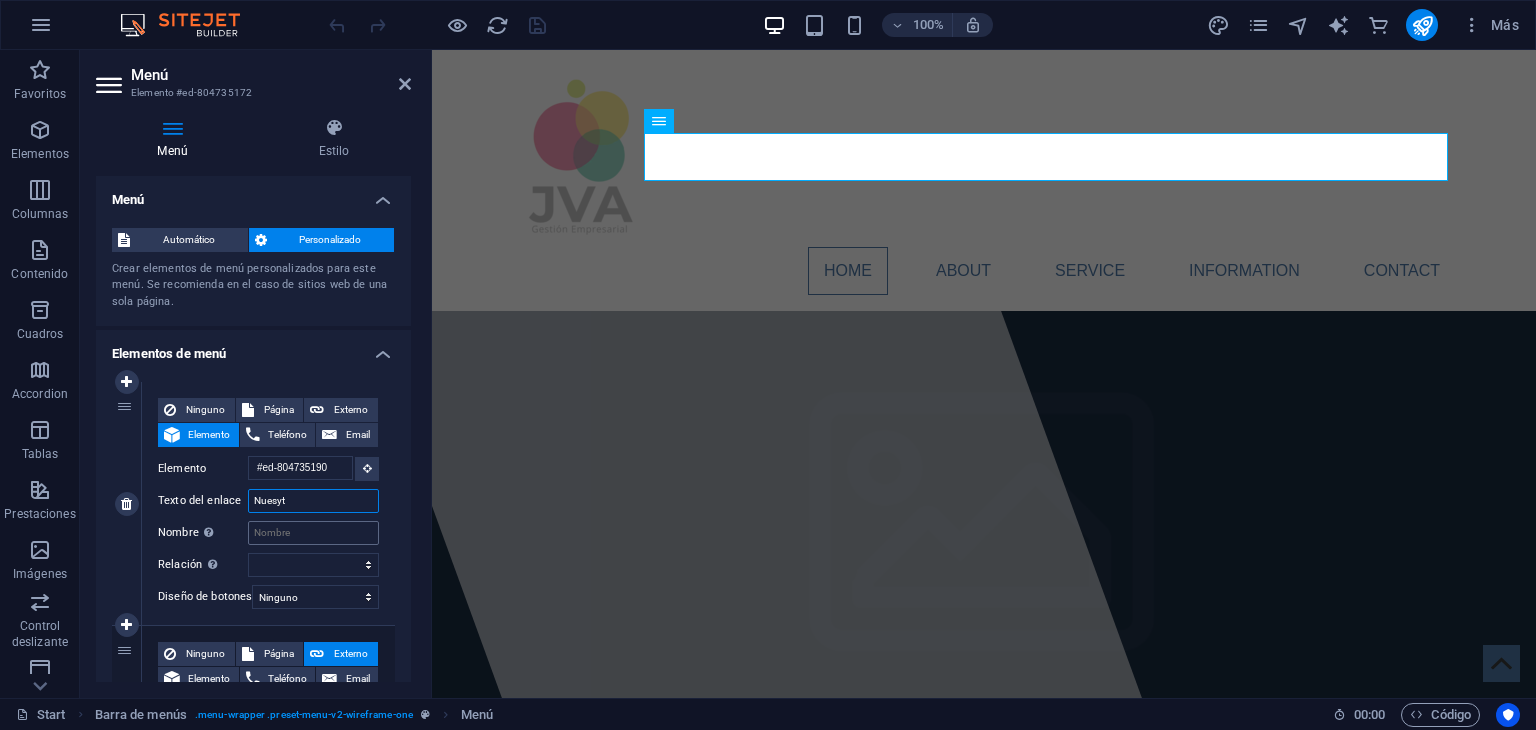 select 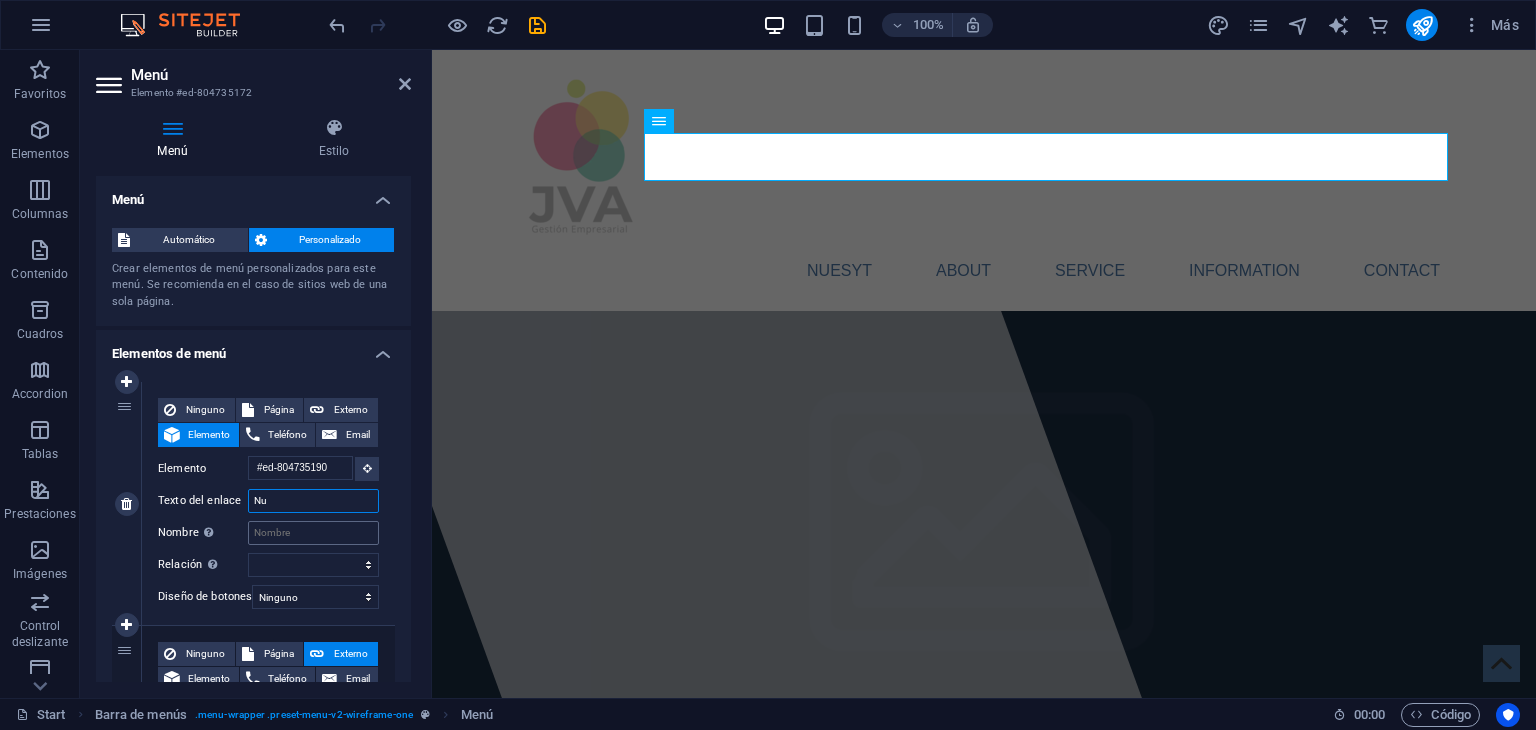 type on "N" 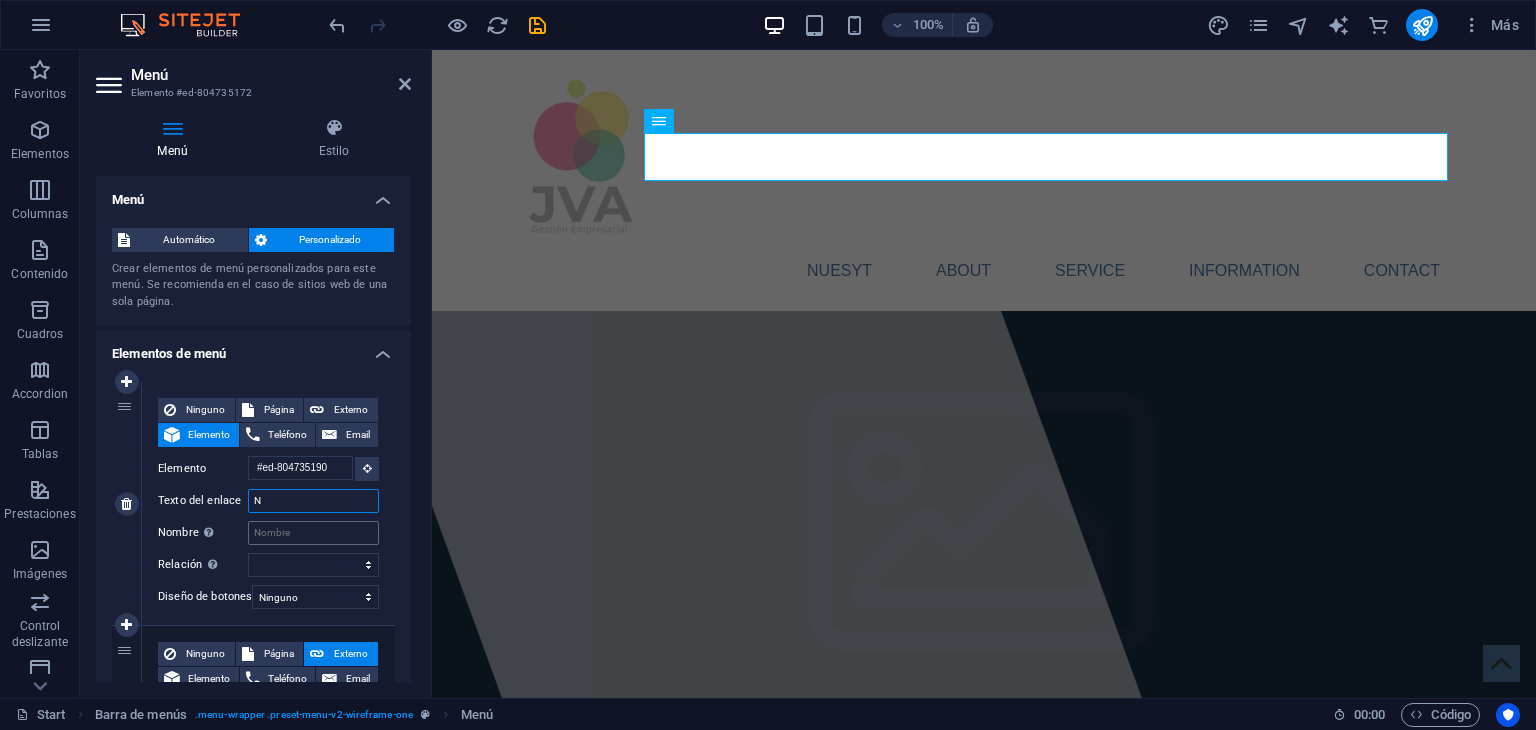 type 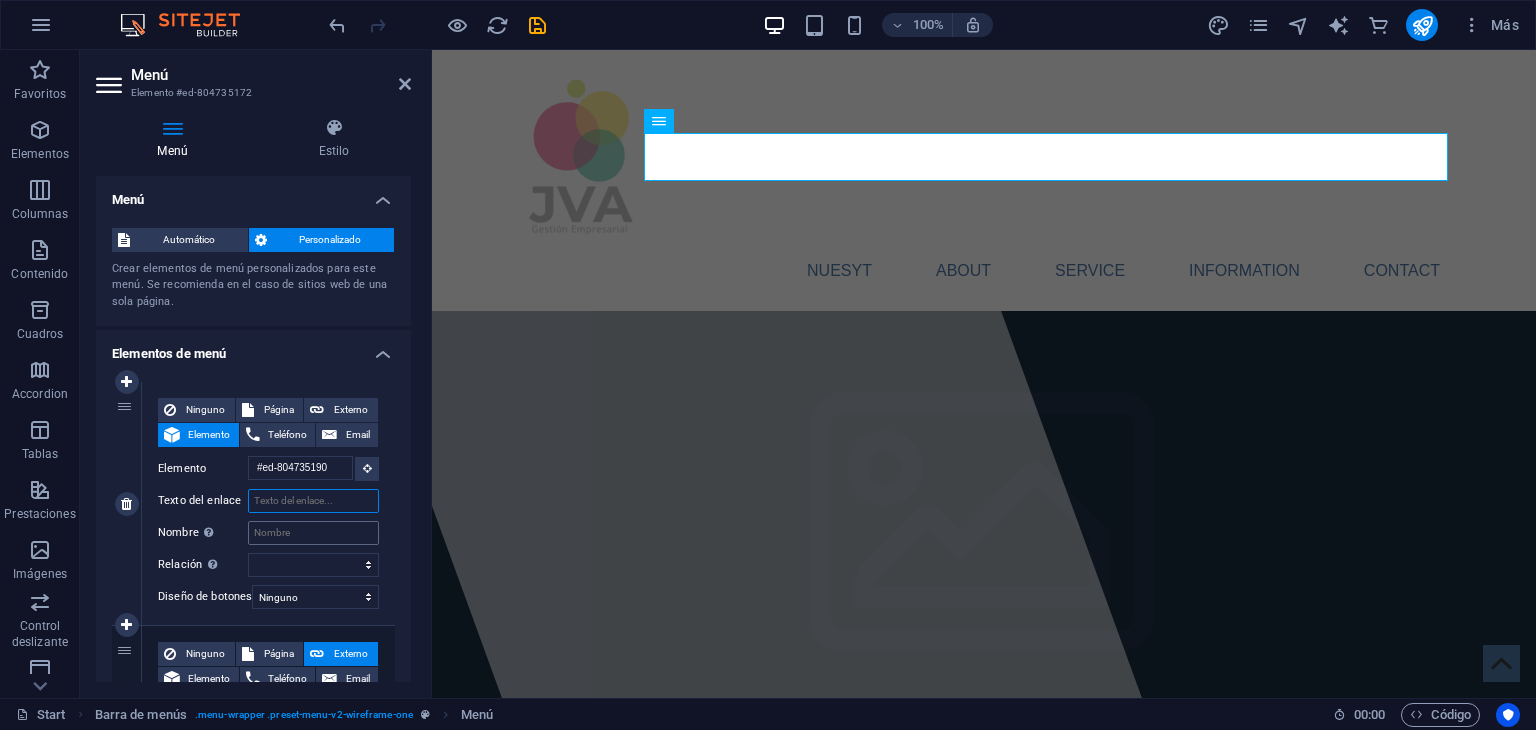 select 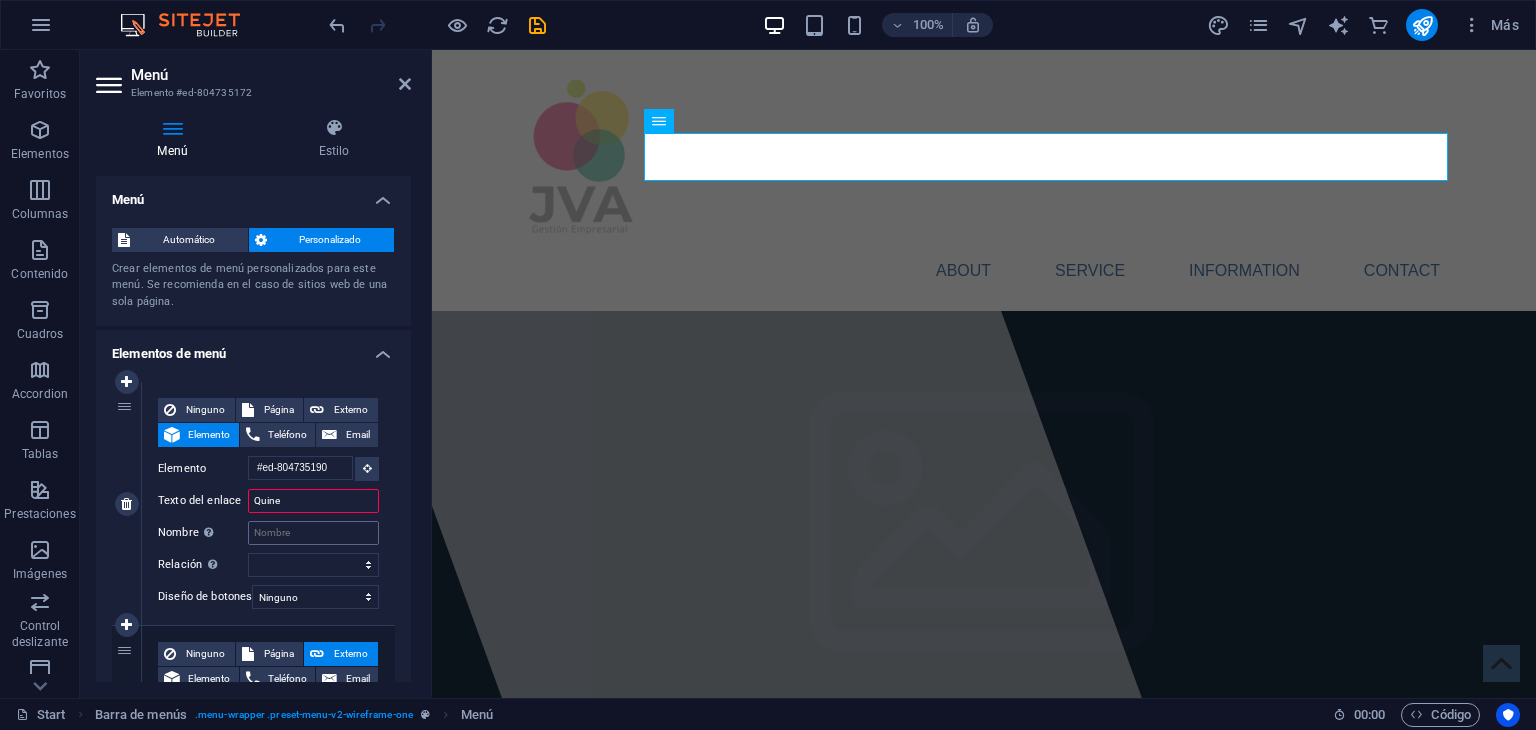 type on "Quines" 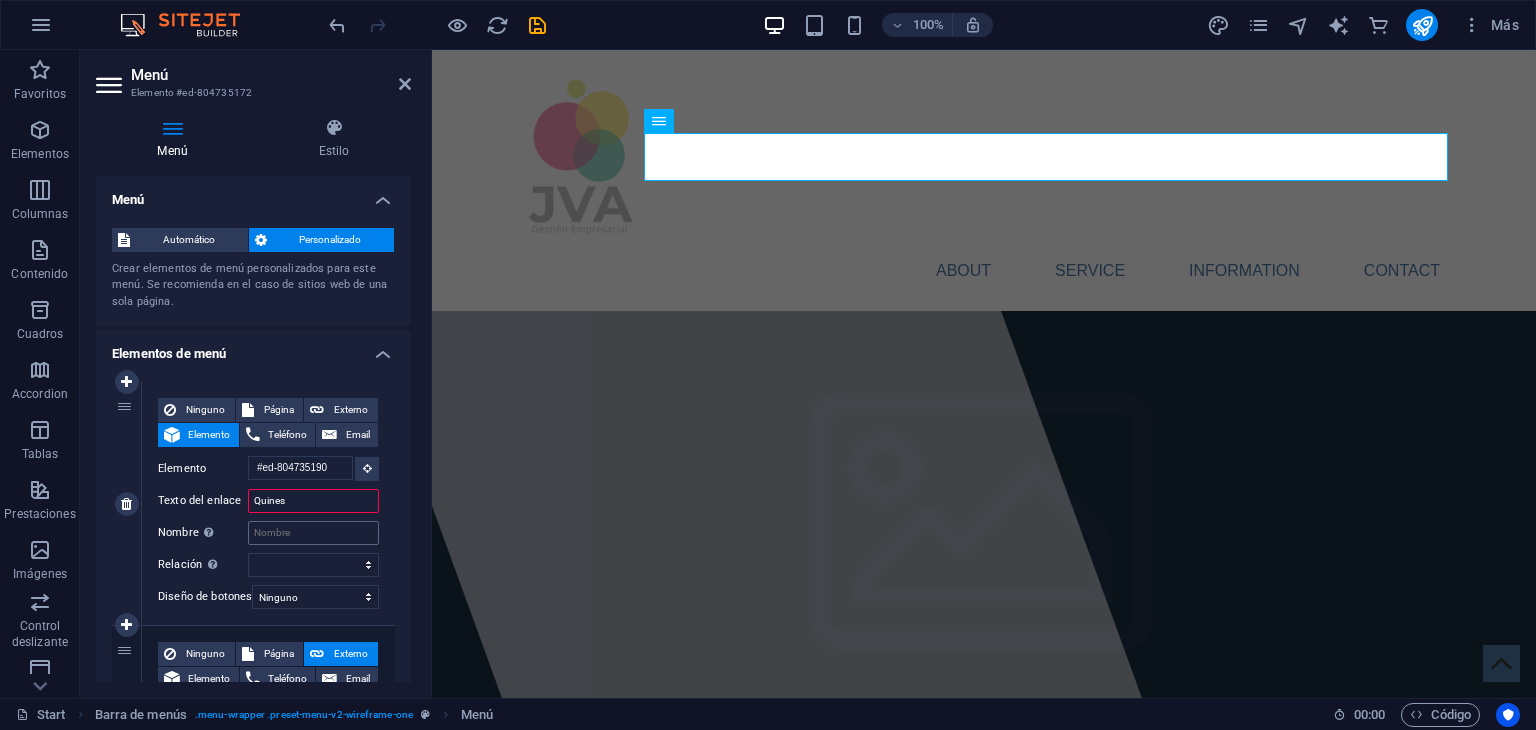 select 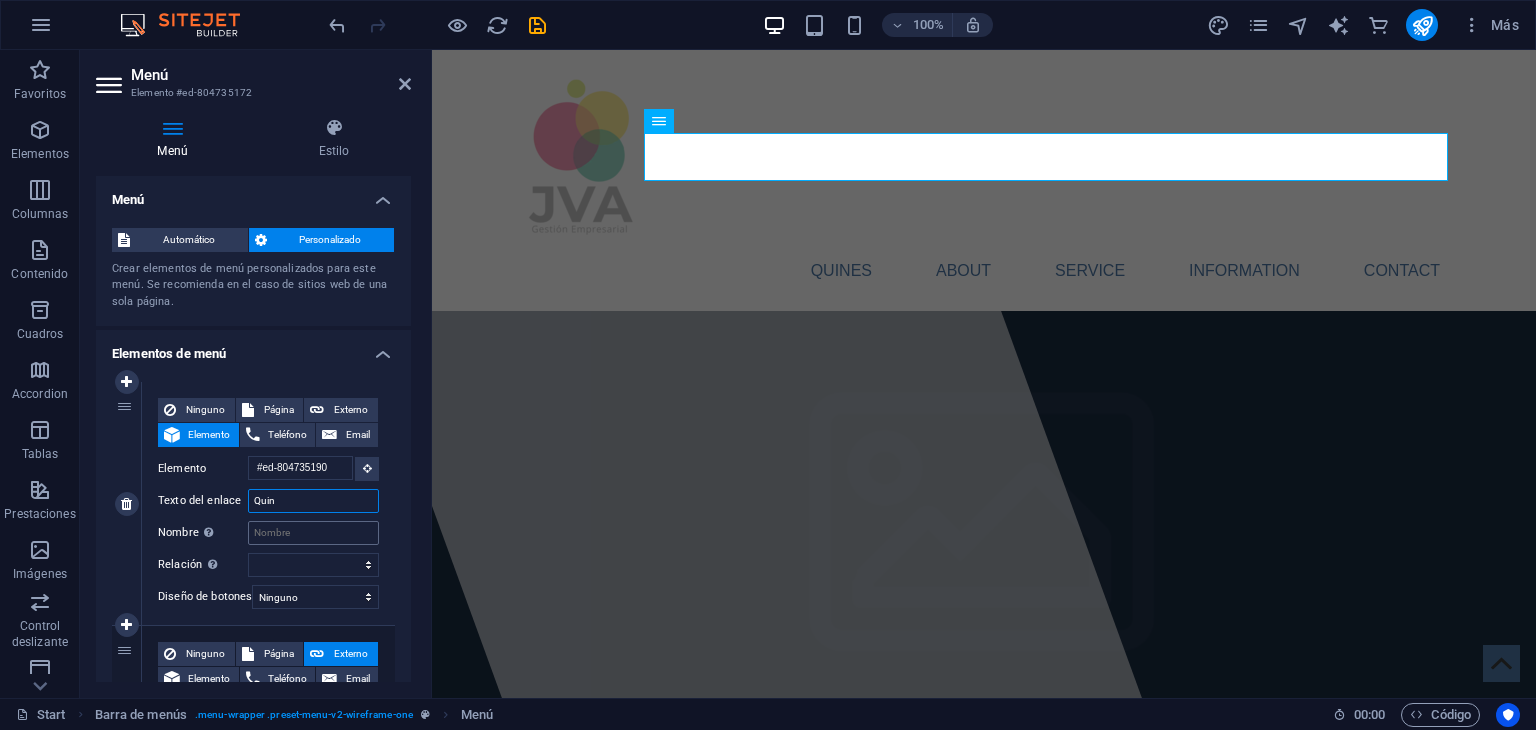 type on "Qui" 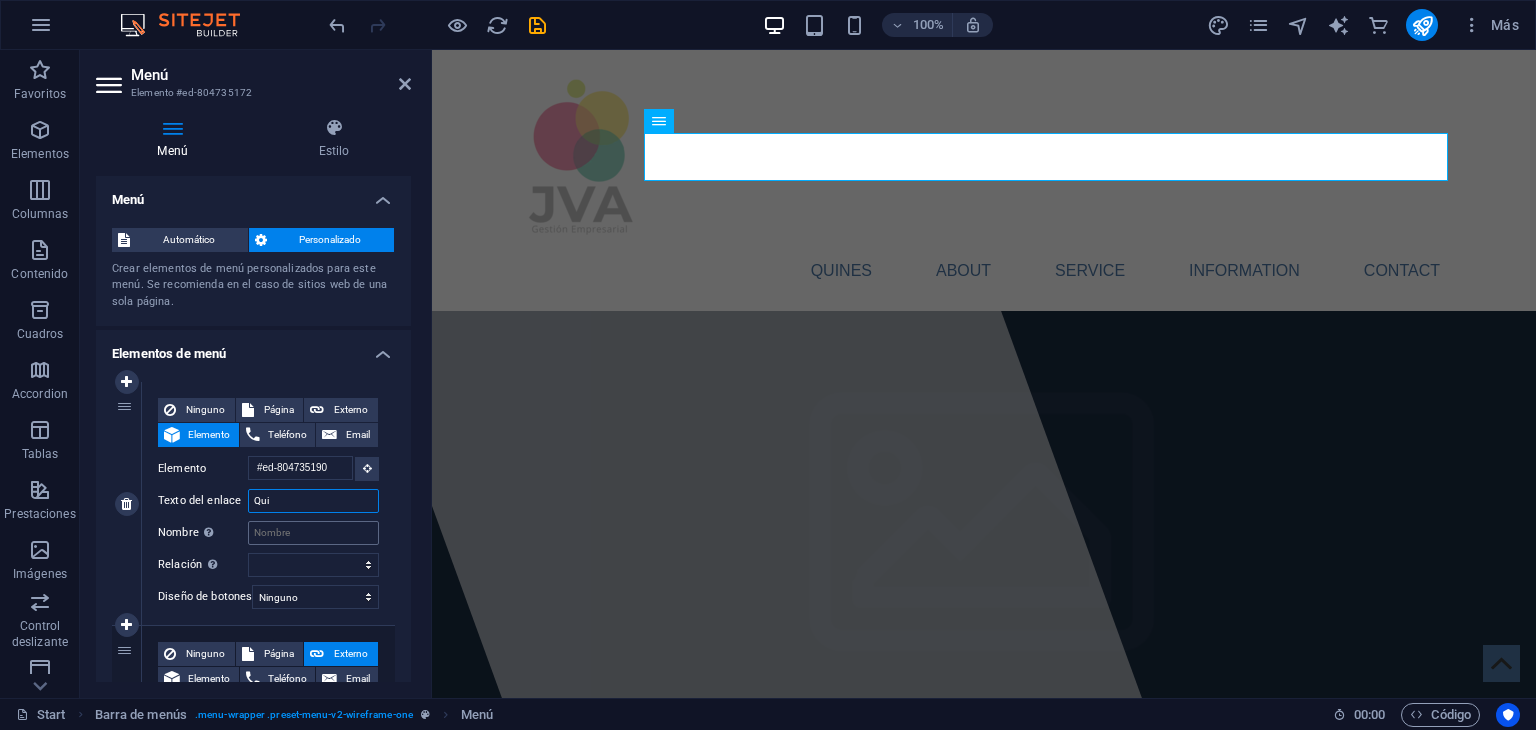 select 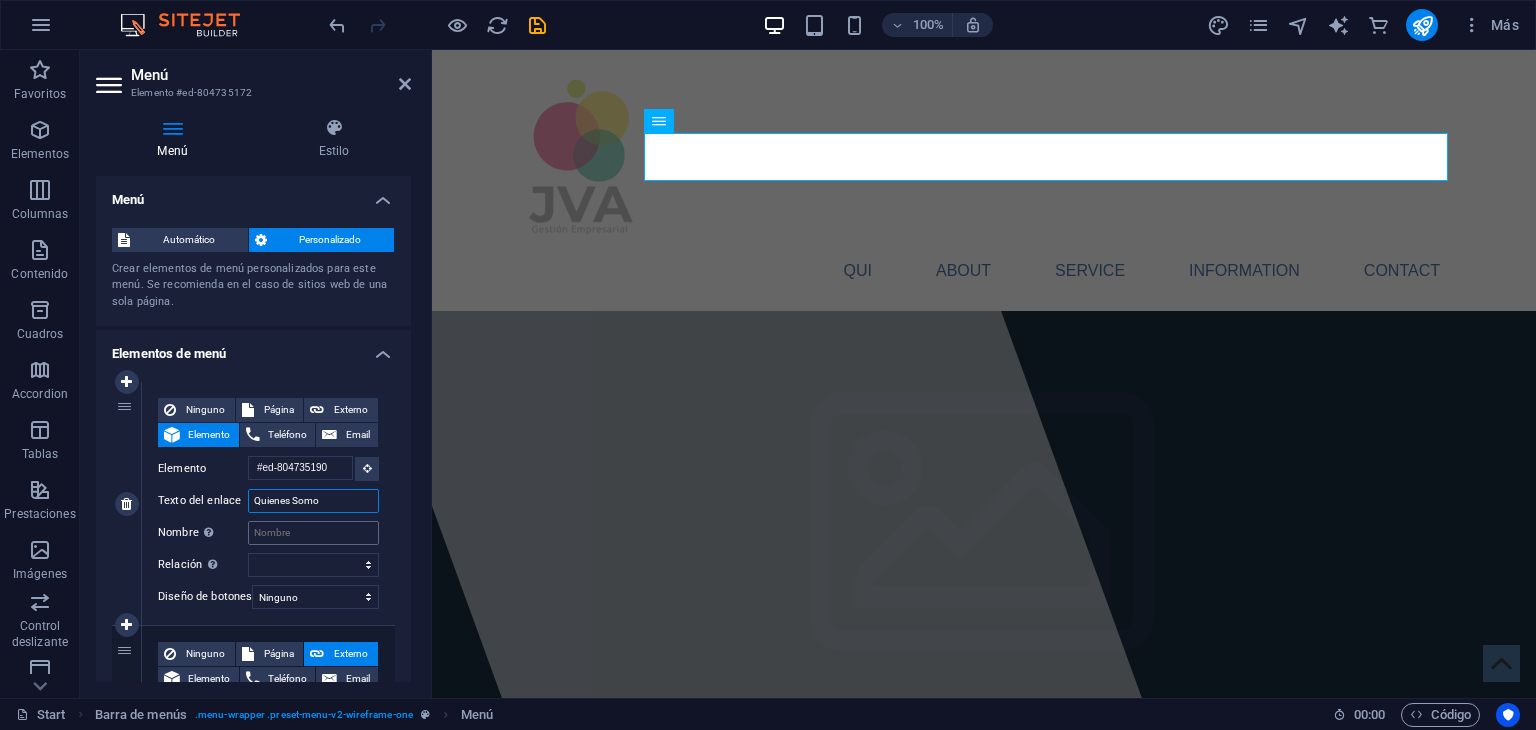 type on "Quienes Somos" 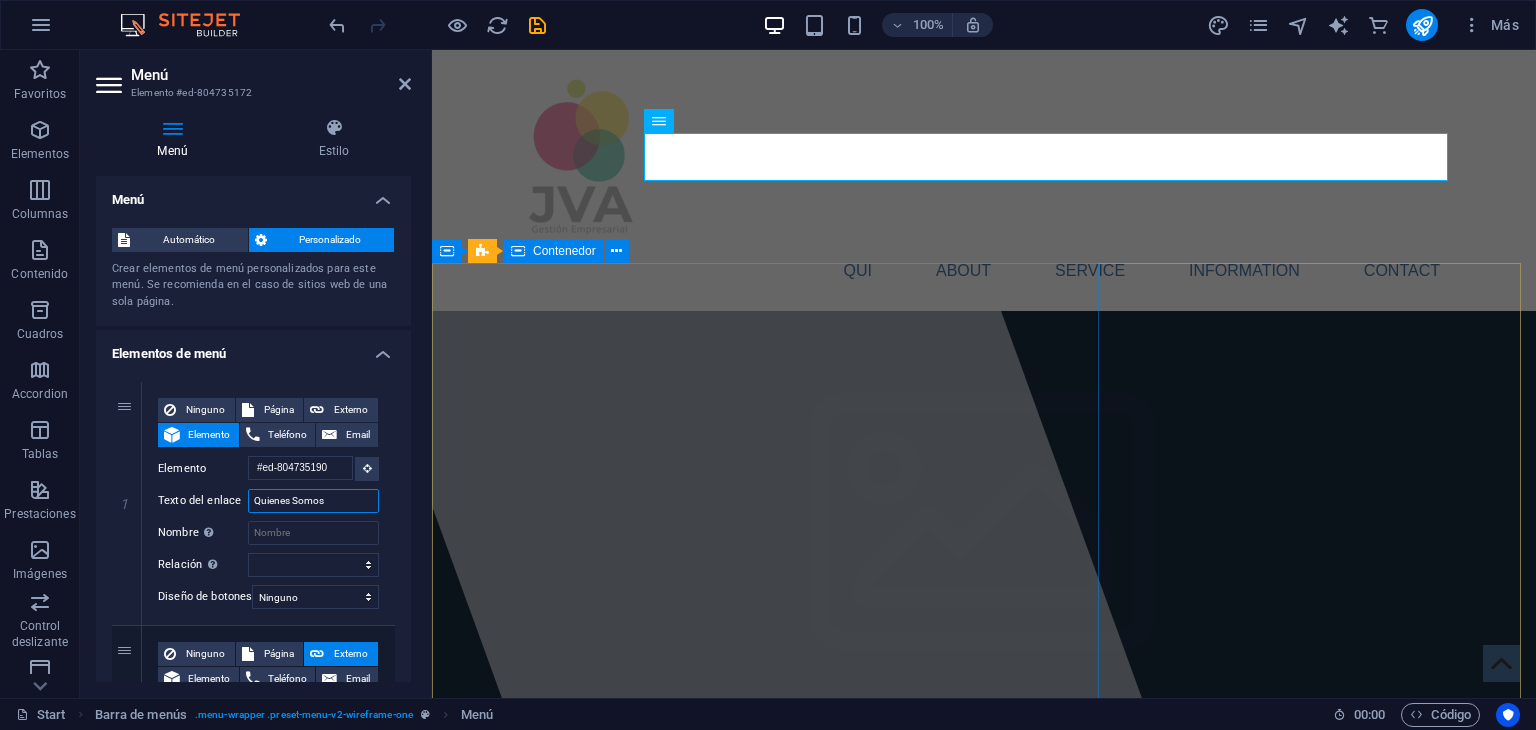 select 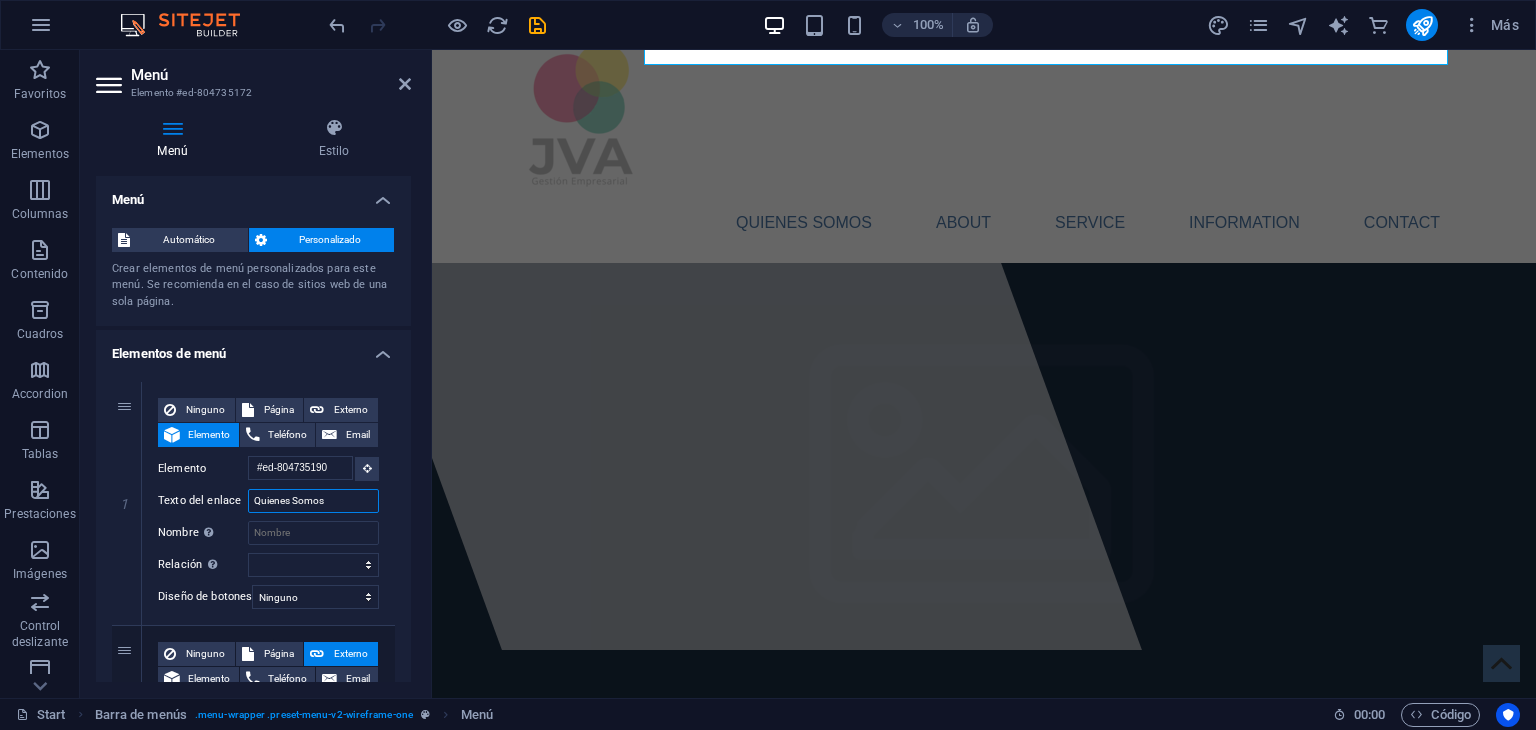 scroll, scrollTop: 0, scrollLeft: 0, axis: both 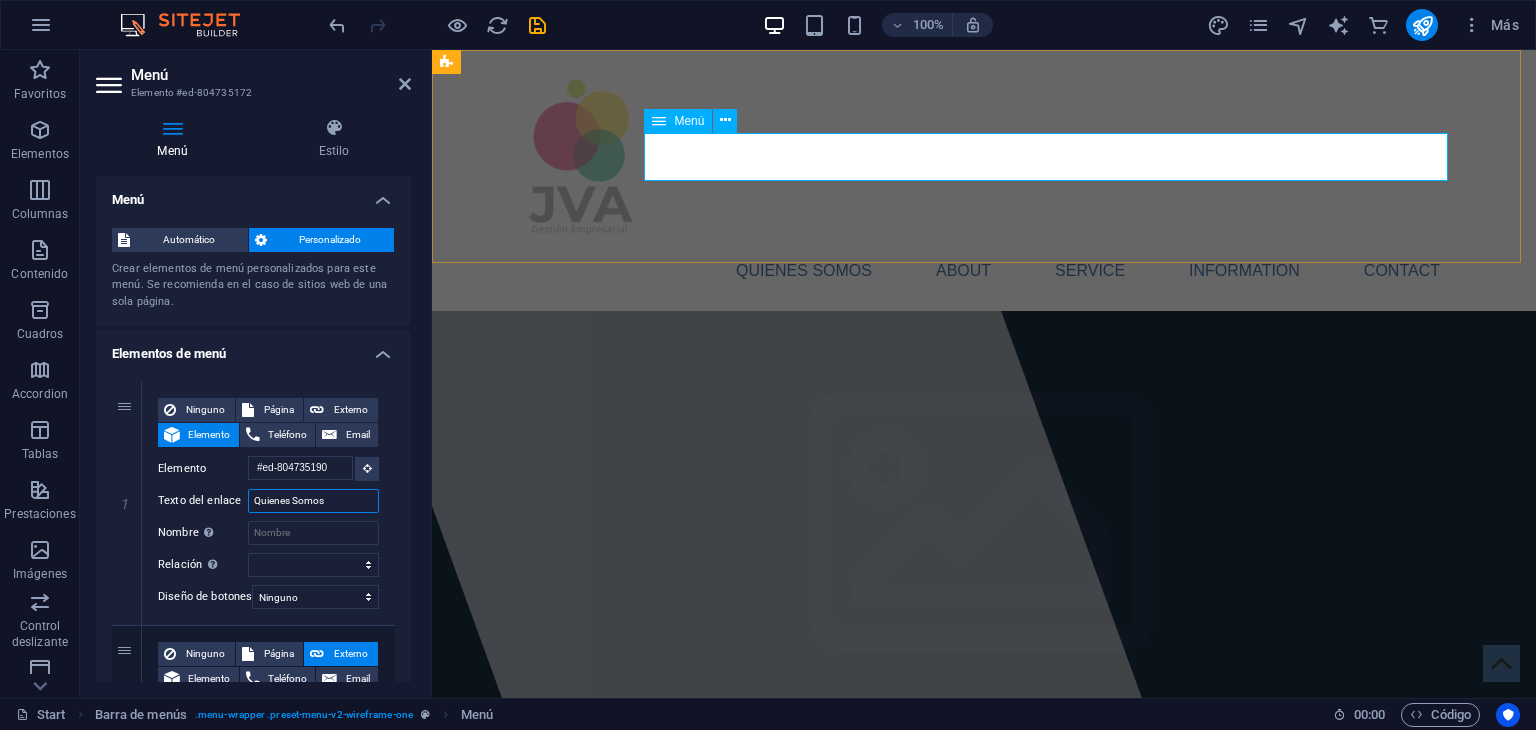 type on "Quienes Somos" 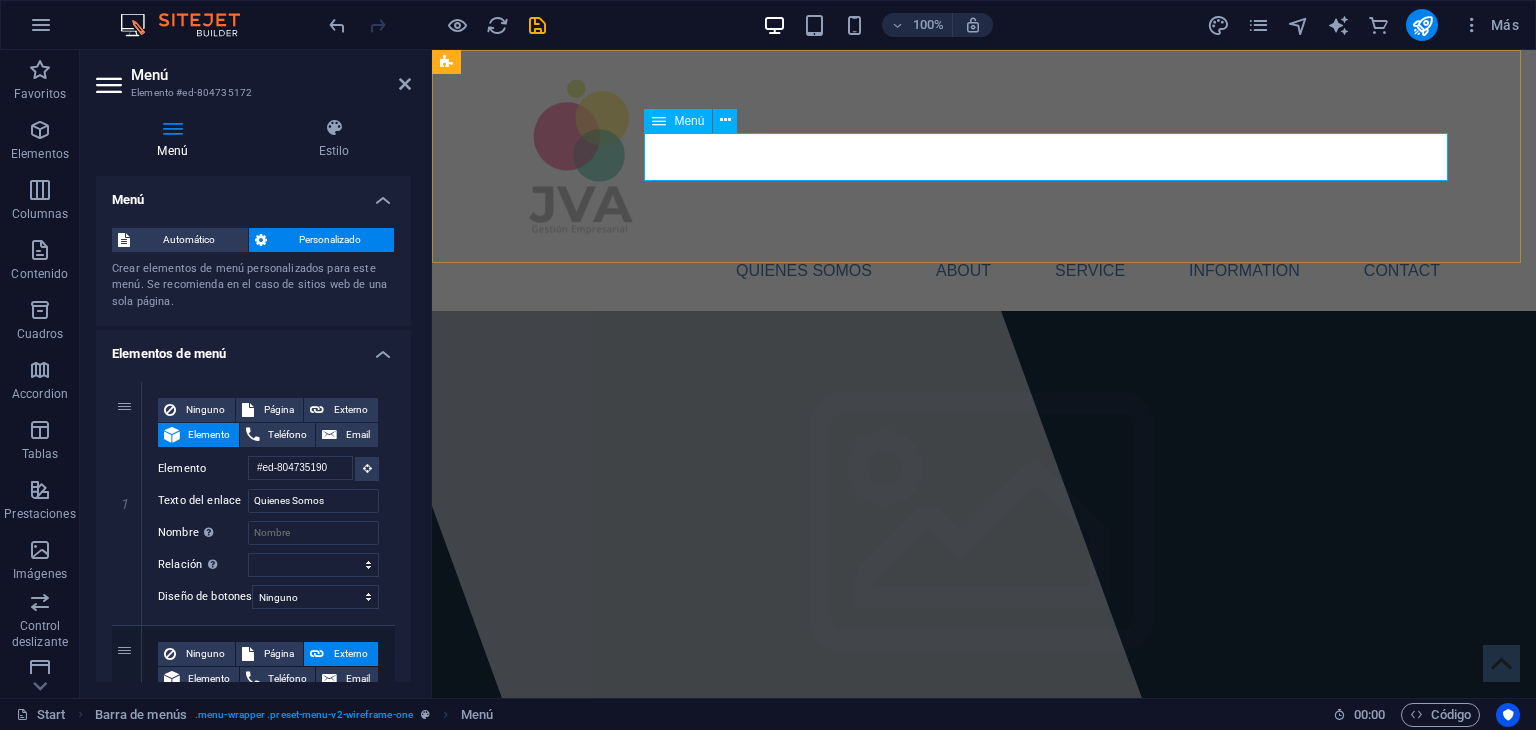 click on "Quienes Somos About Service Information Contact" at bounding box center (984, 271) 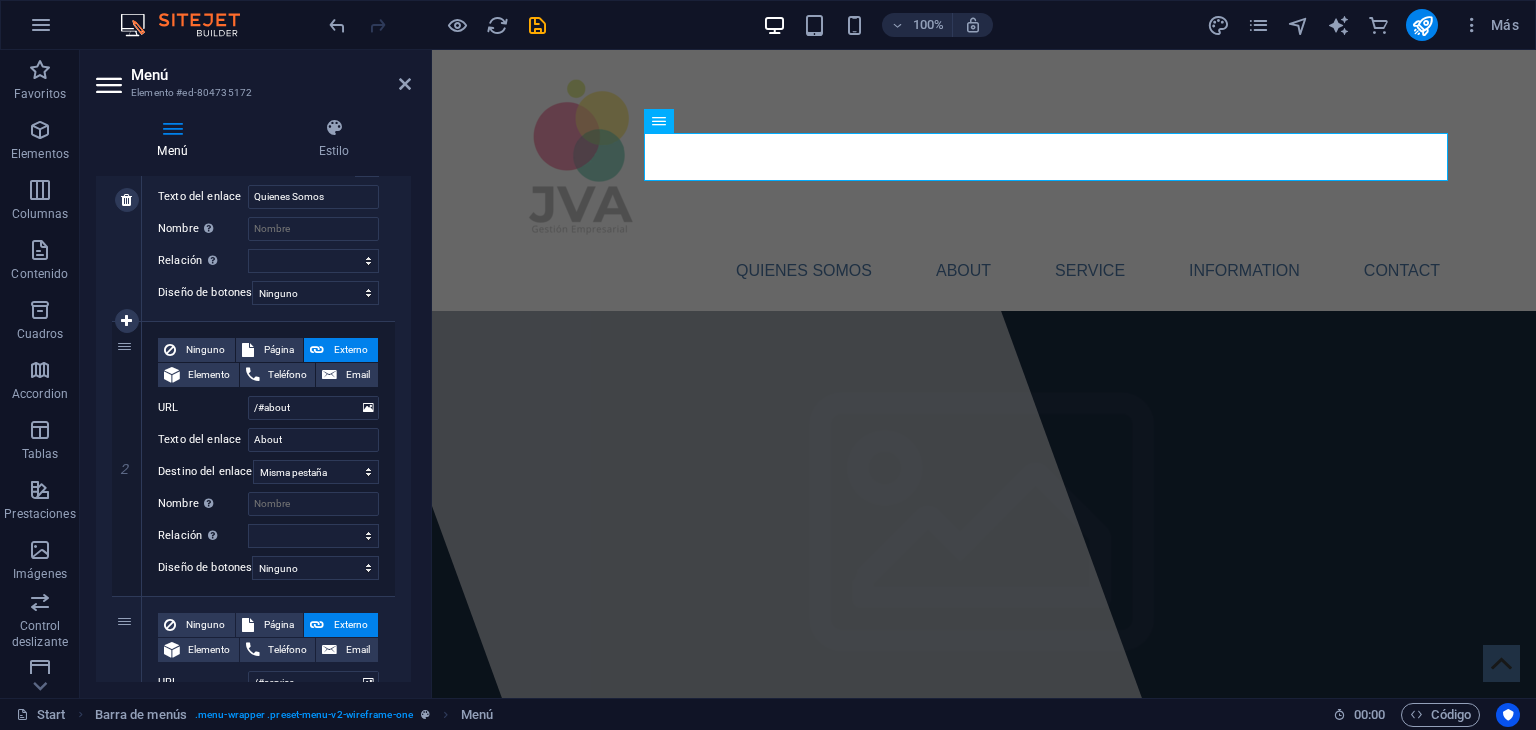 scroll, scrollTop: 333, scrollLeft: 0, axis: vertical 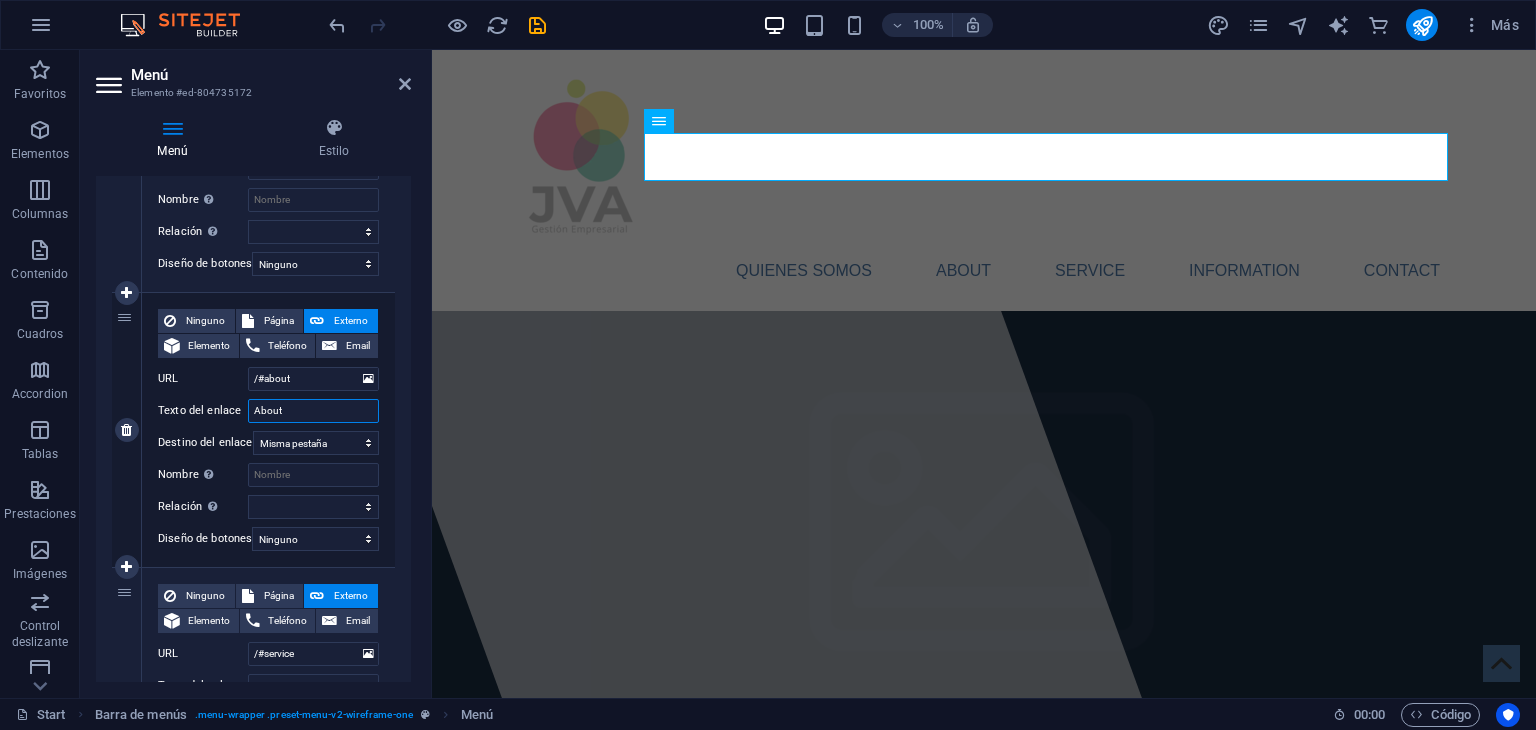 drag, startPoint x: 320, startPoint y: 416, endPoint x: 152, endPoint y: 414, distance: 168.0119 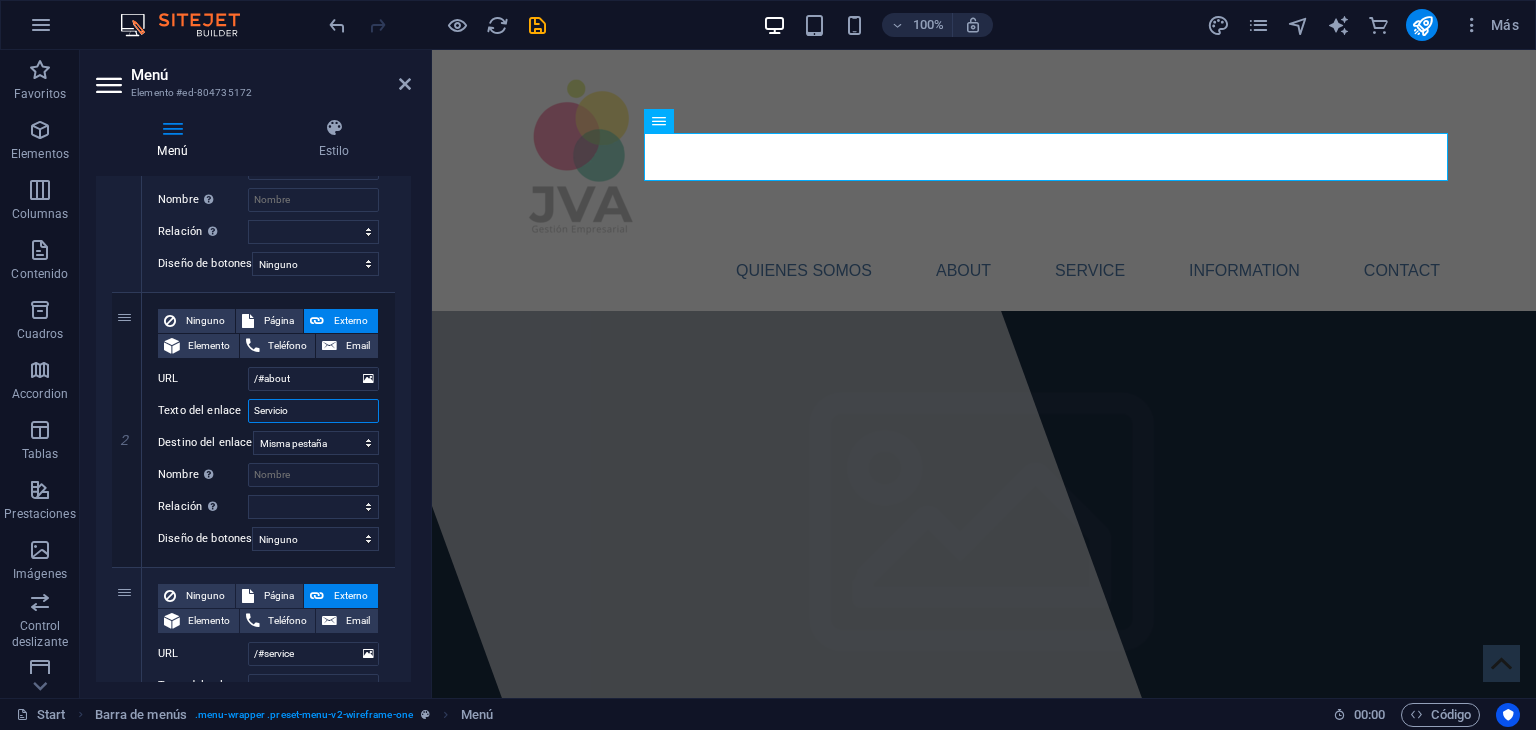 type on "Servicios" 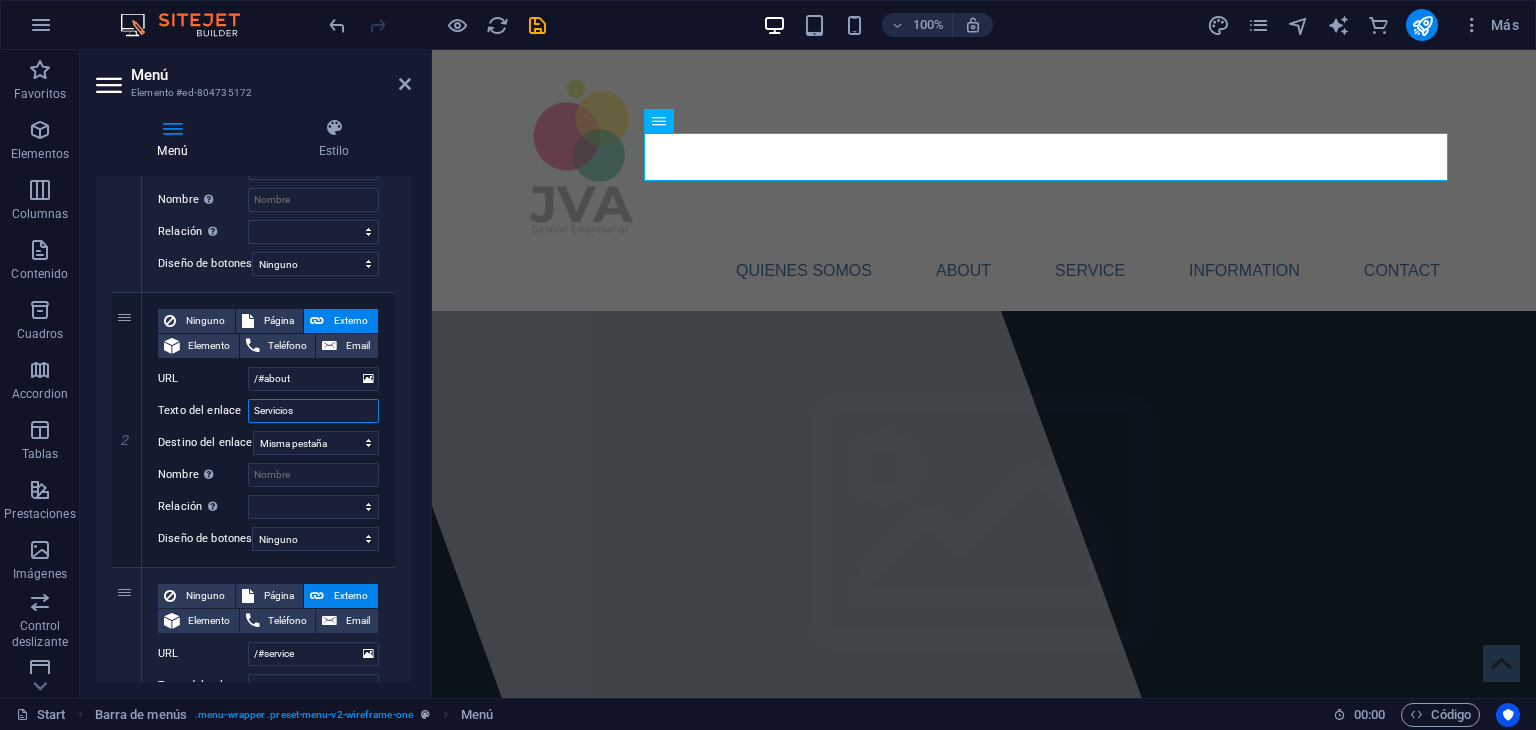 select 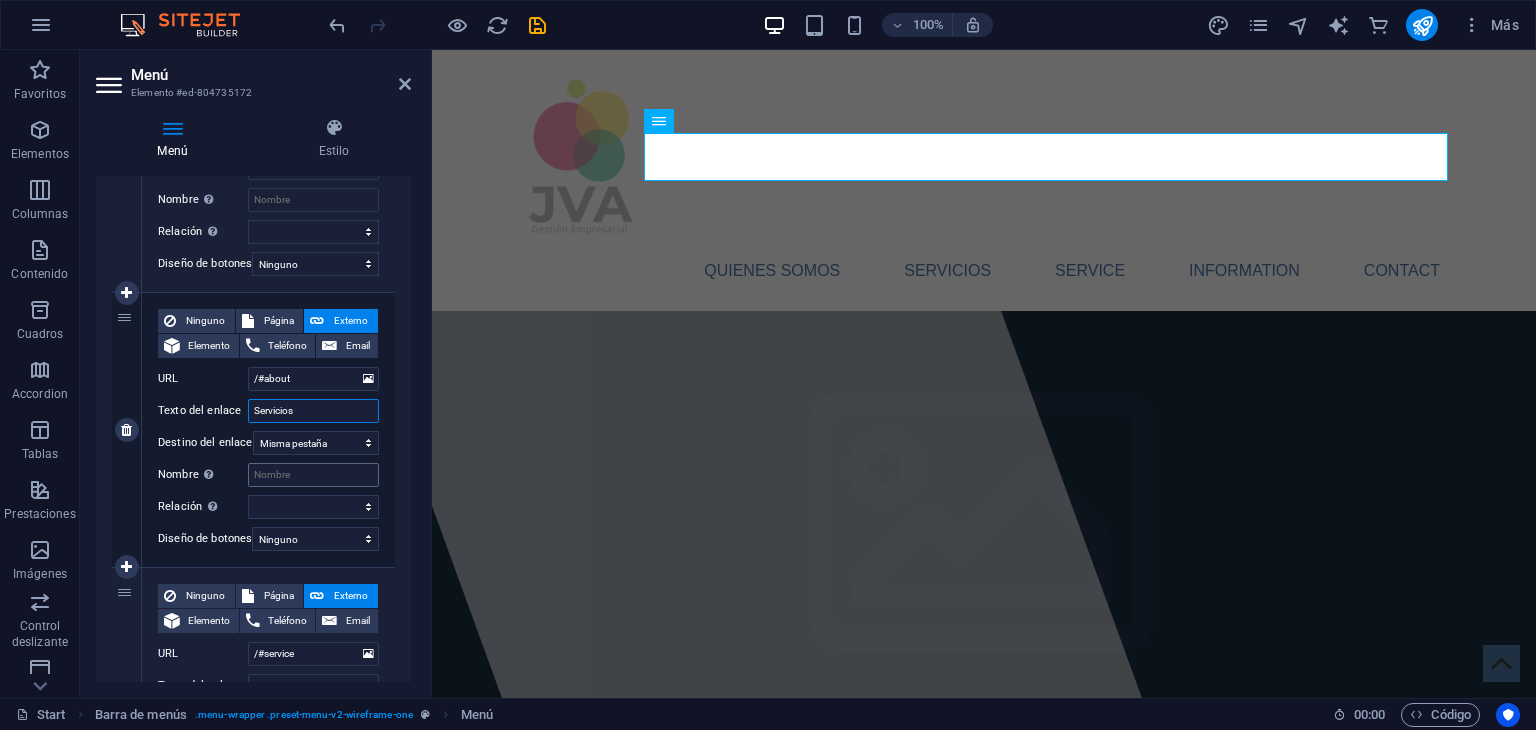 scroll, scrollTop: 500, scrollLeft: 0, axis: vertical 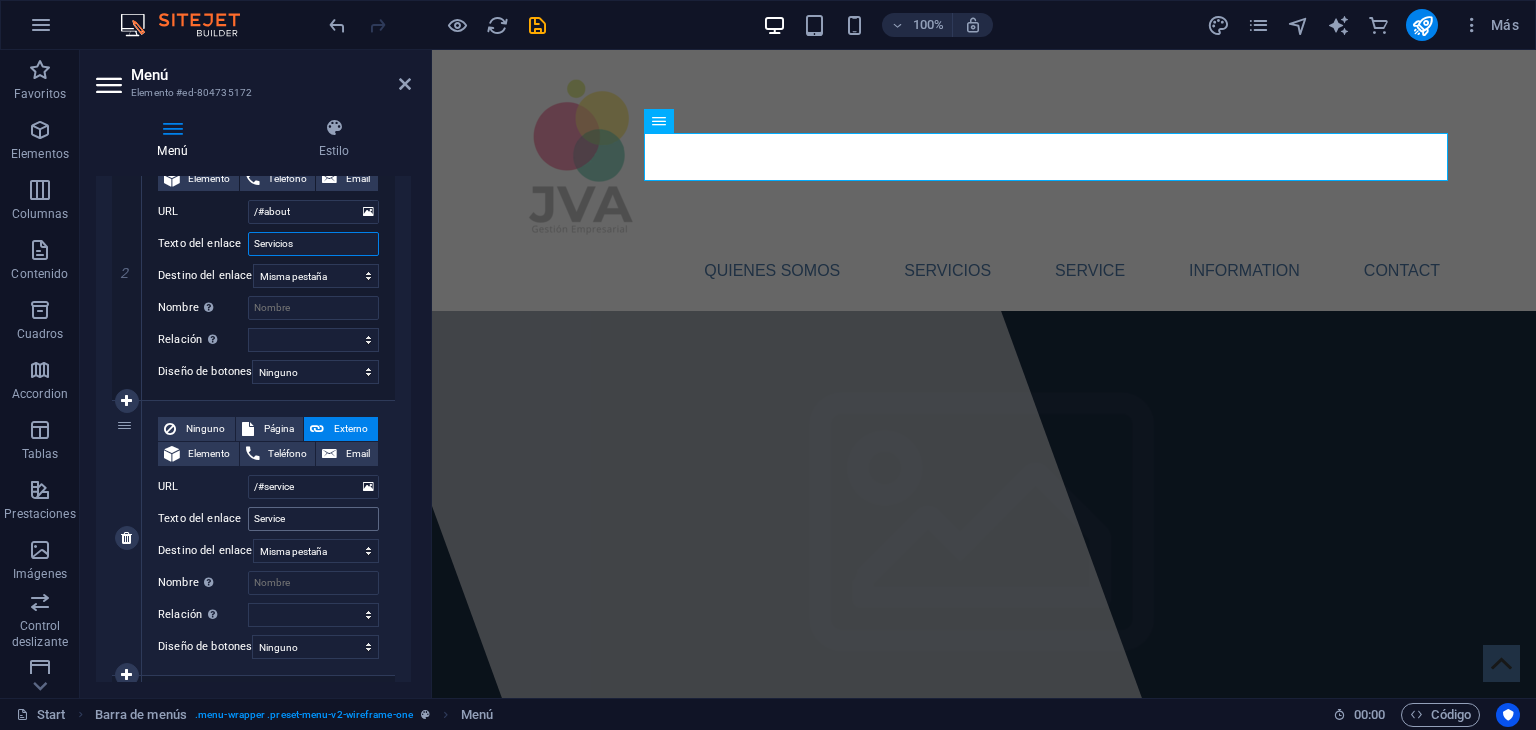 type on "Servicios" 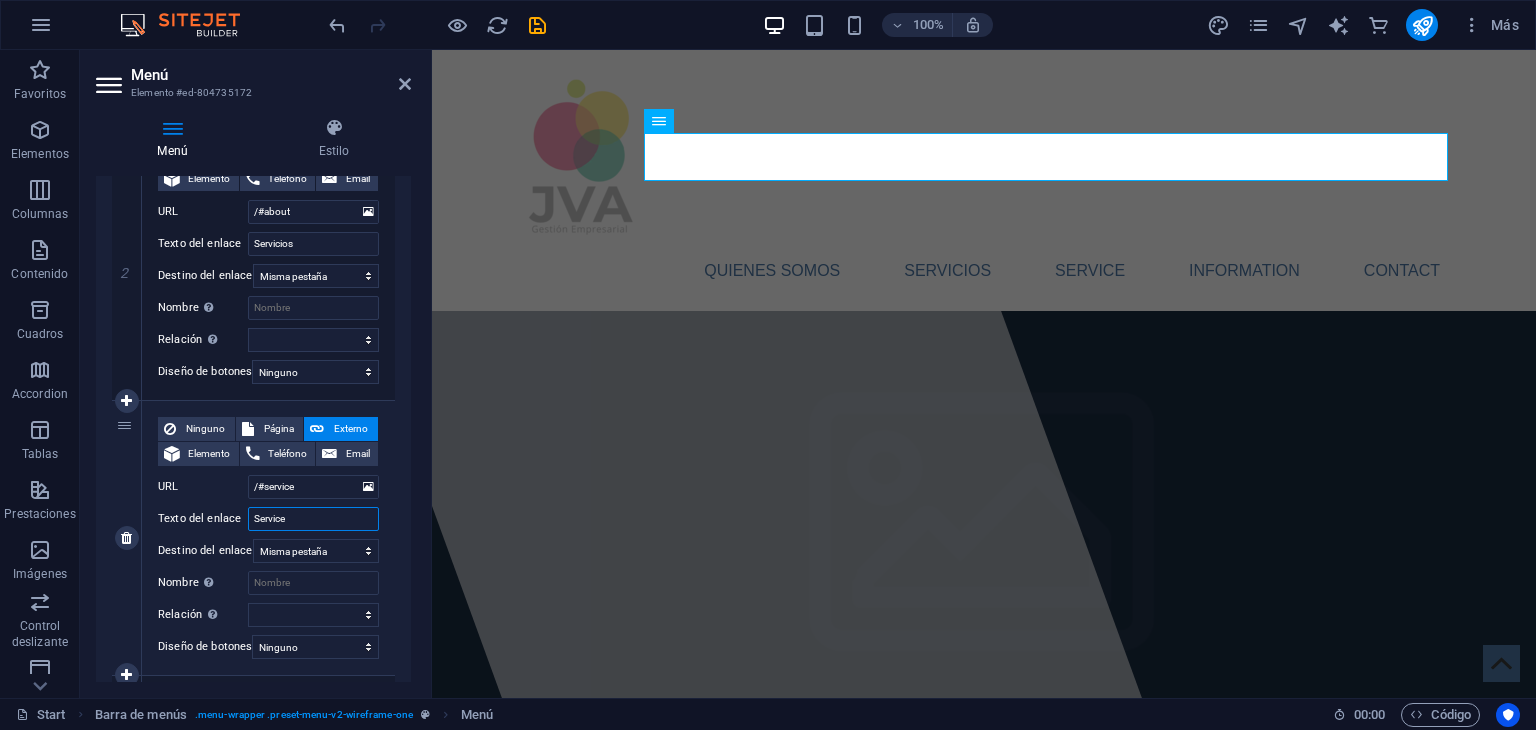 drag, startPoint x: 300, startPoint y: 512, endPoint x: 145, endPoint y: 512, distance: 155 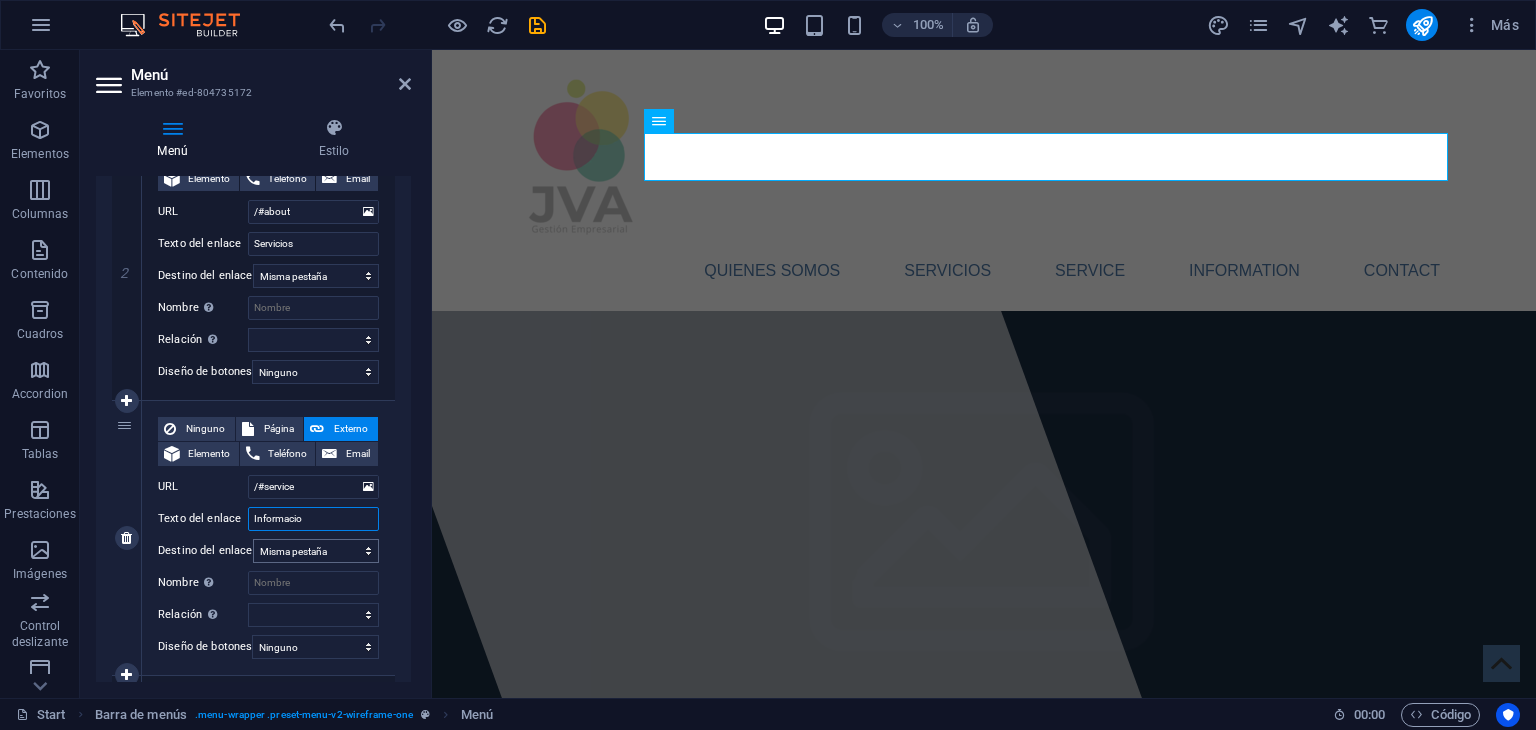 type on "Informacion" 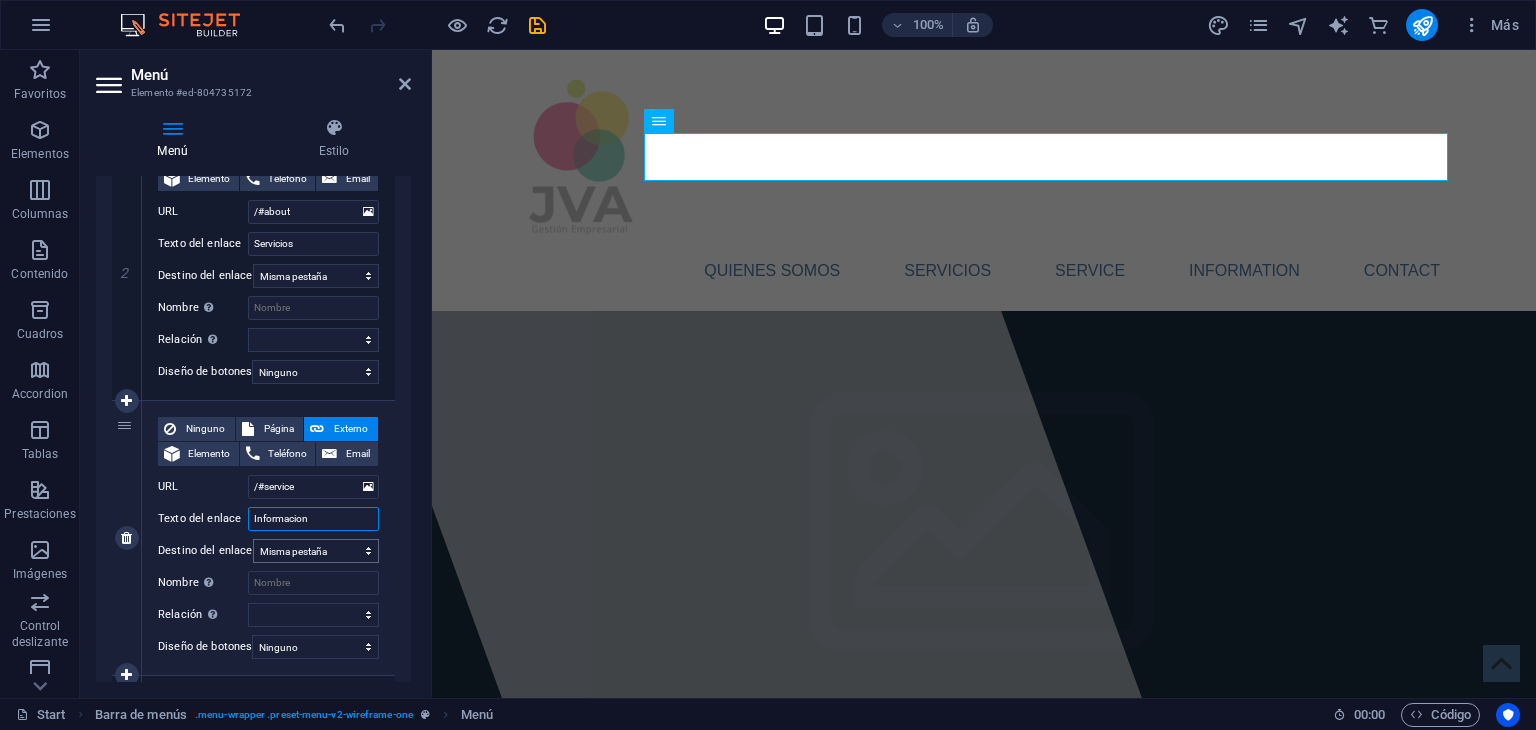 select 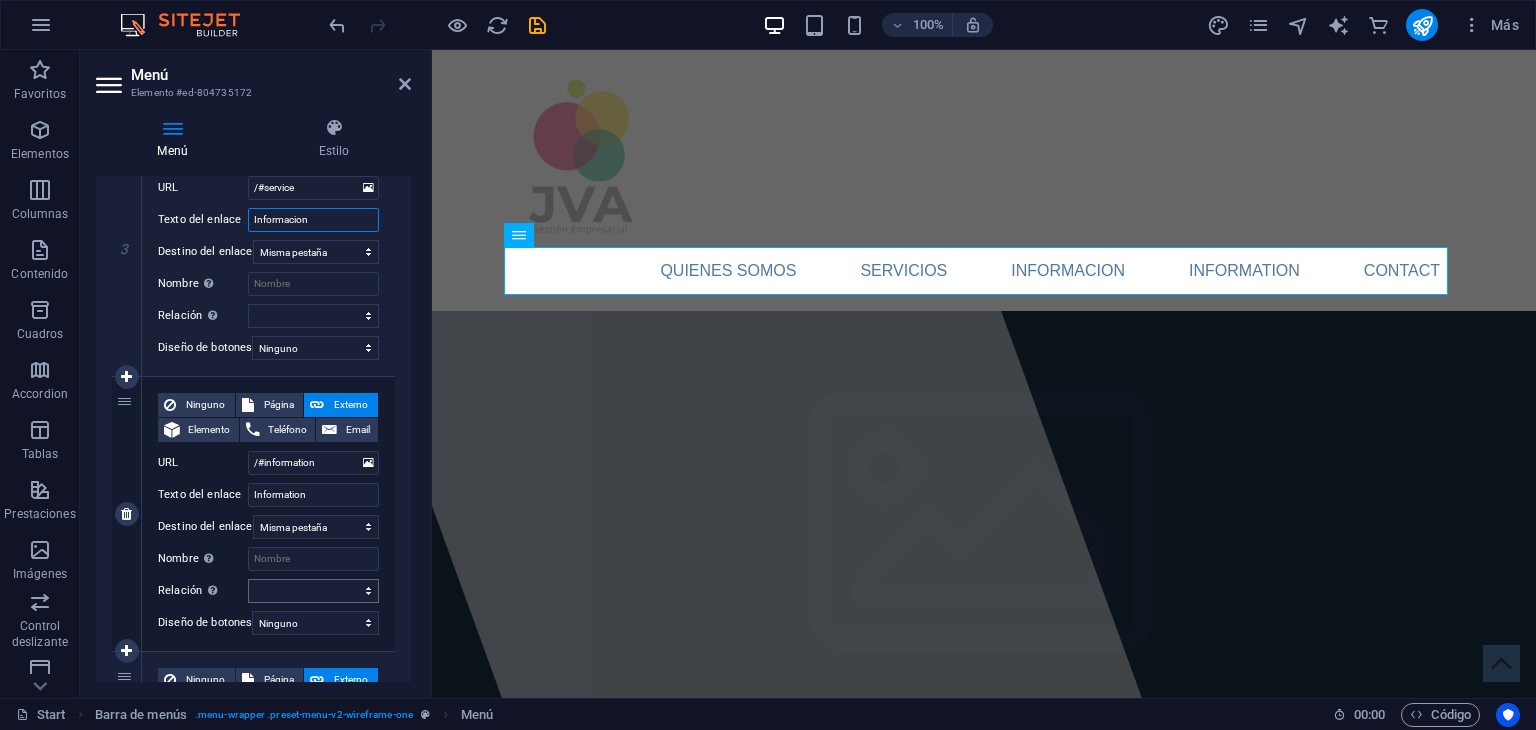 scroll, scrollTop: 833, scrollLeft: 0, axis: vertical 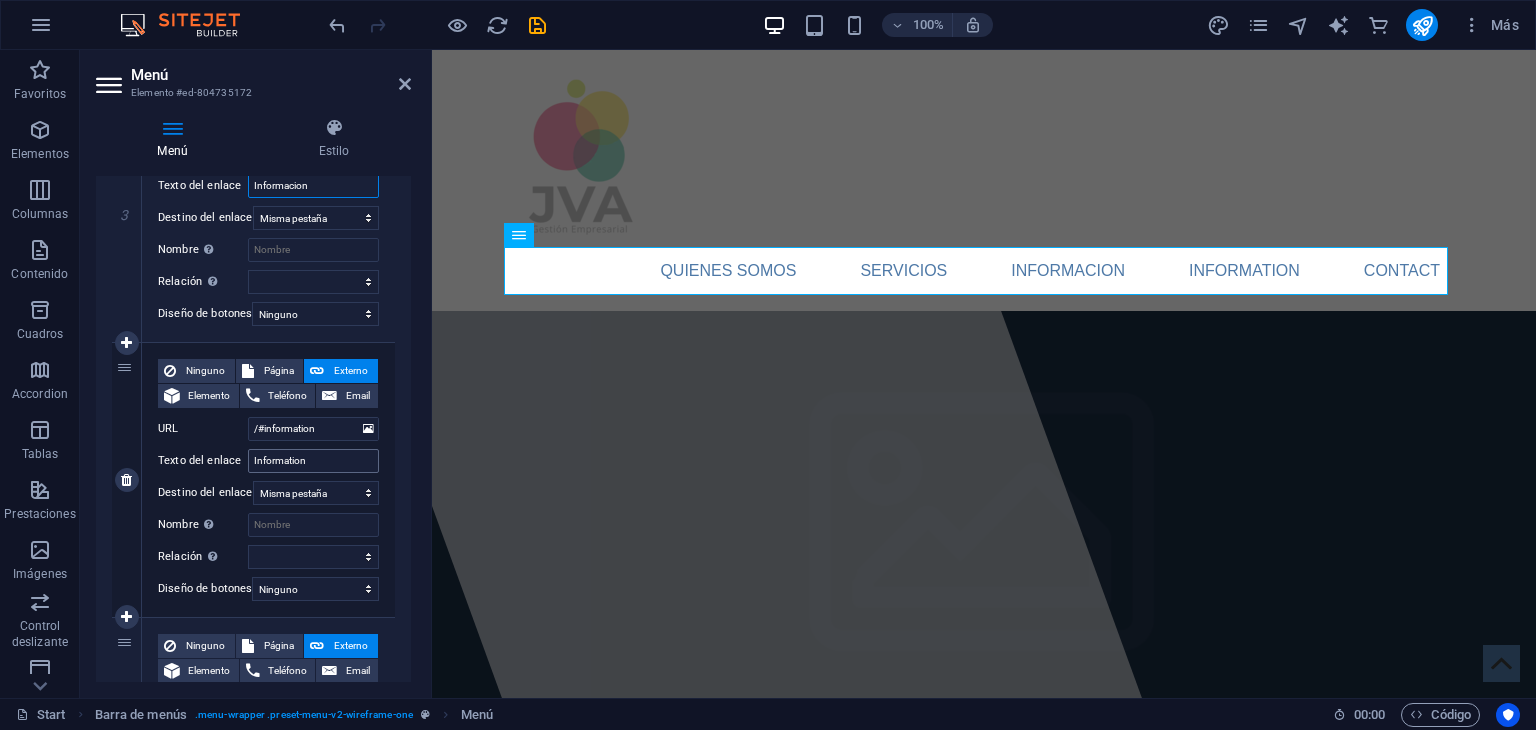 type on "Informacion" 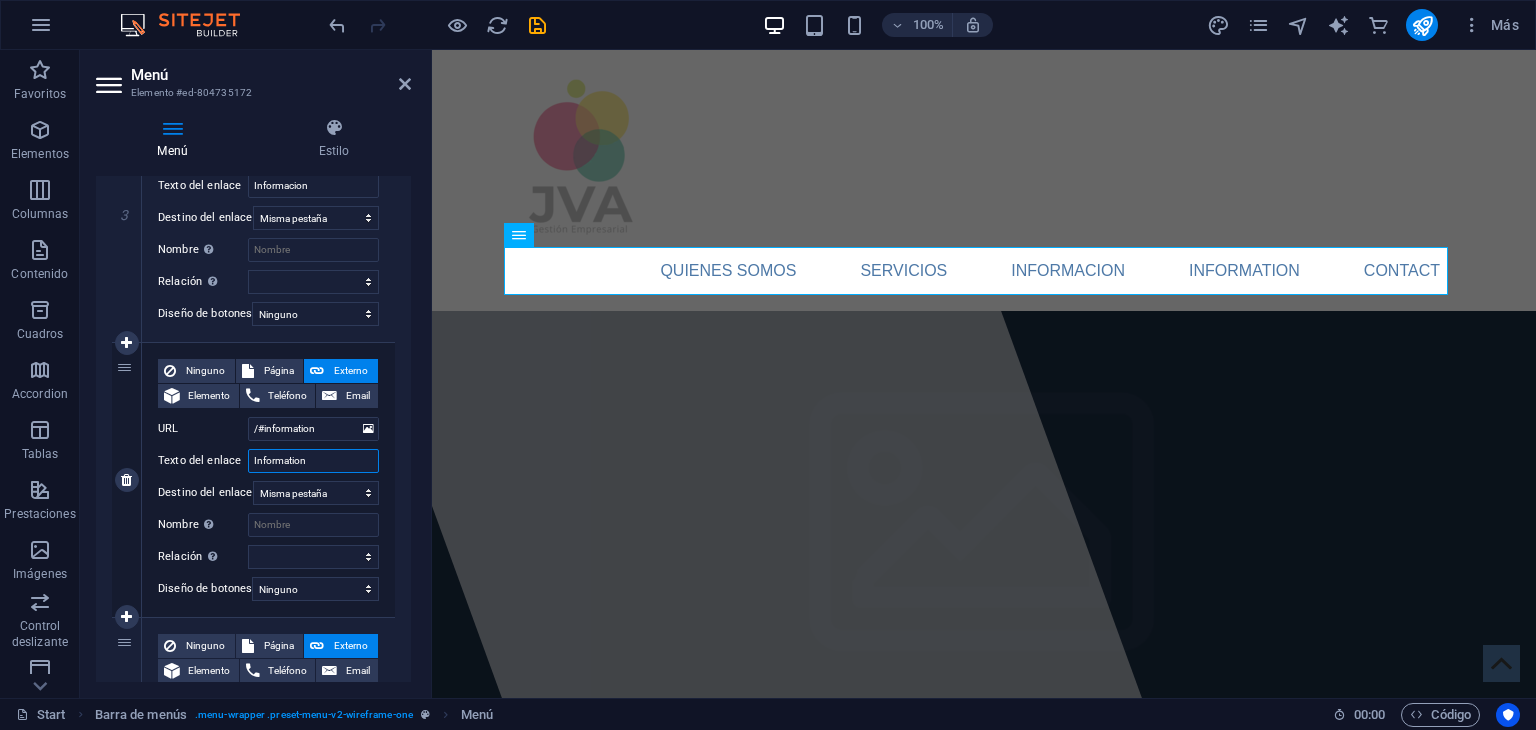 drag, startPoint x: 326, startPoint y: 463, endPoint x: 160, endPoint y: 453, distance: 166.30093 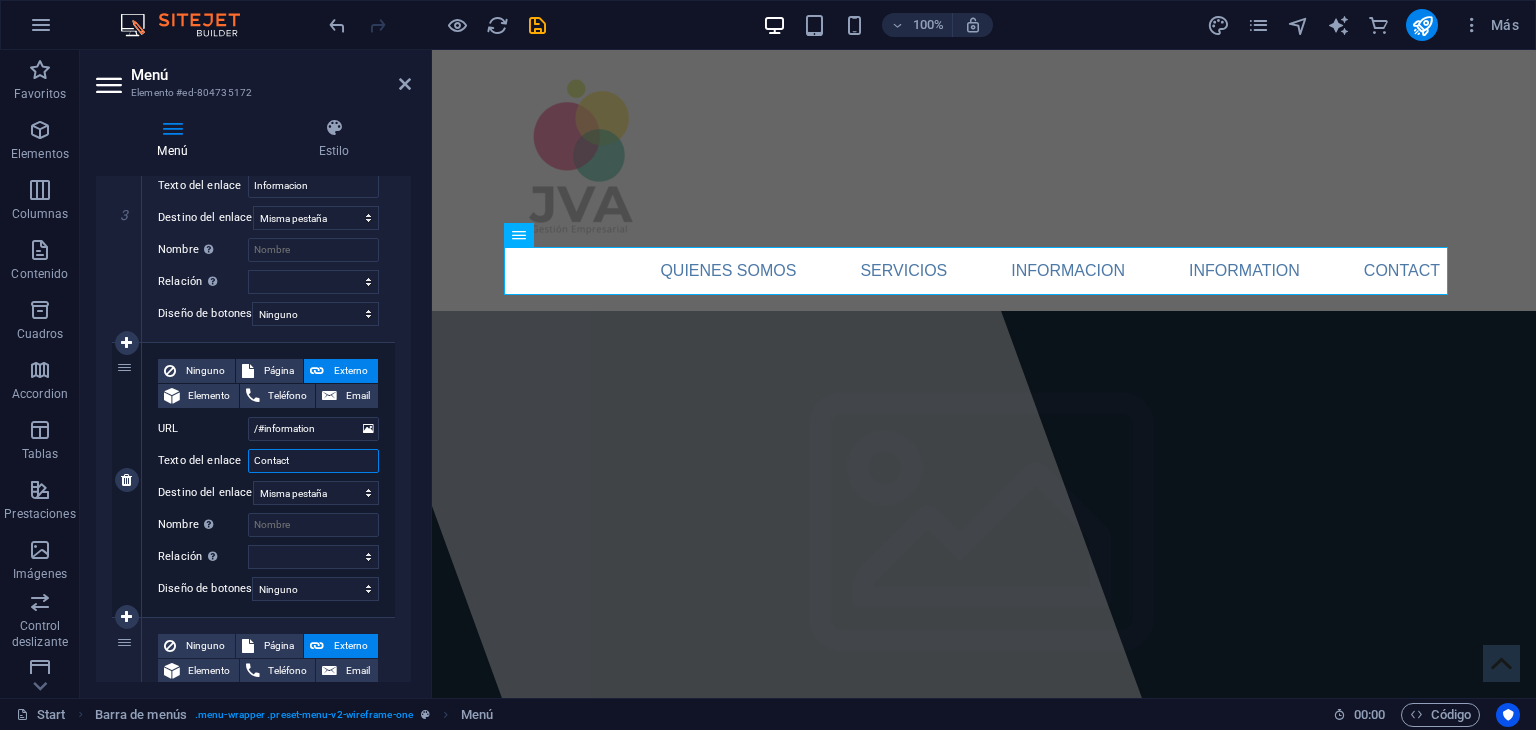 type on "Contacto" 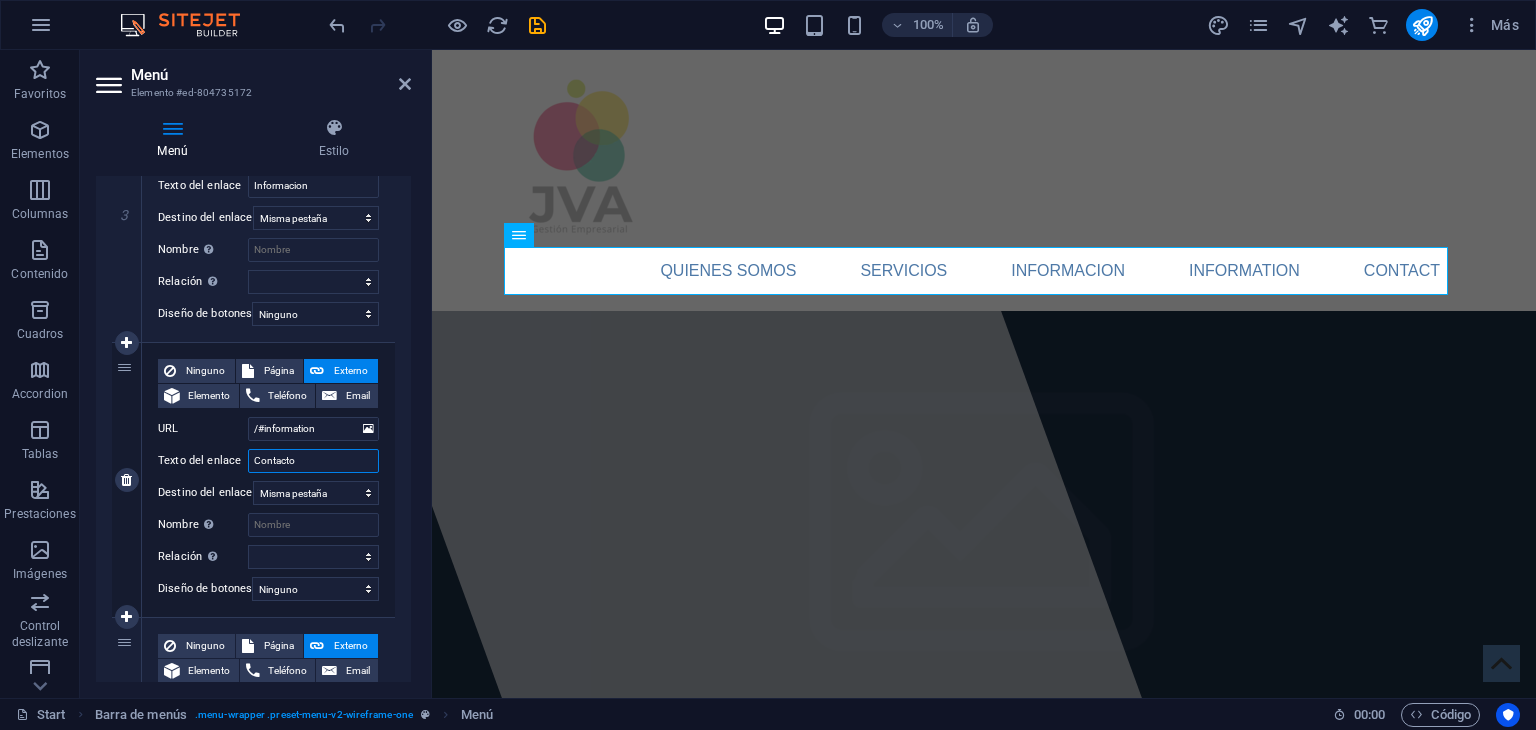 select 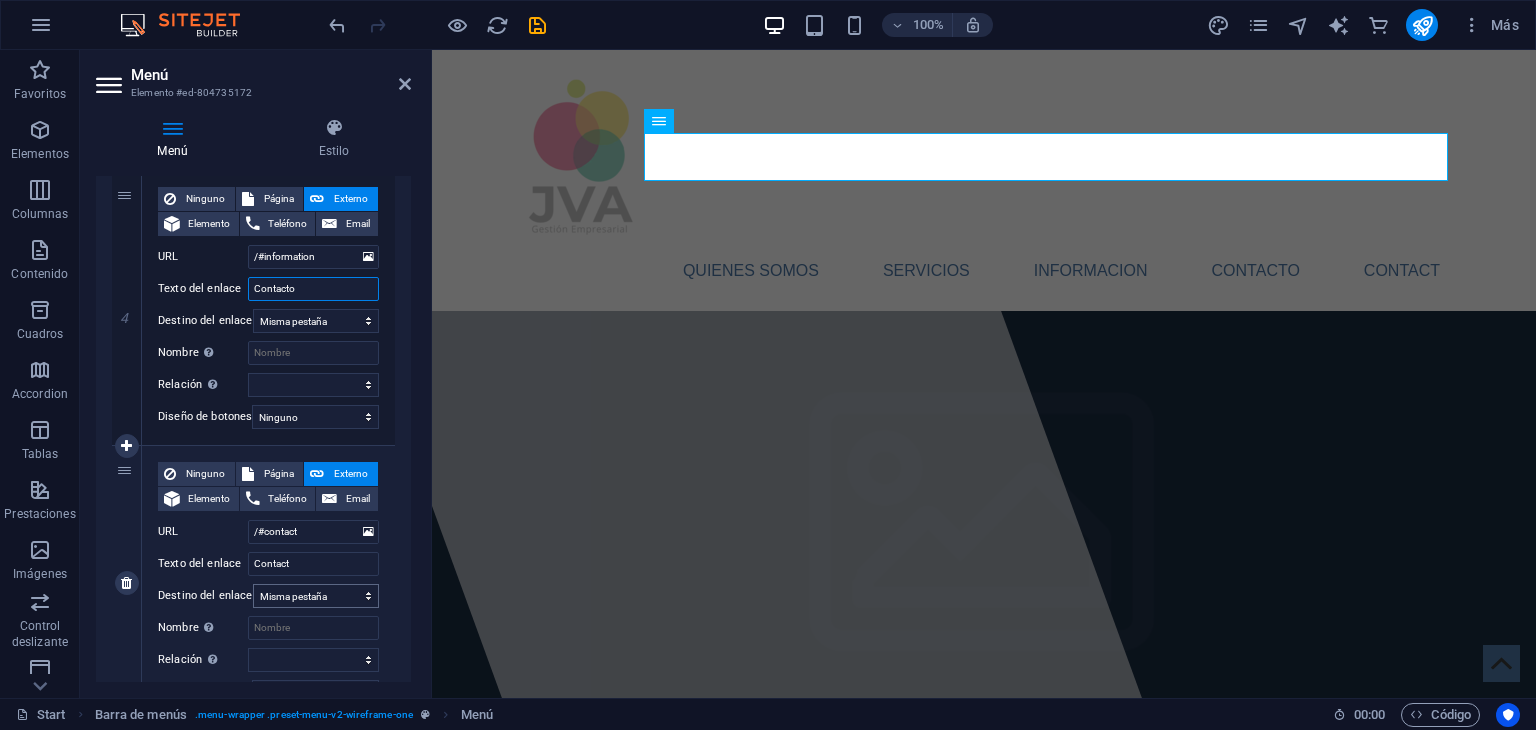 scroll, scrollTop: 1112, scrollLeft: 0, axis: vertical 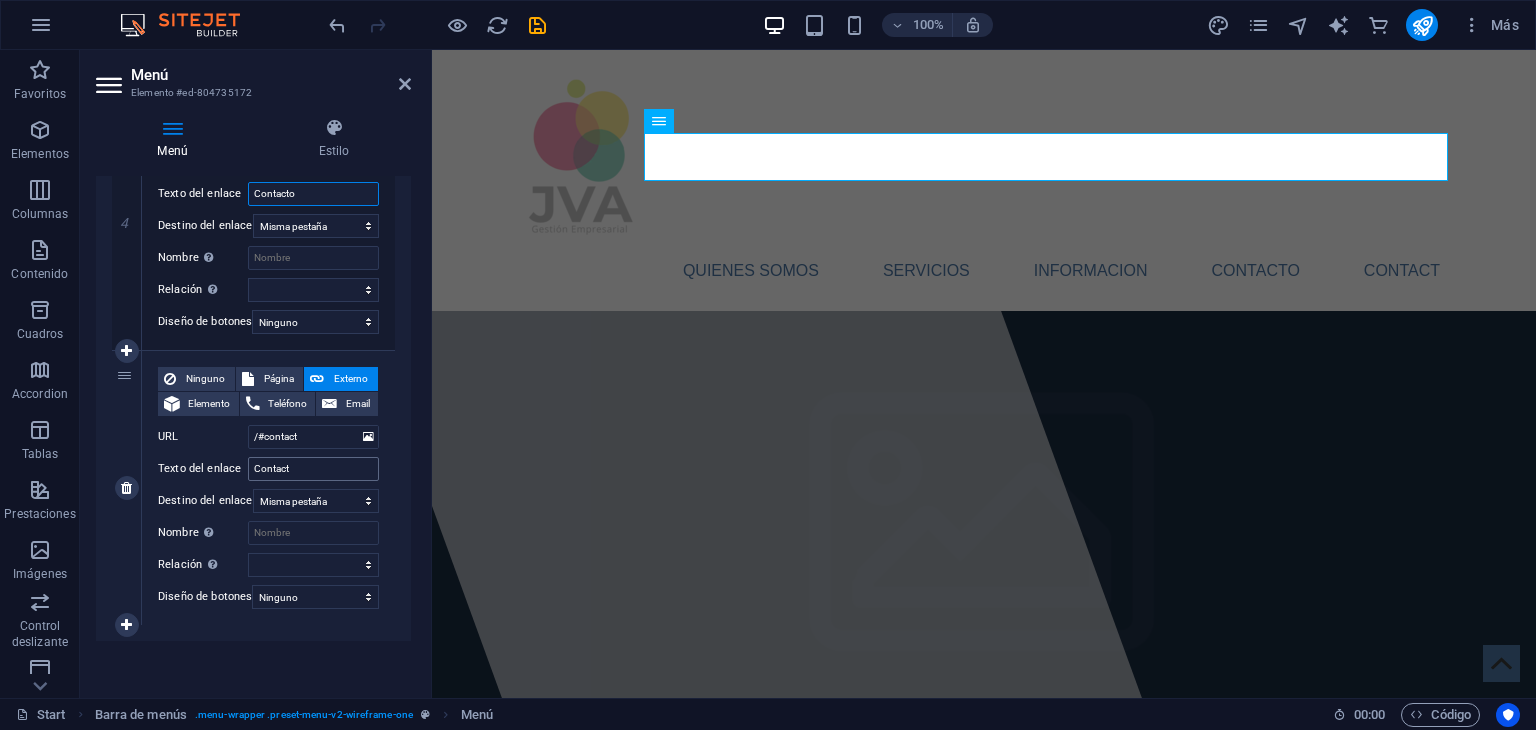type on "Contacto" 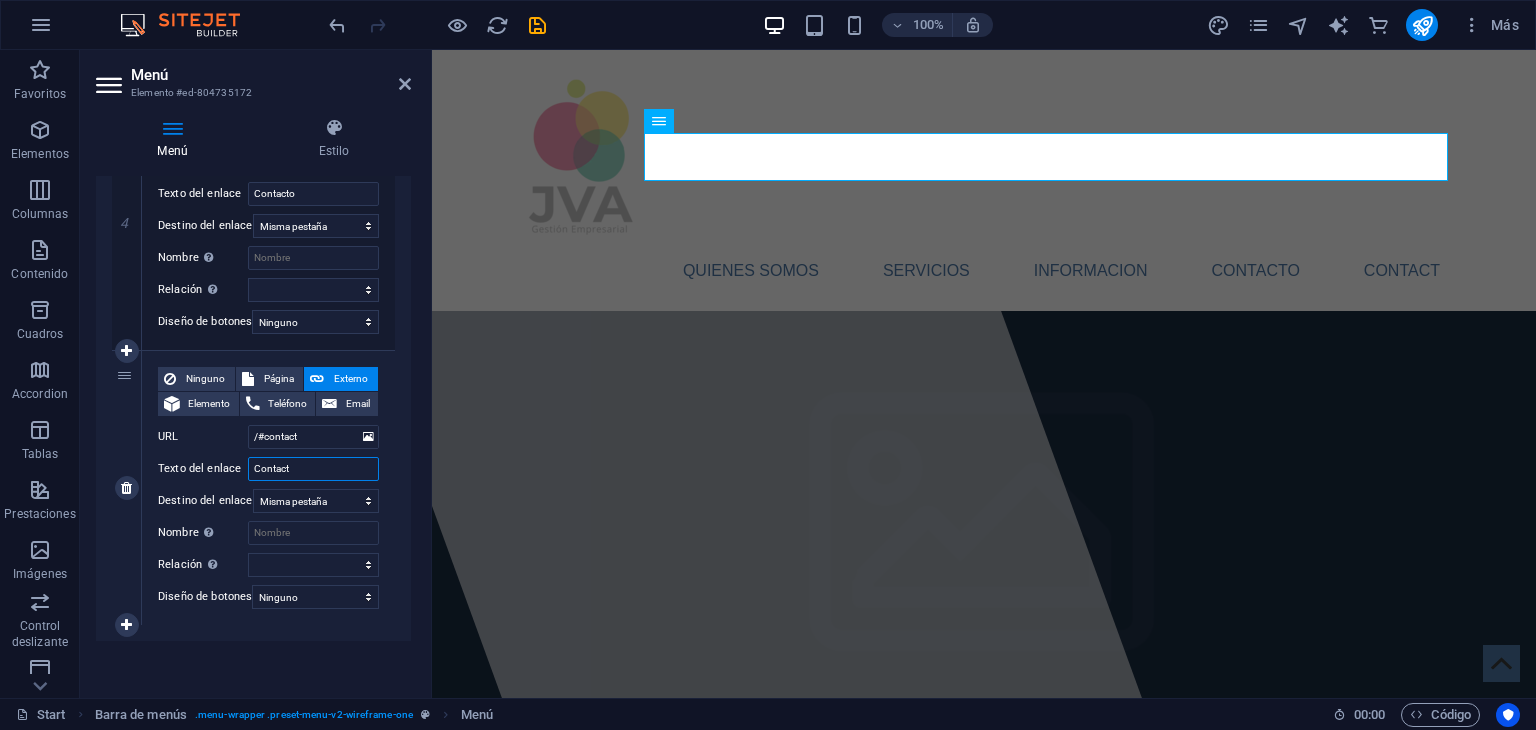 drag, startPoint x: 304, startPoint y: 459, endPoint x: 156, endPoint y: 453, distance: 148.12157 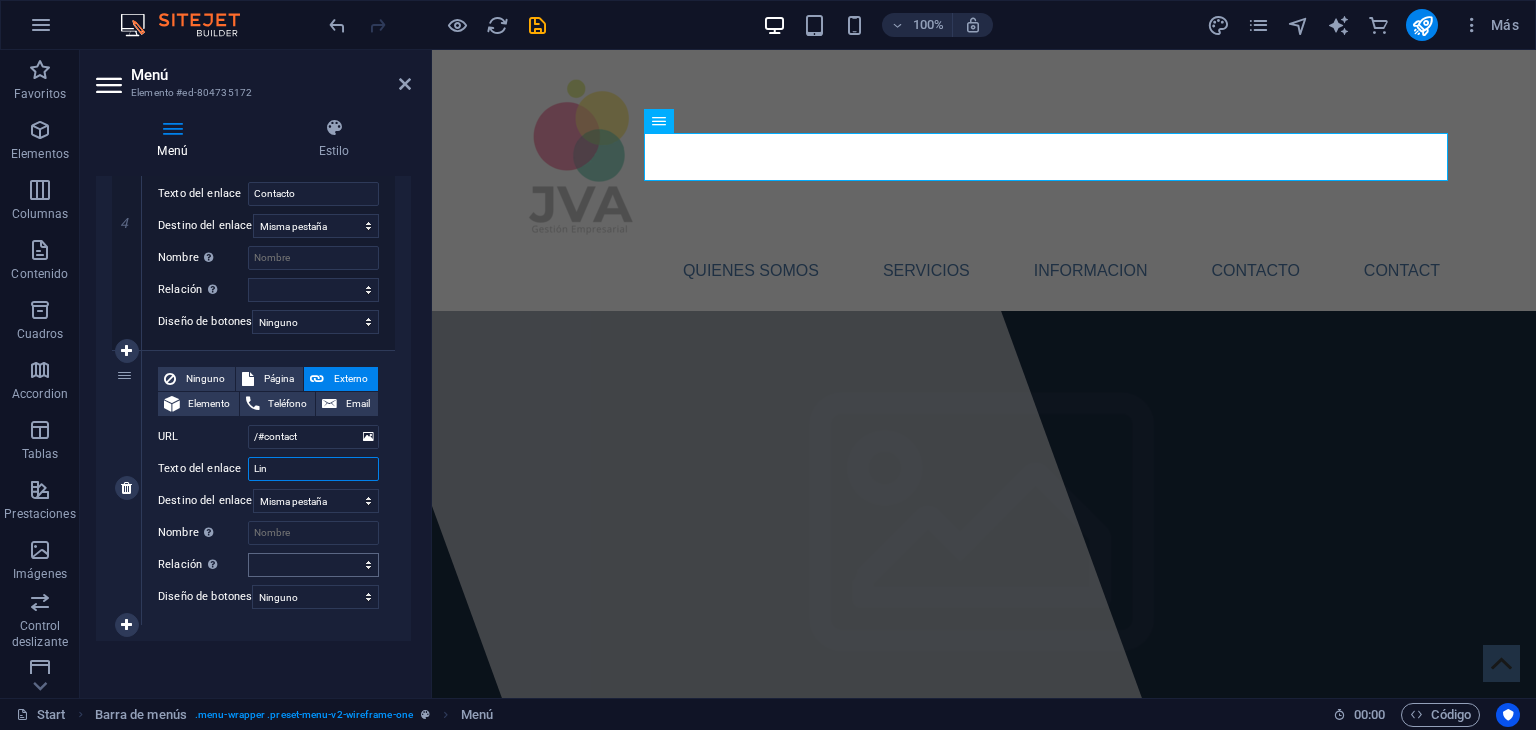 type on "Link" 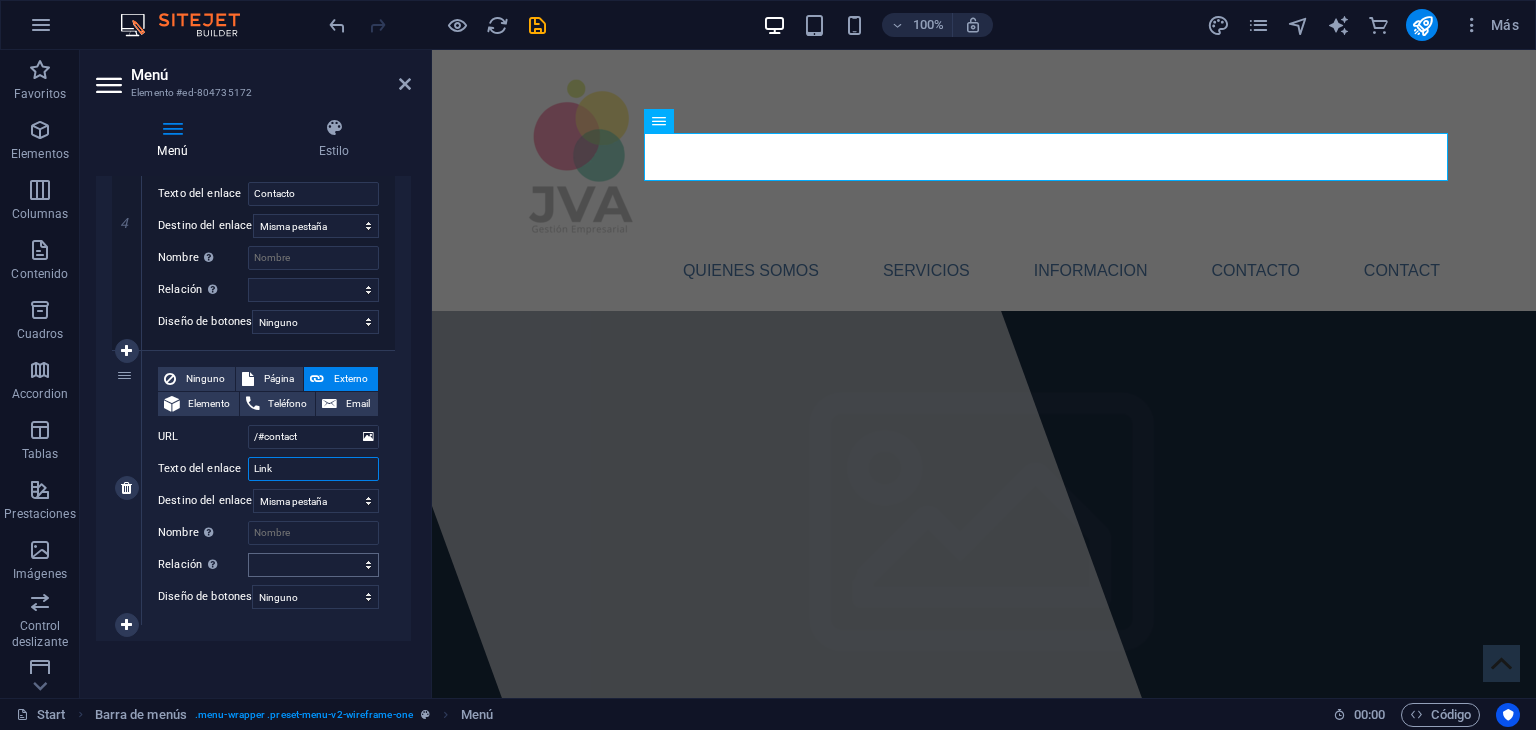 select 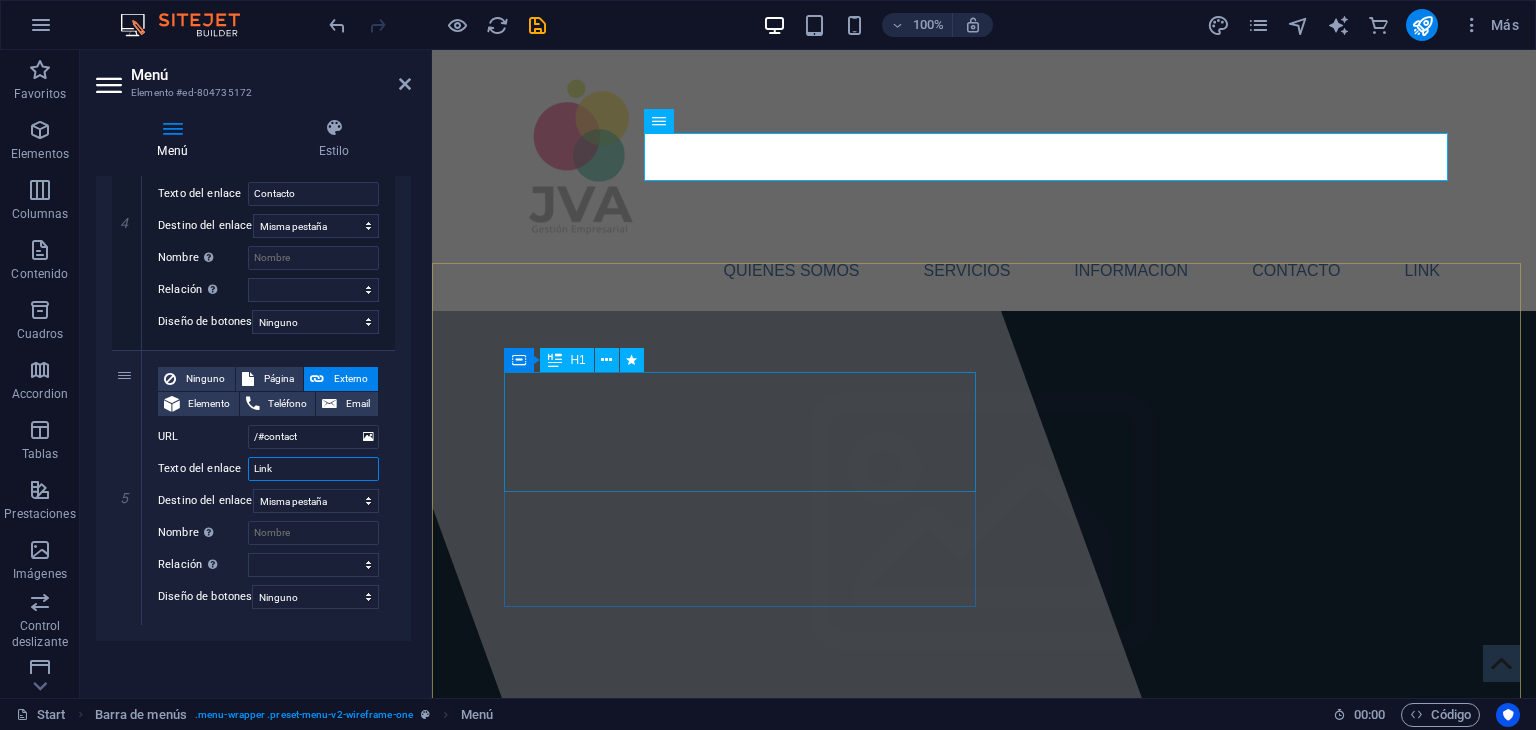 type on "Link" 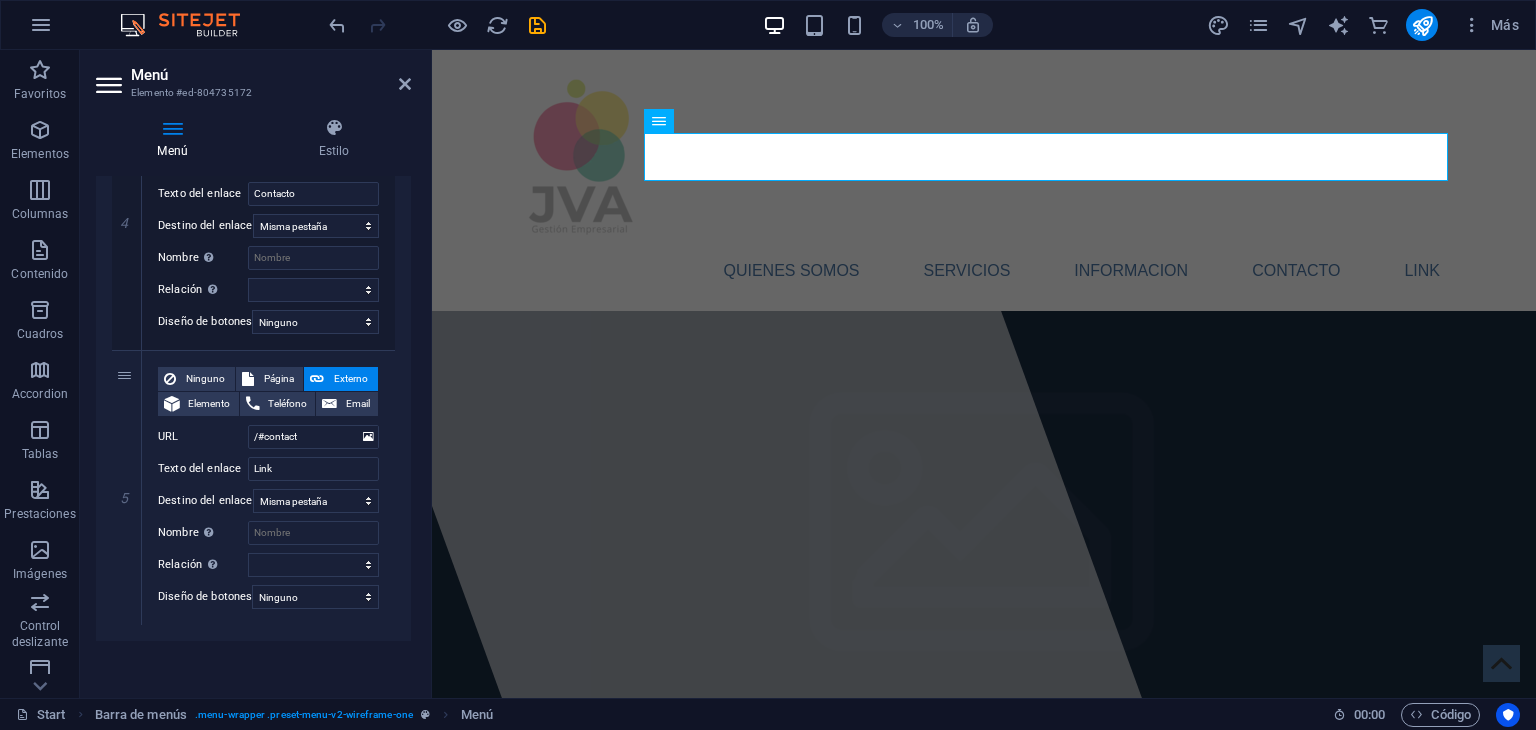 scroll, scrollTop: 778, scrollLeft: 0, axis: vertical 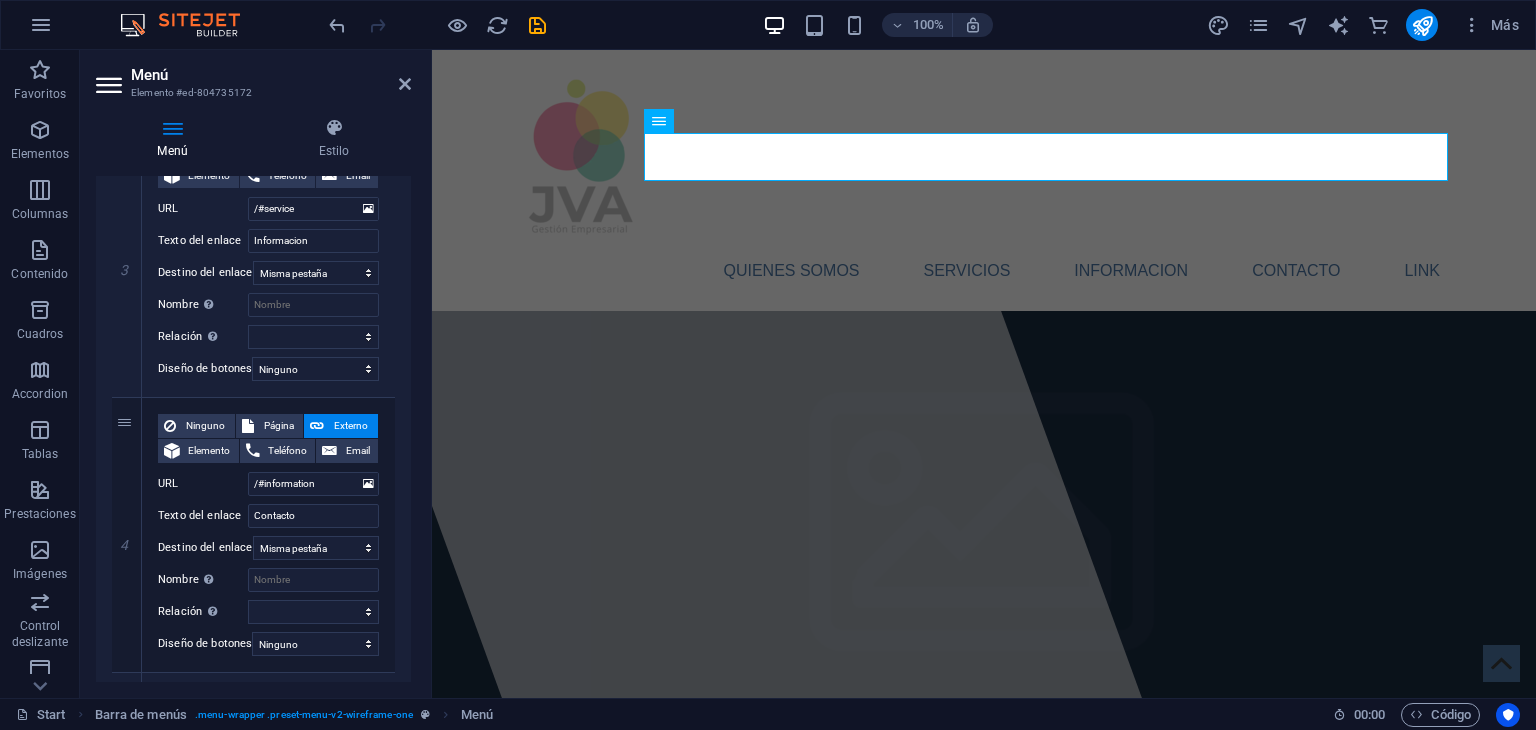 click on "Menú" at bounding box center [271, 75] 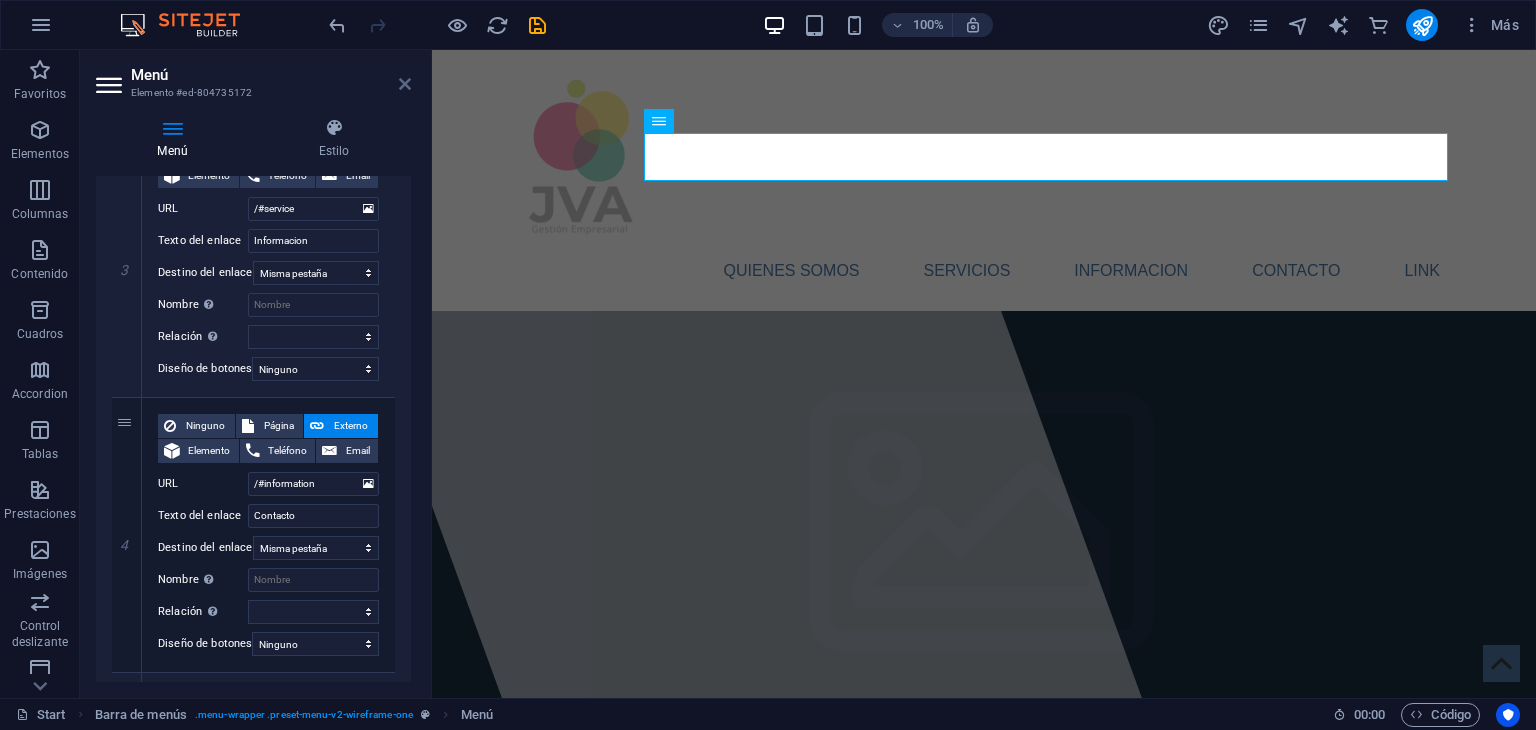 click at bounding box center (405, 84) 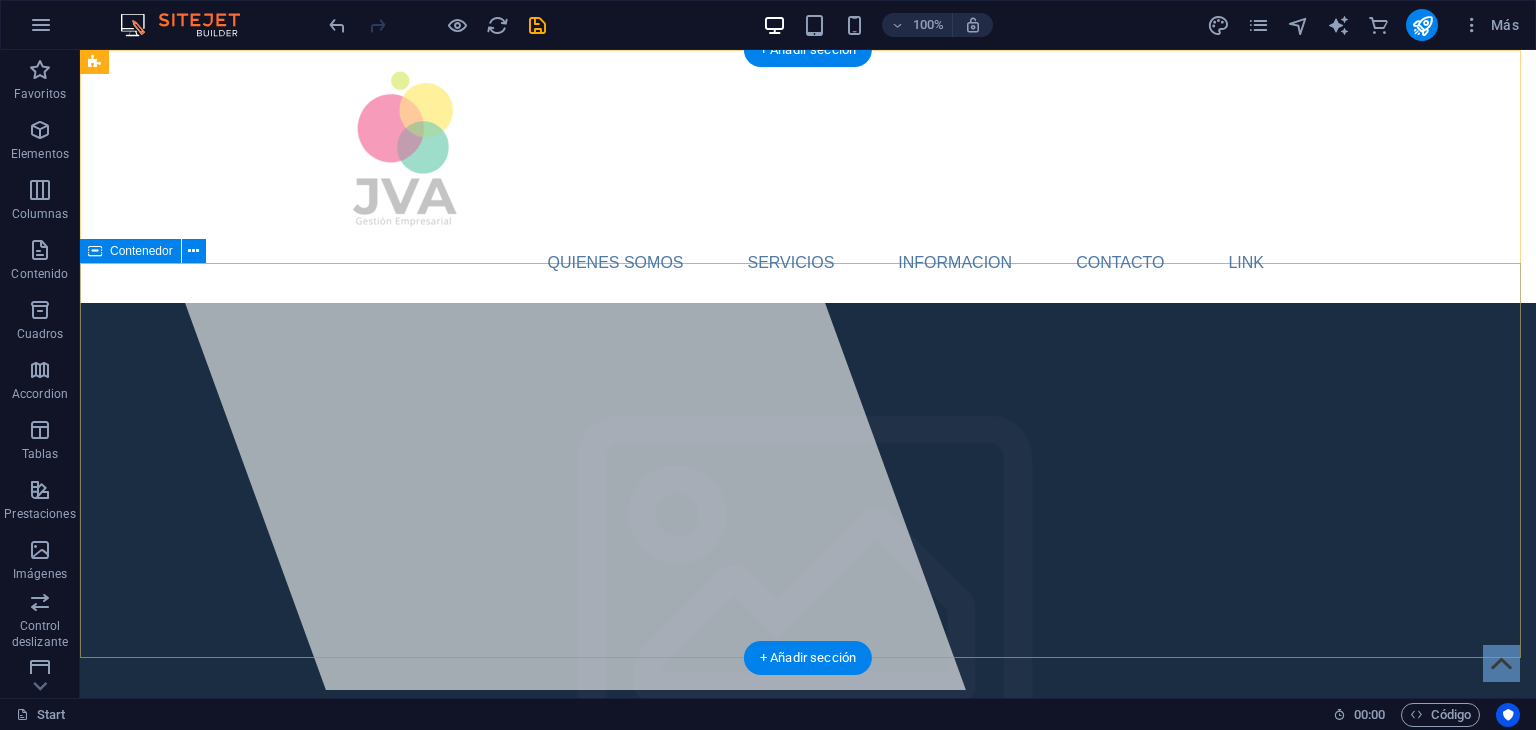 scroll, scrollTop: 0, scrollLeft: 0, axis: both 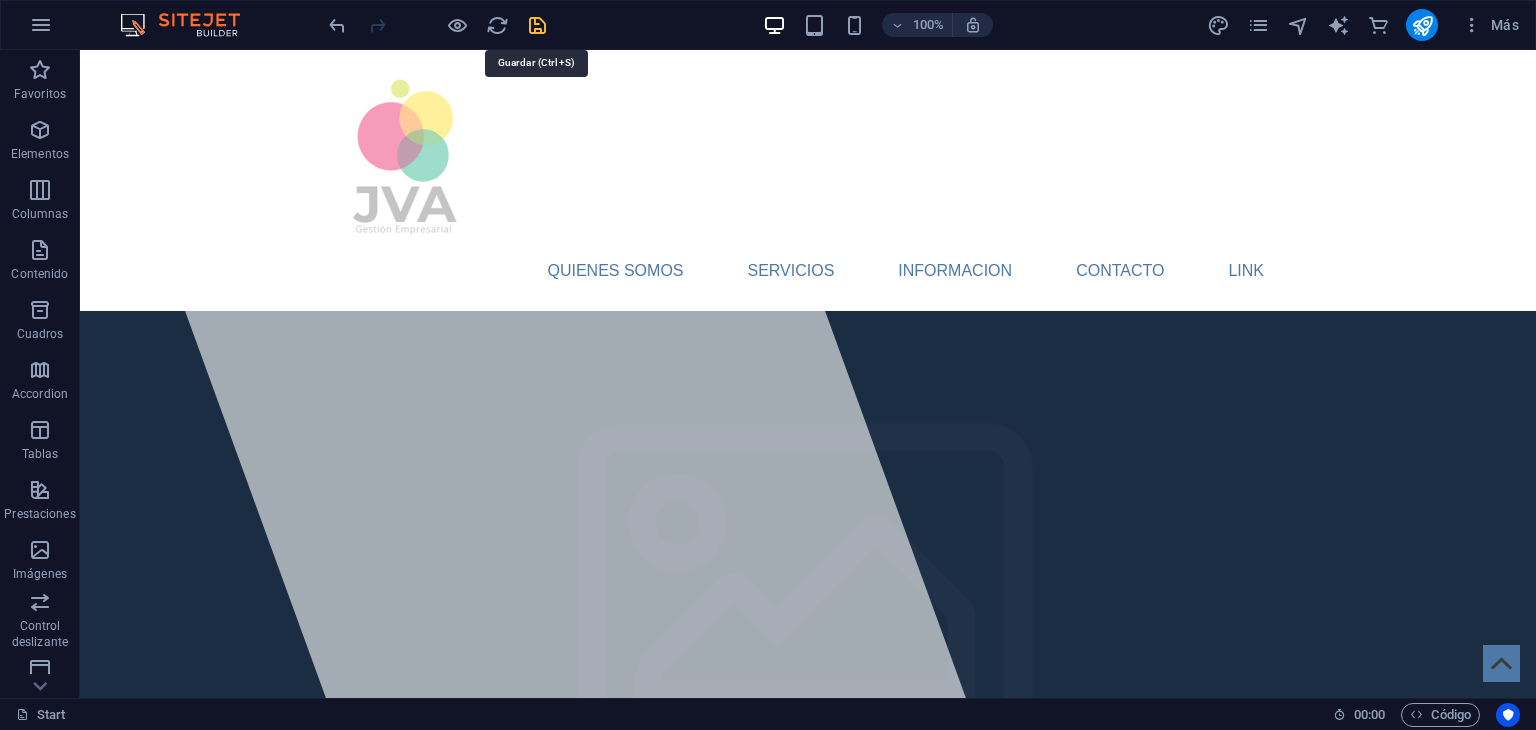 click at bounding box center [537, 25] 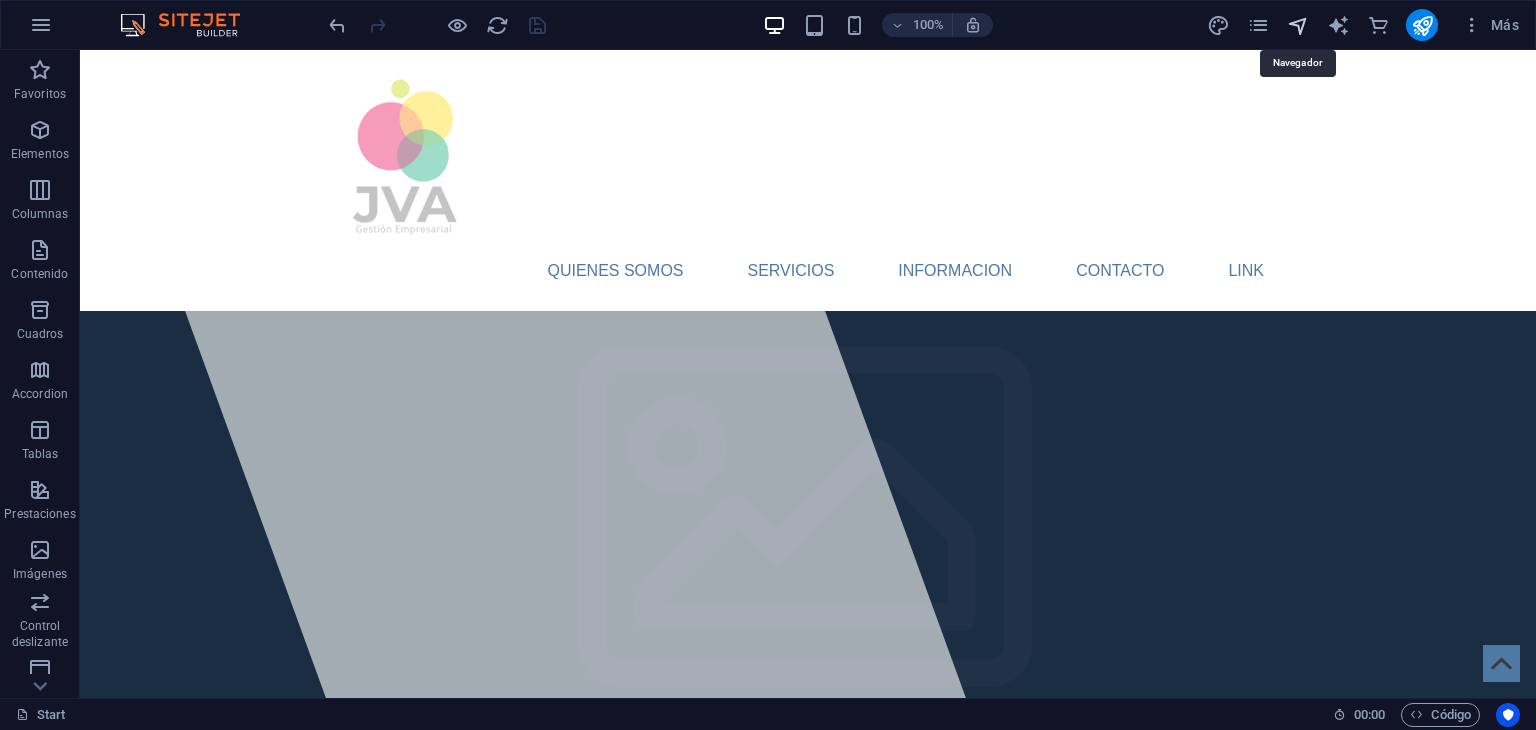 click at bounding box center (1298, 25) 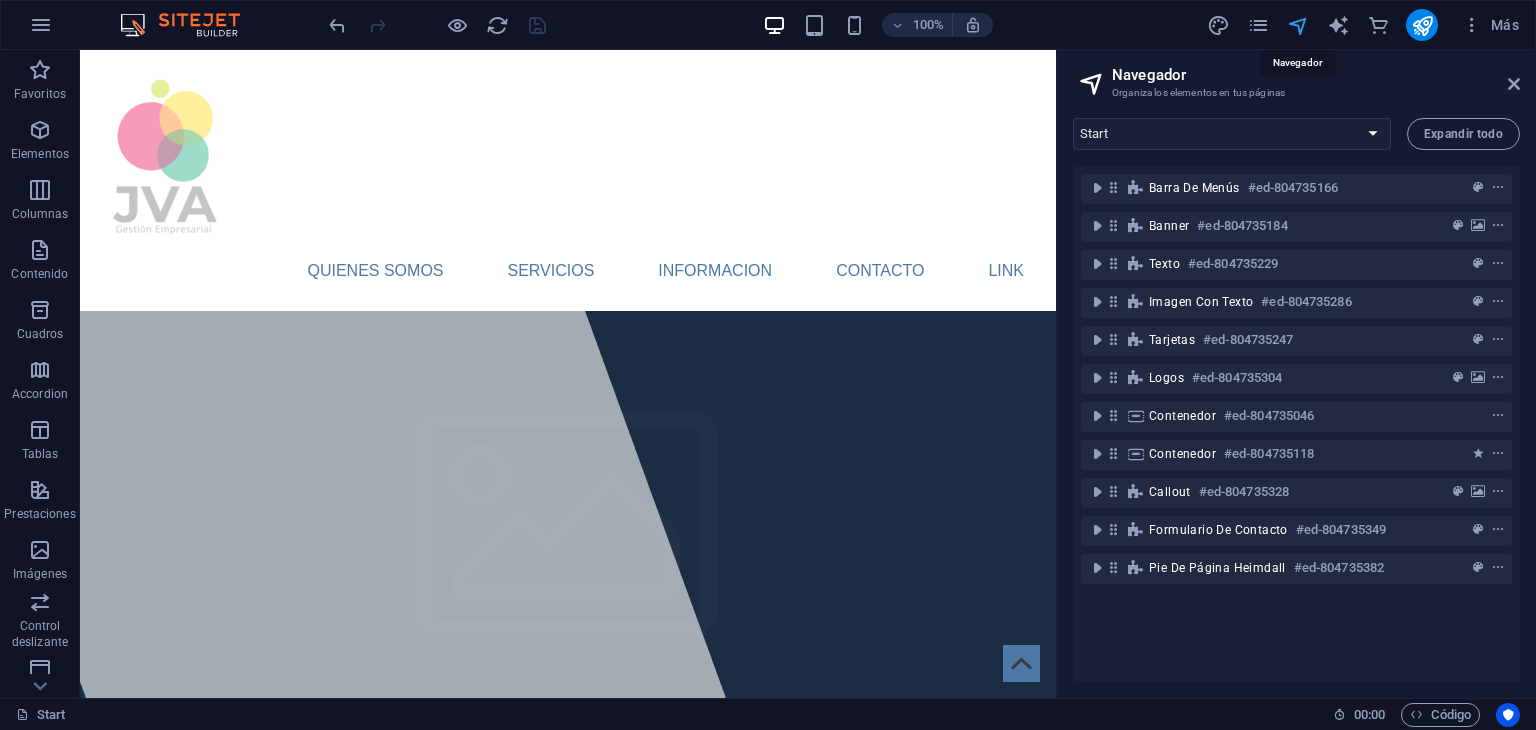 click at bounding box center (1298, 25) 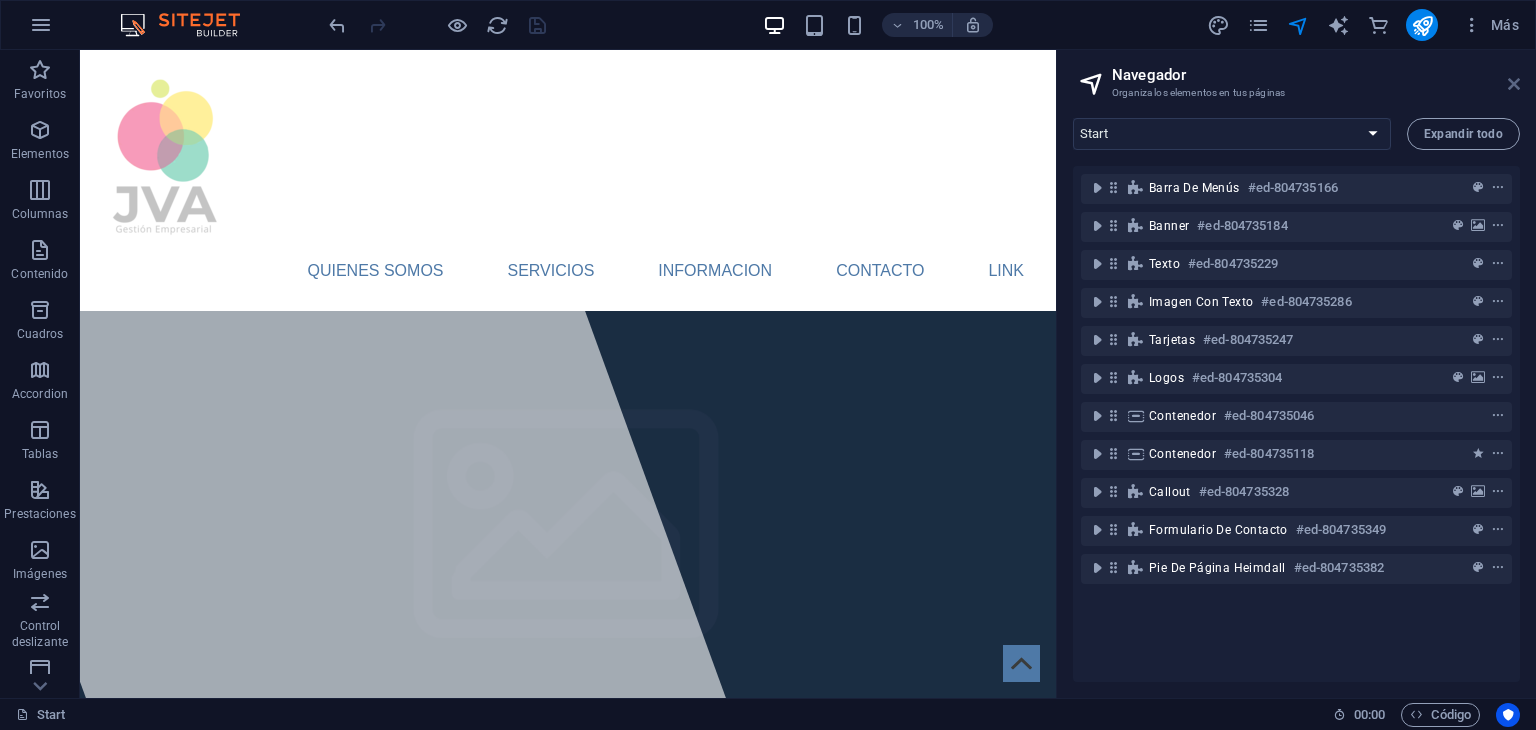 click at bounding box center [1514, 84] 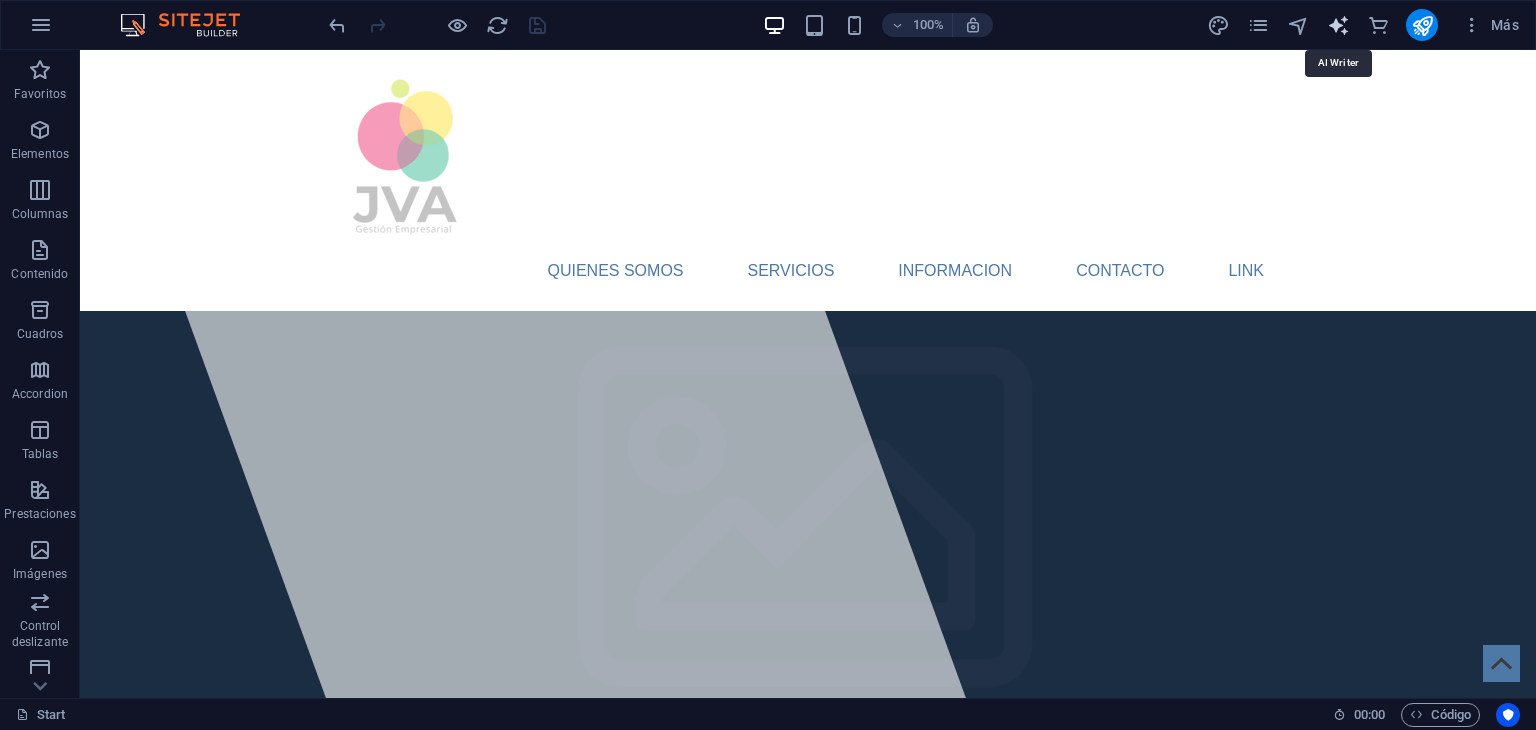 click at bounding box center (1338, 25) 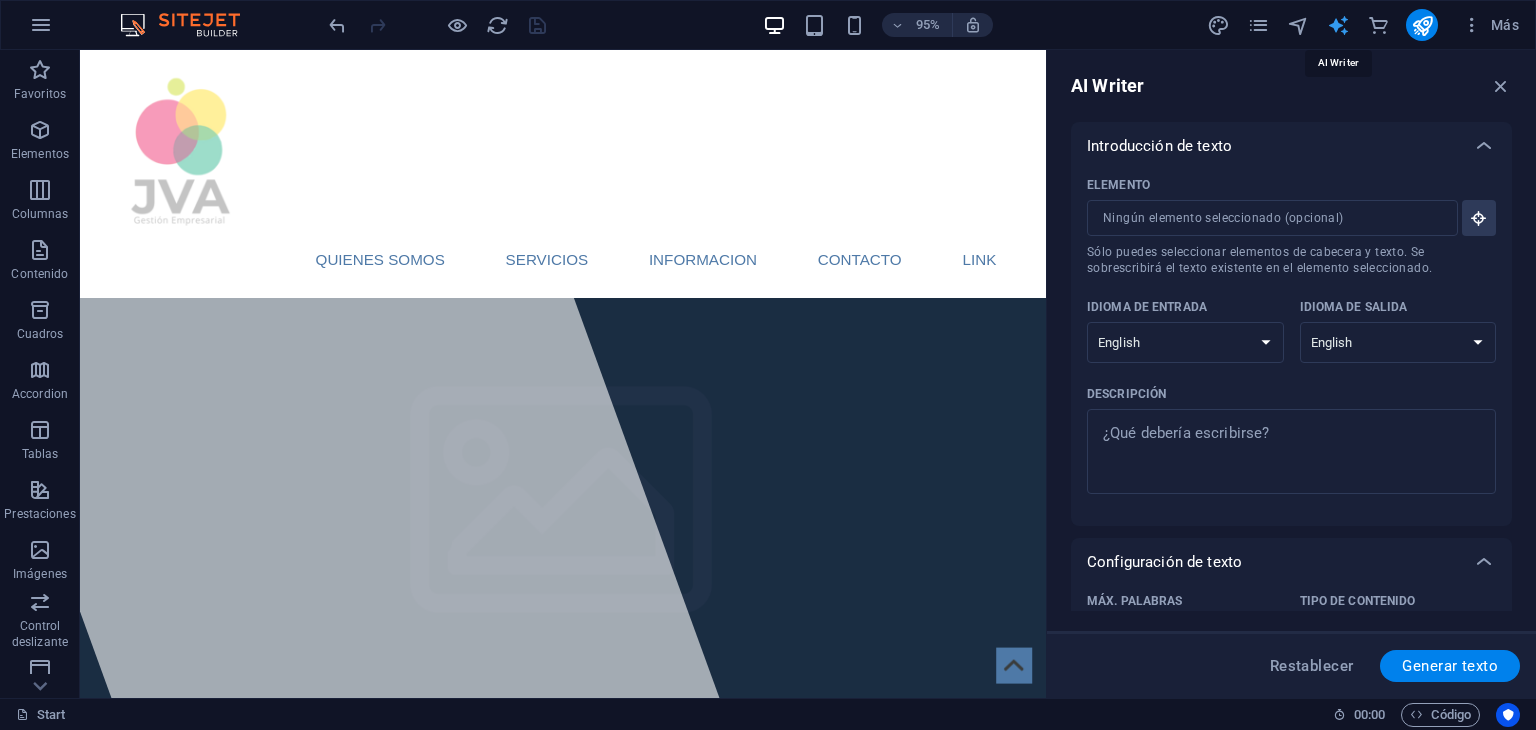 scroll, scrollTop: 0, scrollLeft: 0, axis: both 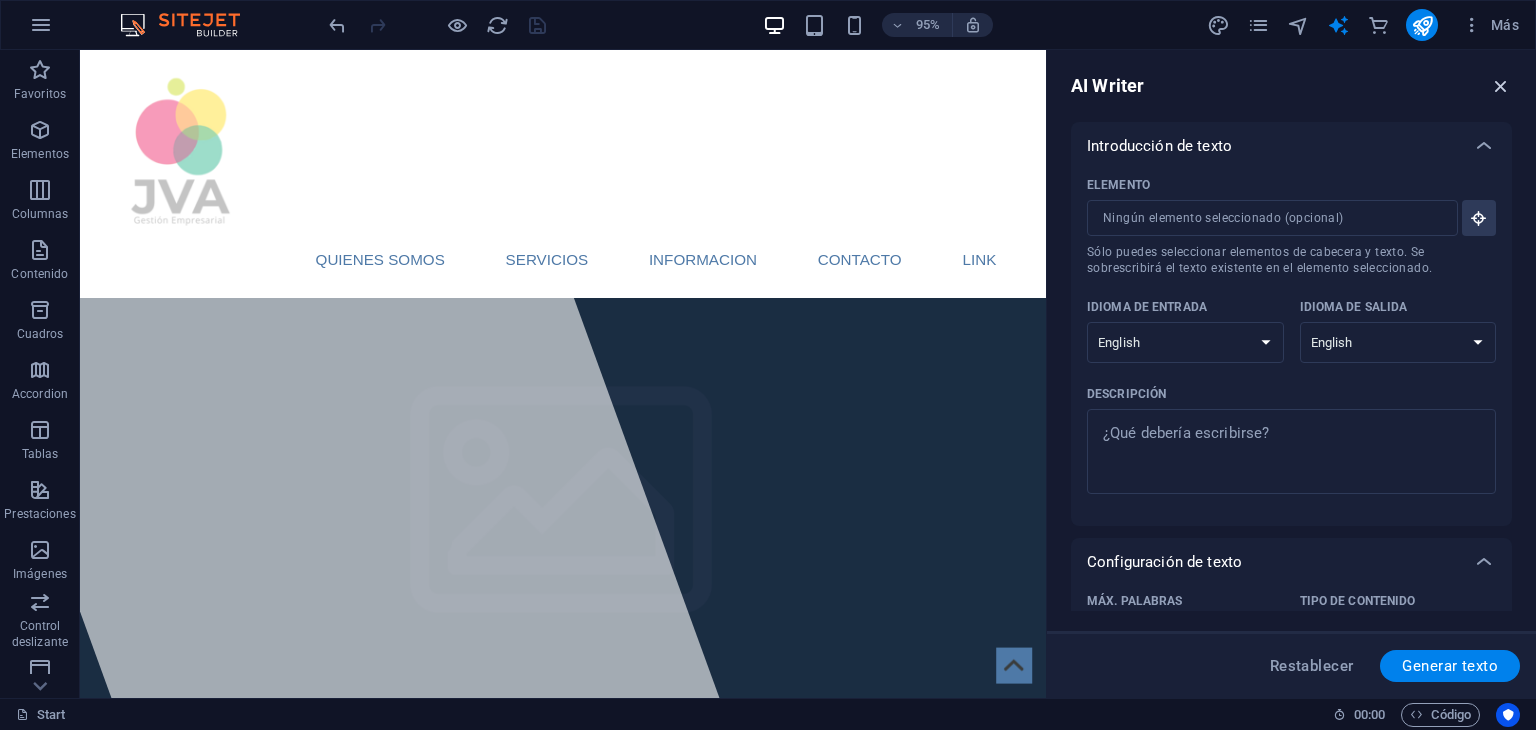click at bounding box center [1501, 86] 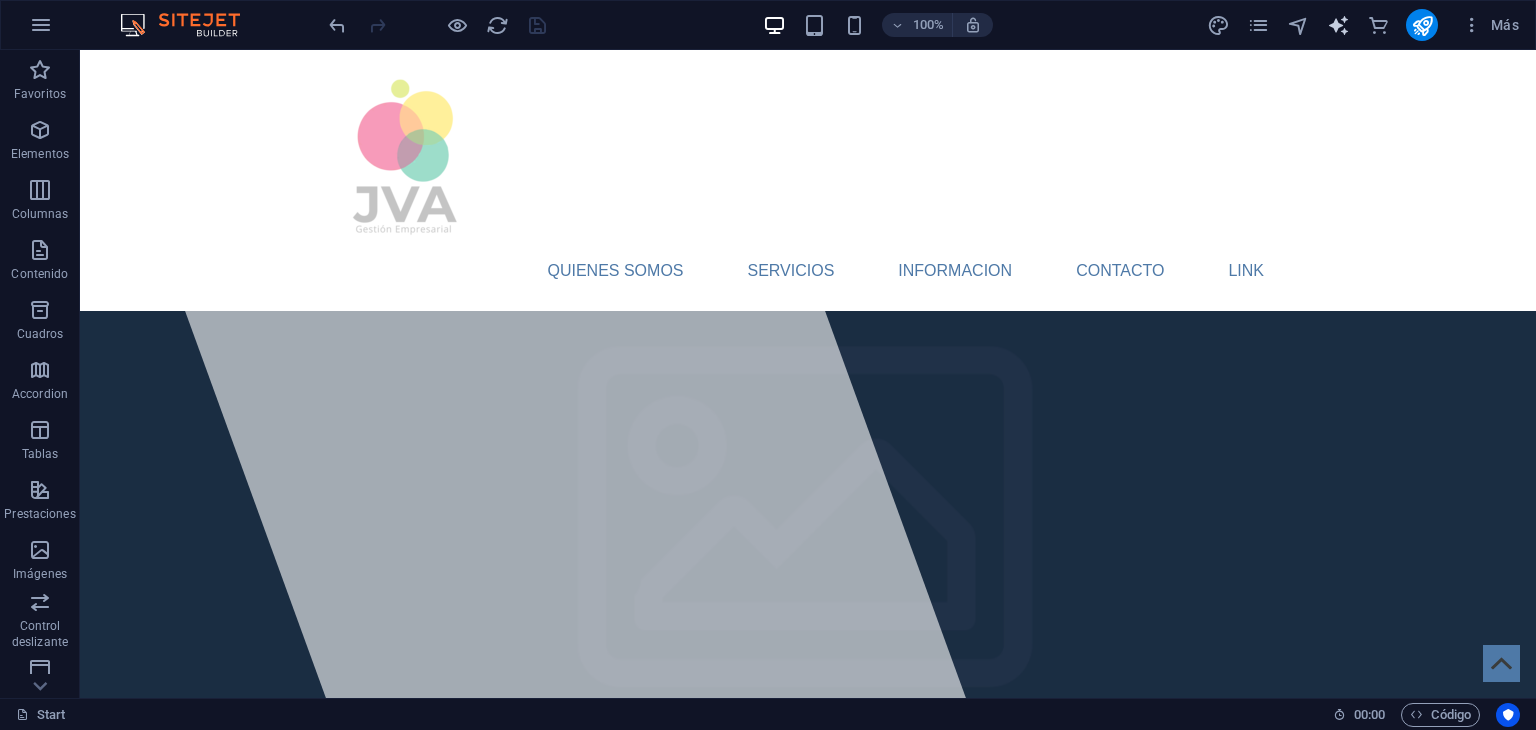 click at bounding box center [1338, 25] 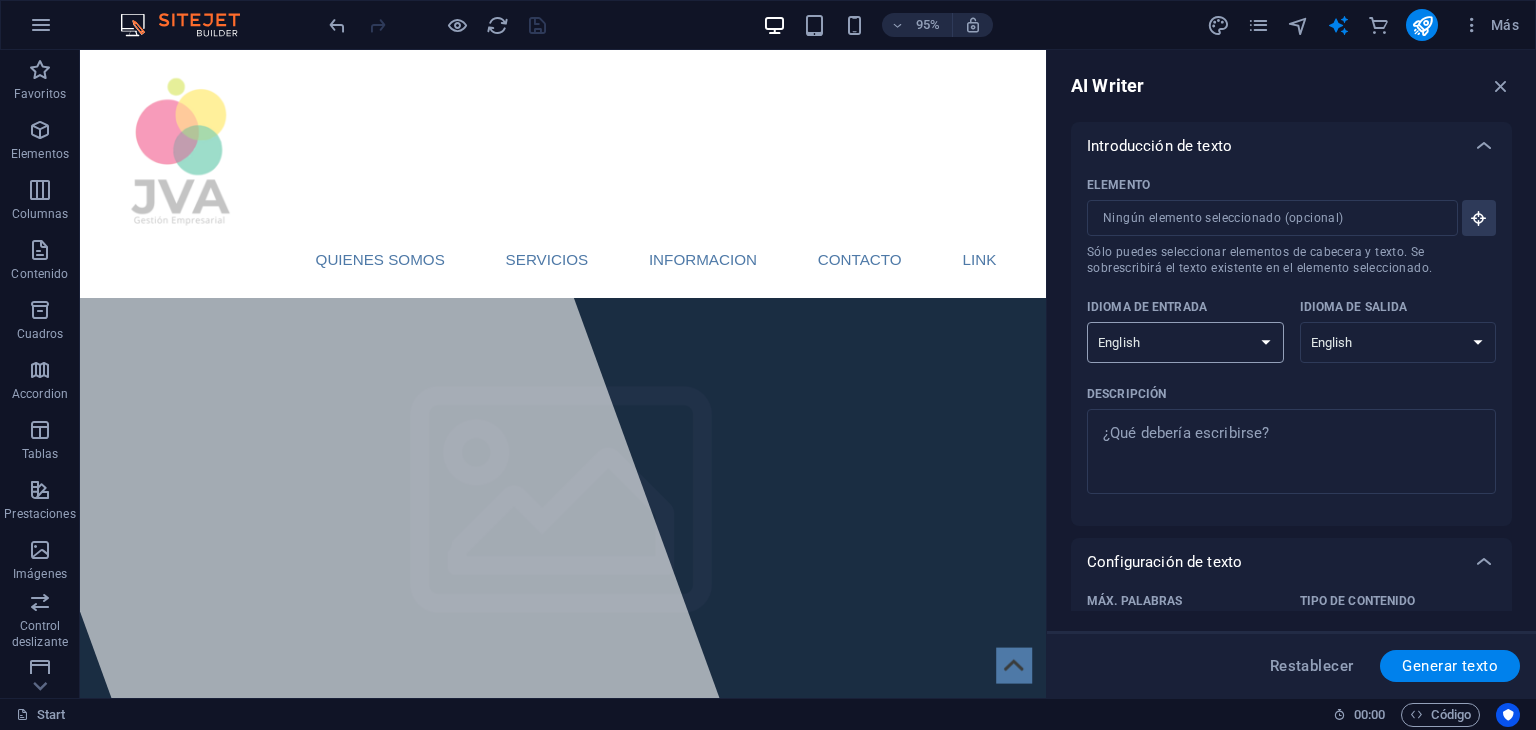 click on "Albanian Arabic Armenian Awadhi Azerbaijani Bashkir Basque Belarusian Bengali Bhojpuri Bosnian Brazilian Portuguese Bulgarian Cantonese (Yue) Catalan Chhattisgarhi Chinese Croatian Czech Danish Dogri Dutch English Estonian Faroese Finnish French Galician Georgian German Greek Gujarati Haryanvi Hindi Hungarian Indonesian Irish Italian Japanese Javanese Kannada Kashmiri Kazakh Konkani Korean Kyrgyz Latvian Lithuanian Macedonian Maithili Malay Maltese Mandarin Mandarin Chinese Marathi Marwari Min Nan Moldovan Mongolian Montenegrin Nepali Norwegian Oriya Pashto Persian (Farsi) Polish Portuguese Punjabi Rajasthani Romanian Russian Sanskrit Santali Serbian Sindhi Sinhala Slovak Slovene Slovenian Spanish Ukrainian Urdu Uzbek Vietnamese Welsh Wu" at bounding box center [1185, 342] 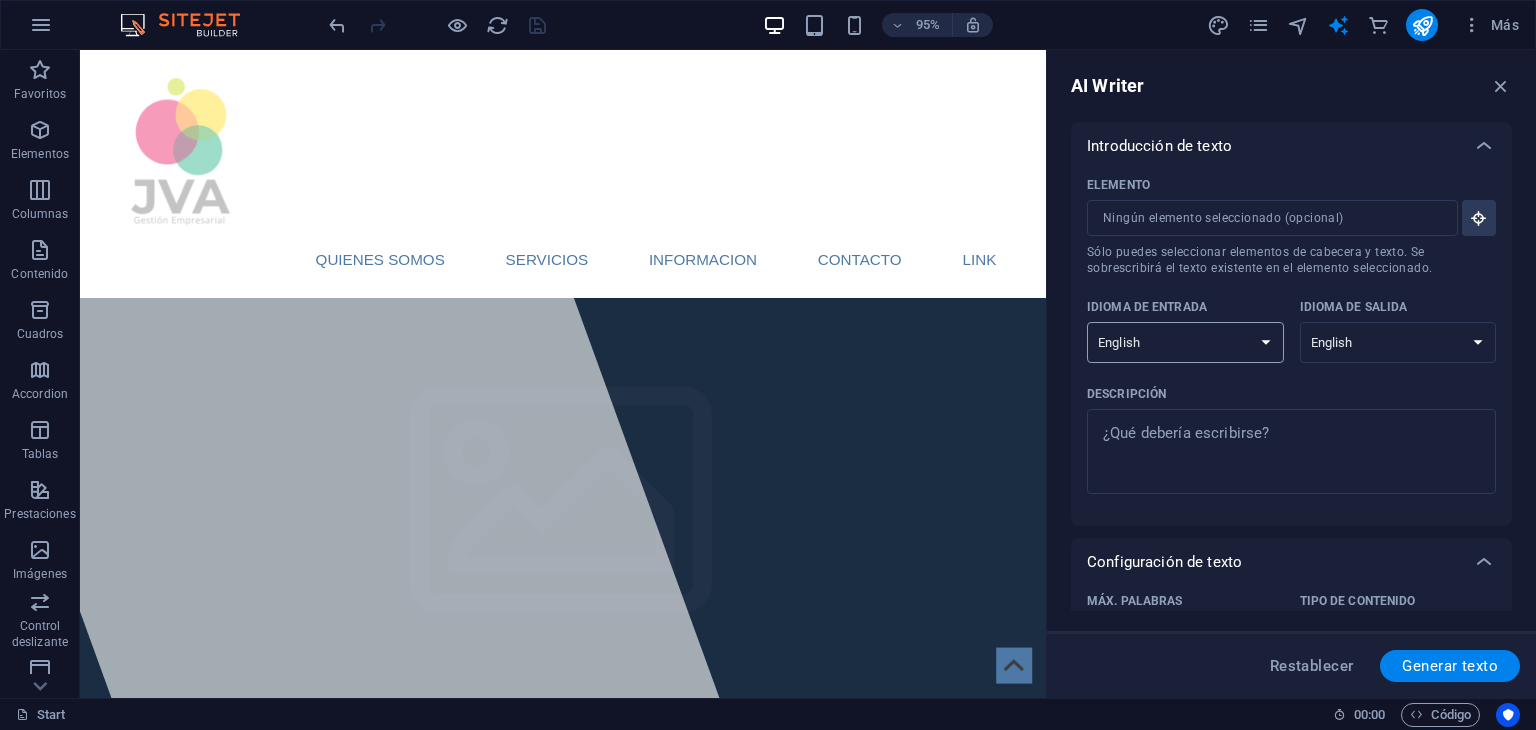 select on "Spanish" 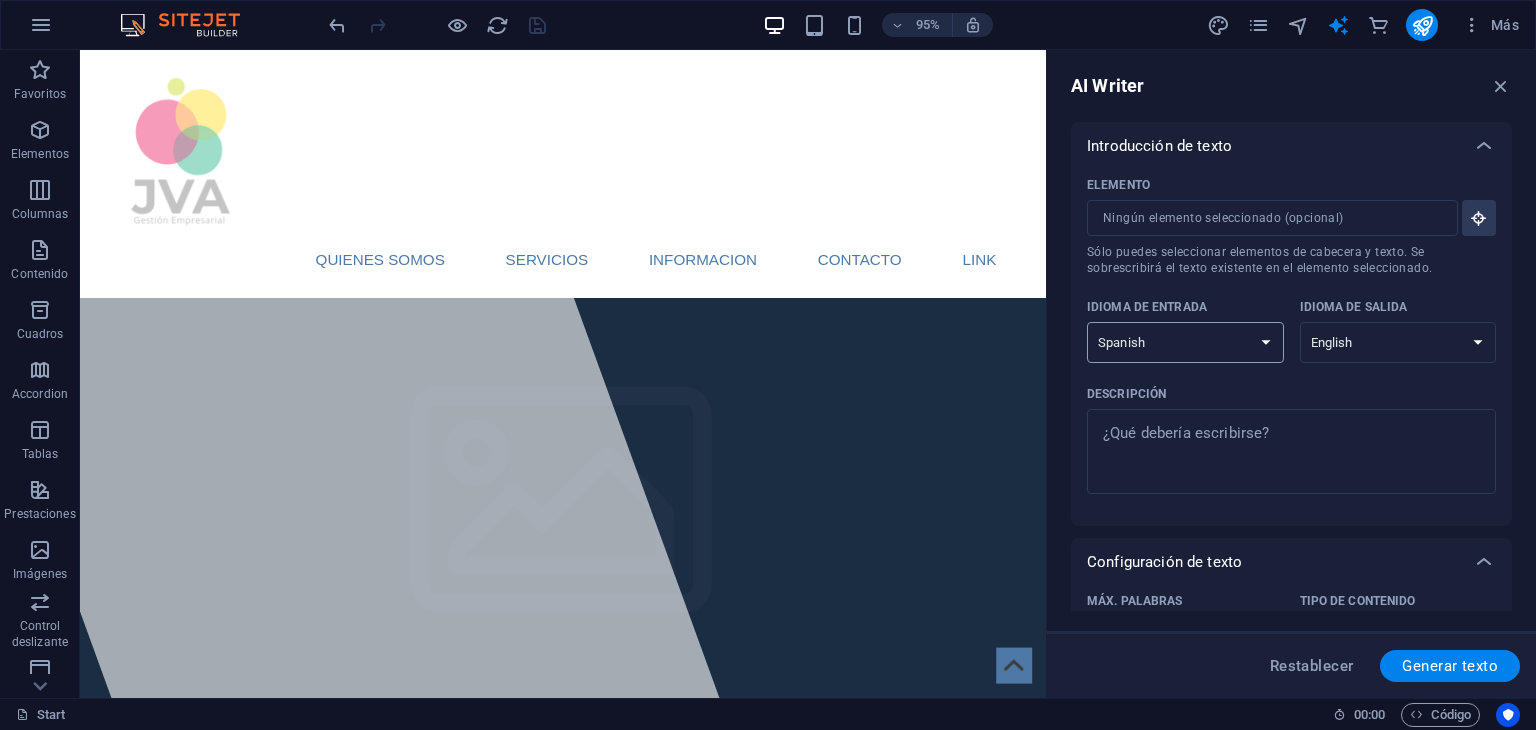click on "Albanian Arabic Armenian Awadhi Azerbaijani Bashkir Basque Belarusian Bengali Bhojpuri Bosnian Brazilian Portuguese Bulgarian Cantonese (Yue) Catalan Chhattisgarhi Chinese Croatian Czech Danish Dogri Dutch English Estonian Faroese Finnish French Galician Georgian German Greek Gujarati Haryanvi Hindi Hungarian Indonesian Irish Italian Japanese Javanese Kannada Kashmiri Kazakh Konkani Korean Kyrgyz Latvian Lithuanian Macedonian Maithili Malay Maltese Mandarin Mandarin Chinese Marathi Marwari Min Nan Moldovan Mongolian Montenegrin Nepali Norwegian Oriya Pashto Persian (Farsi) Polish Portuguese Punjabi Rajasthani Romanian Russian Sanskrit Santali Serbian Sindhi Sinhala Slovak Slovene Slovenian Spanish Ukrainian Urdu Uzbek Vietnamese Welsh Wu" at bounding box center [1185, 342] 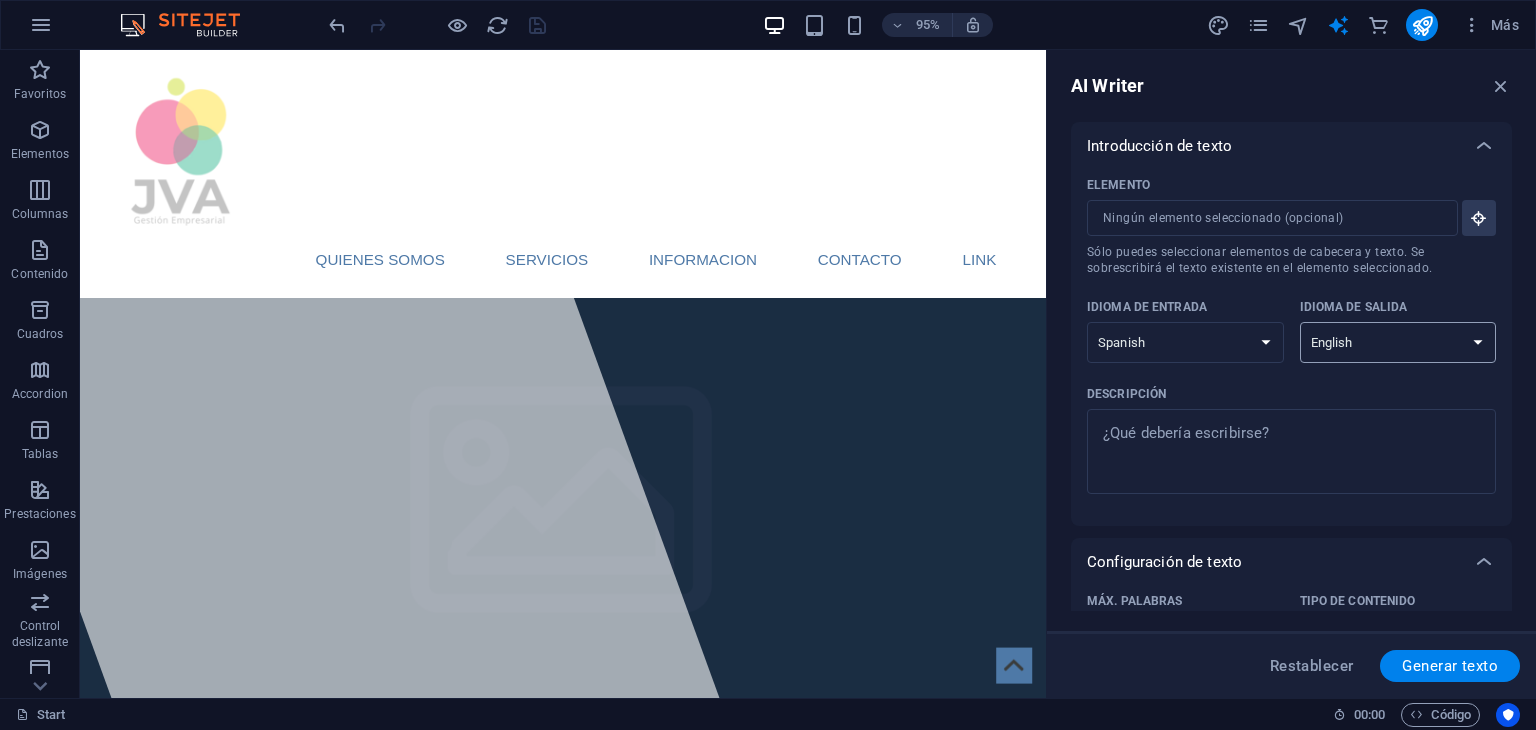 click on "Albanian Arabic Armenian Awadhi Azerbaijani Bashkir Basque Belarusian Bengali Bhojpuri Bosnian Brazilian Portuguese Bulgarian Cantonese (Yue) Catalan Chhattisgarhi Chinese Croatian Czech Danish Dogri Dutch English Estonian Faroese Finnish French Galician Georgian German Greek Gujarati Haryanvi Hindi Hungarian Indonesian Irish Italian Japanese Javanese Kannada Kashmiri Kazakh Konkani Korean Kyrgyz Latvian Lithuanian Macedonian Maithili Malay Maltese Mandarin Mandarin Chinese Marathi Marwari Min Nan Moldovan Mongolian Montenegrin Nepali Norwegian Oriya Pashto Persian (Farsi) Polish Portuguese Punjabi Rajasthani Romanian Russian Sanskrit Santali Serbian Sindhi Sinhala Slovak Slovene Slovenian Spanish Ukrainian Urdu Uzbek Vietnamese Welsh Wu" at bounding box center [1398, 342] 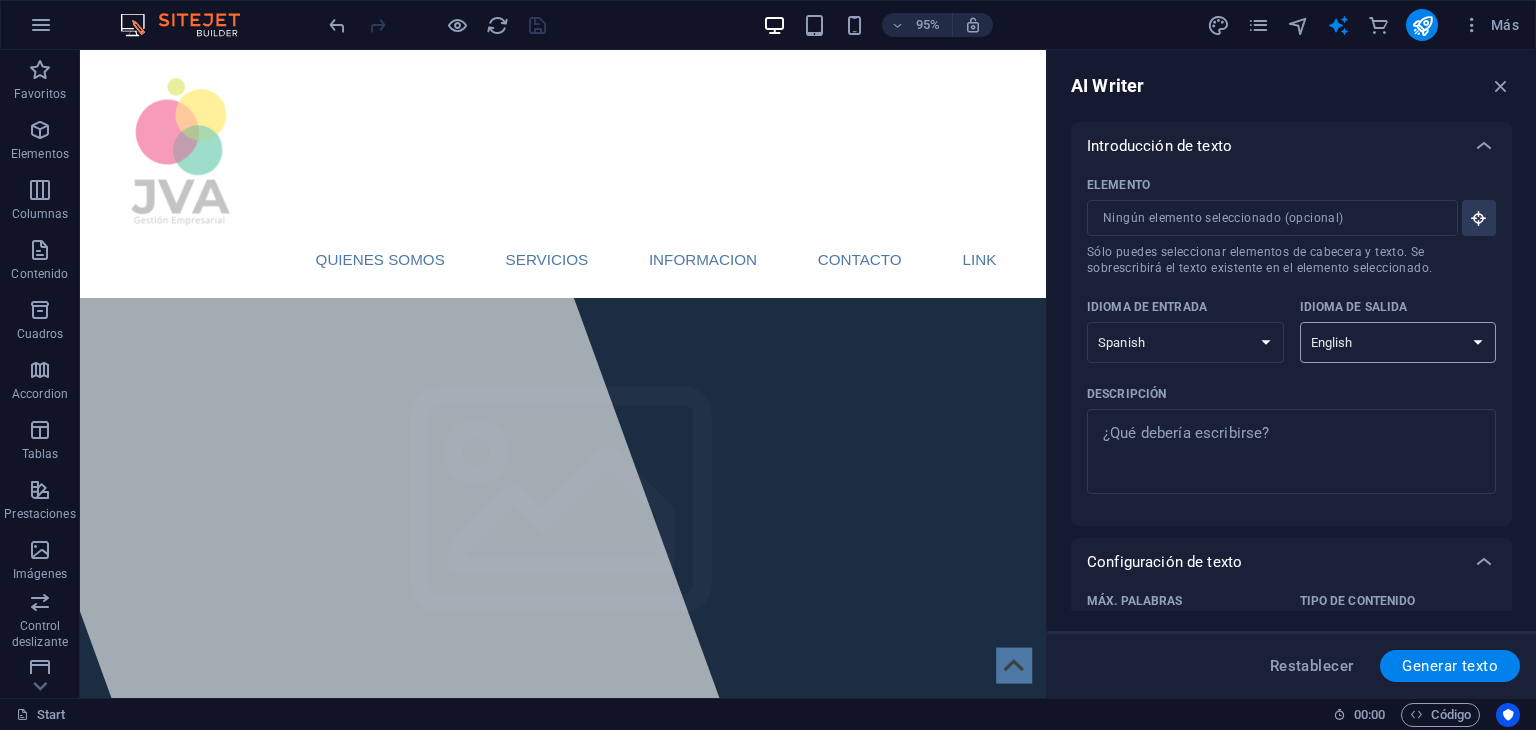 select on "Spanish" 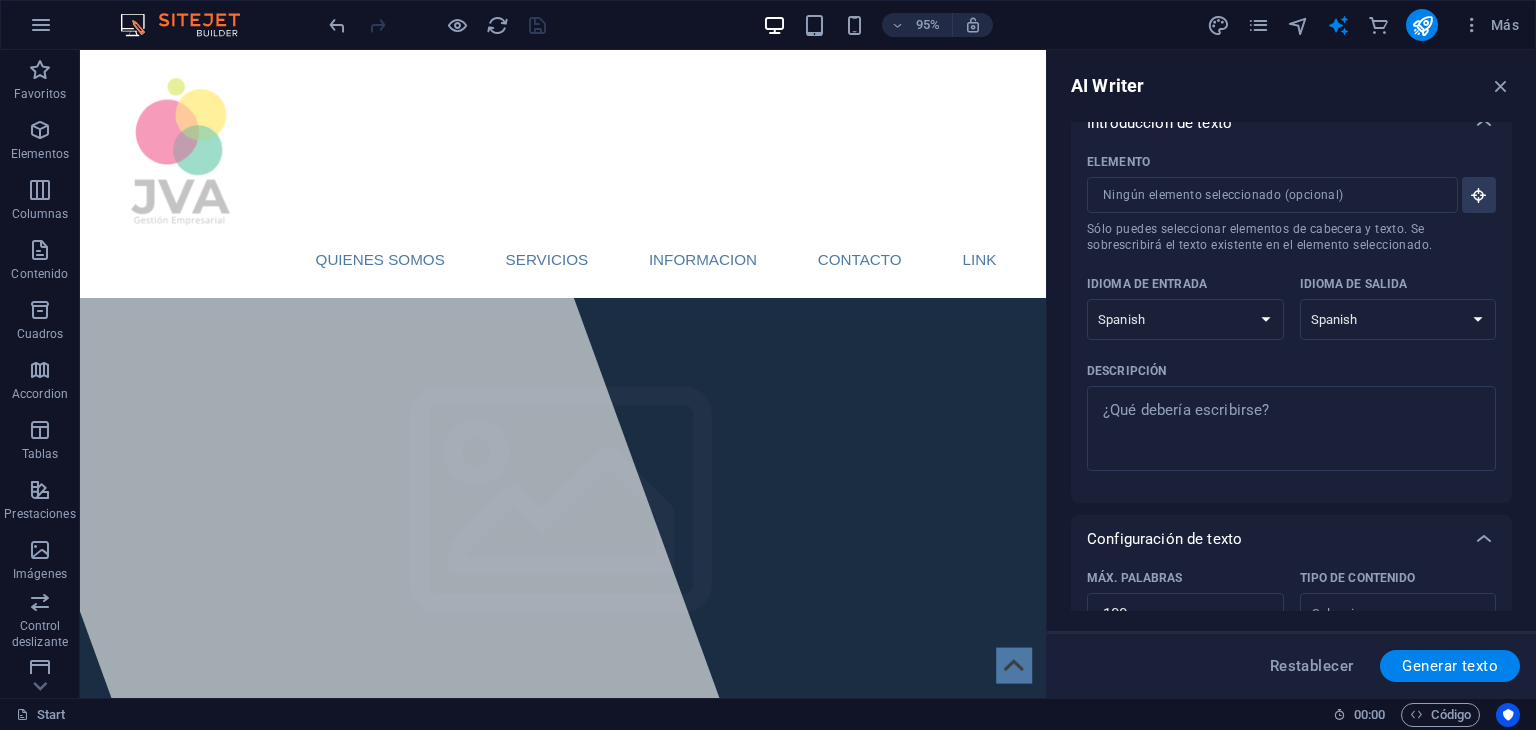 scroll, scrollTop: 0, scrollLeft: 0, axis: both 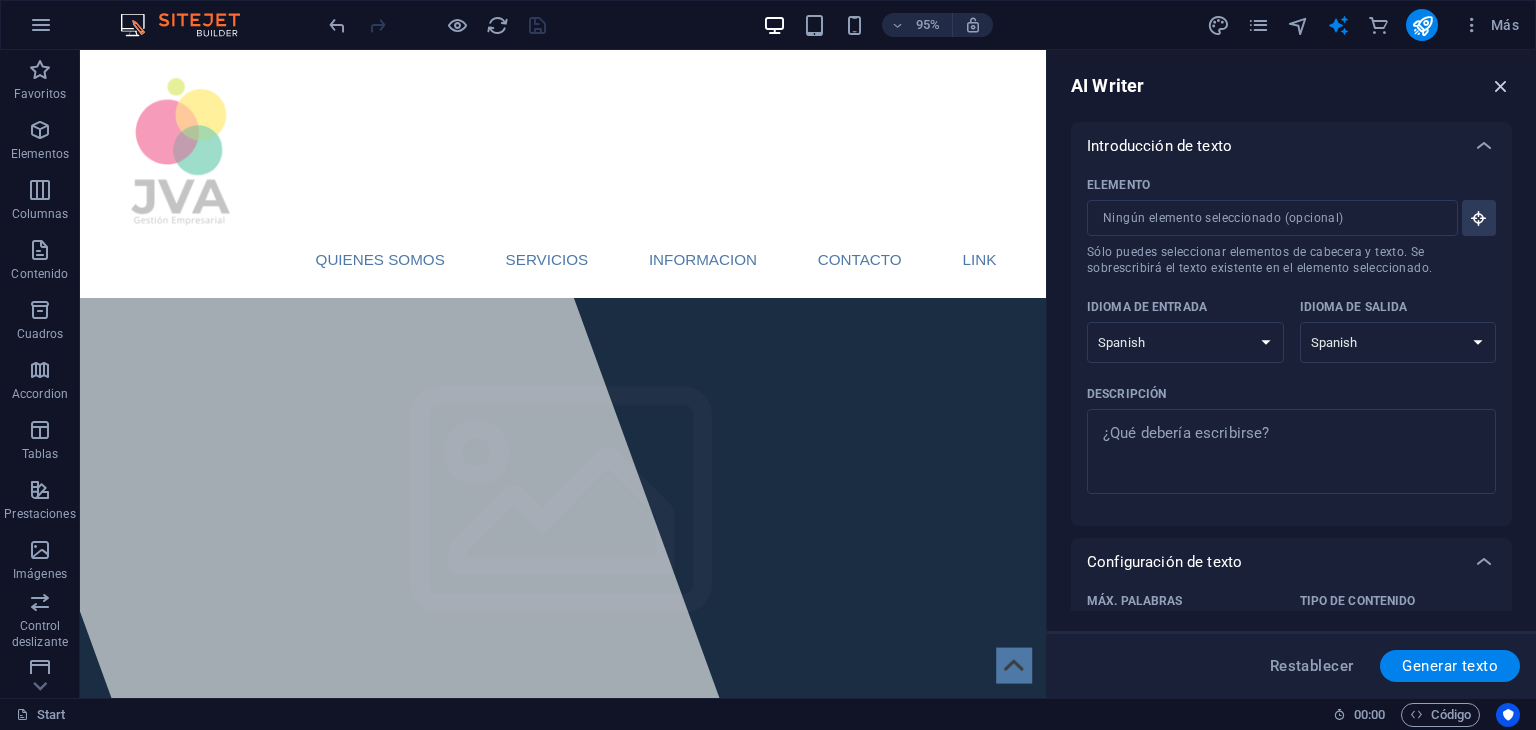 click at bounding box center (1501, 86) 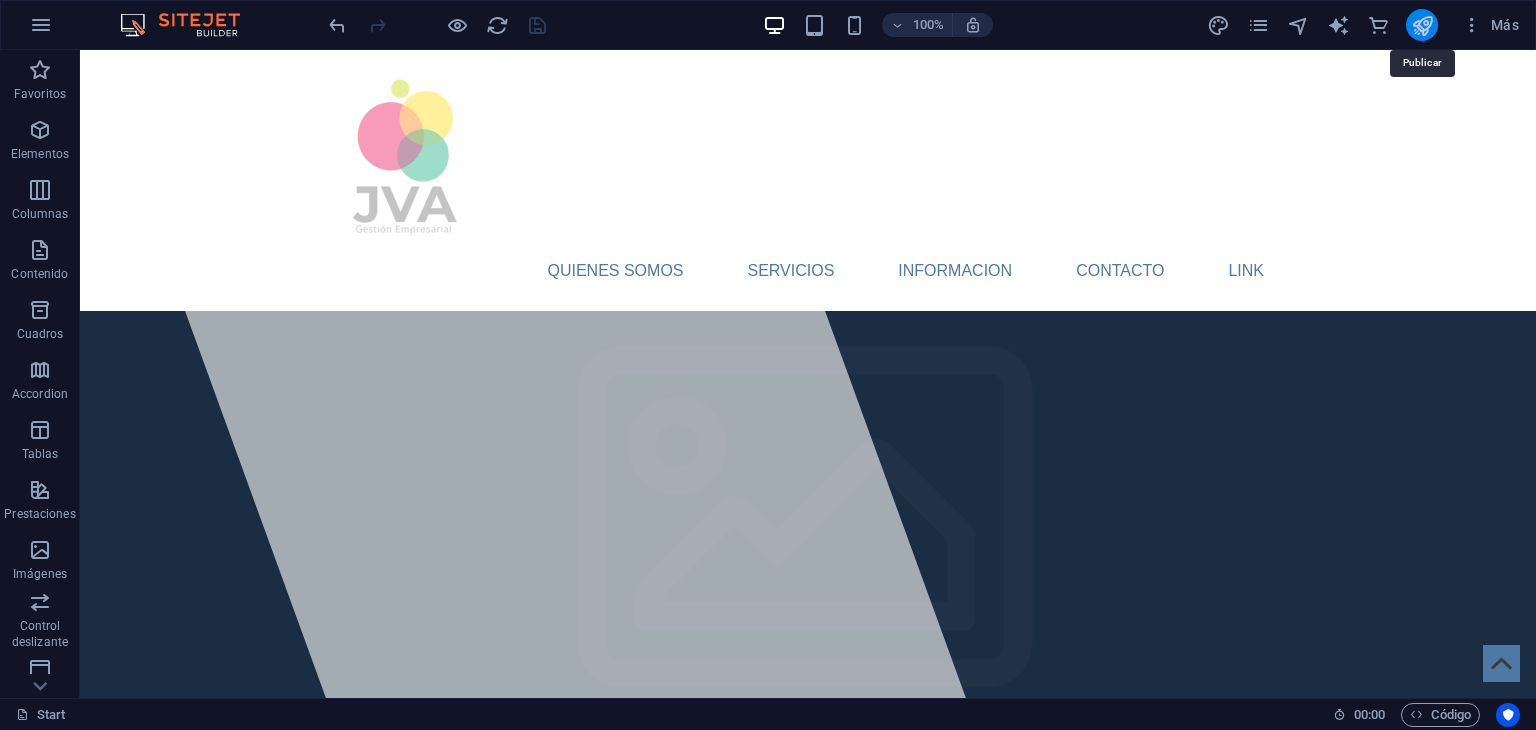 click at bounding box center (1422, 25) 